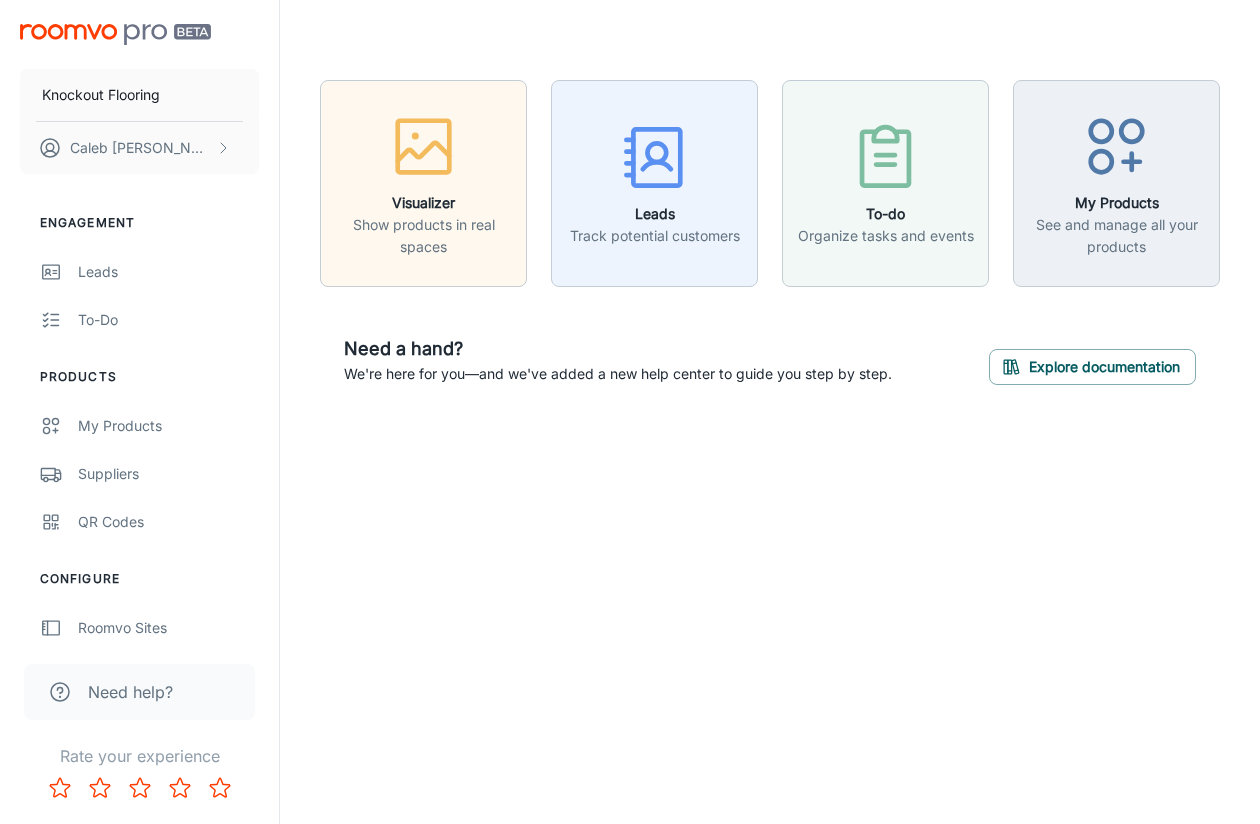 scroll, scrollTop: 0, scrollLeft: 0, axis: both 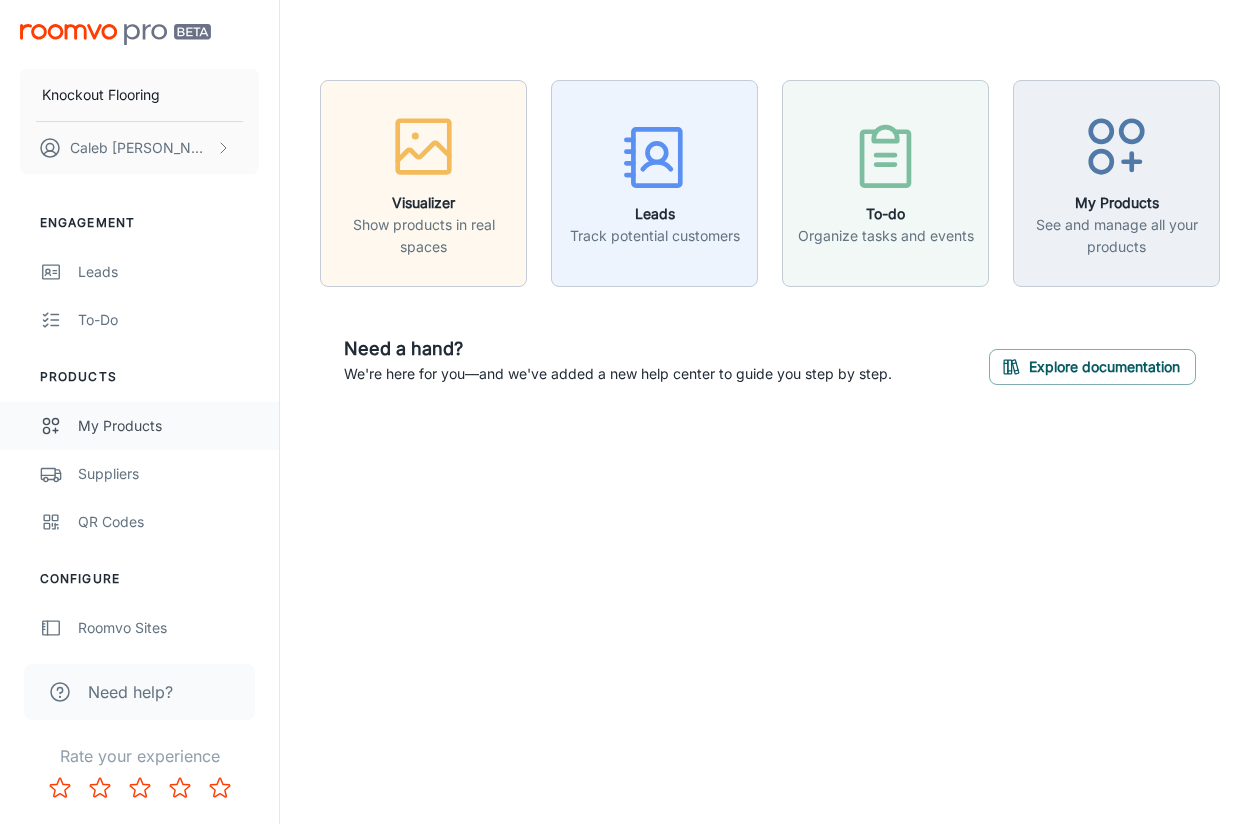click on "My Products" at bounding box center [168, 426] 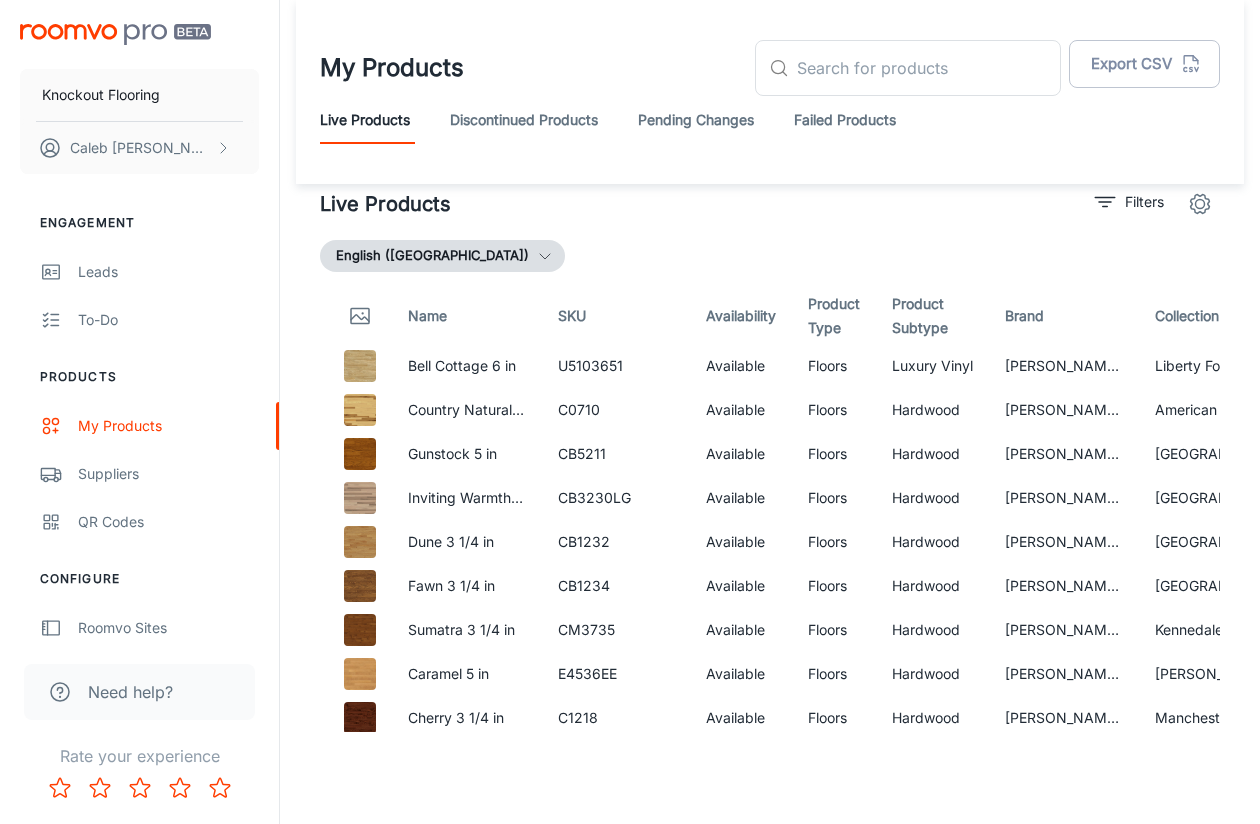 scroll, scrollTop: 0, scrollLeft: 0, axis: both 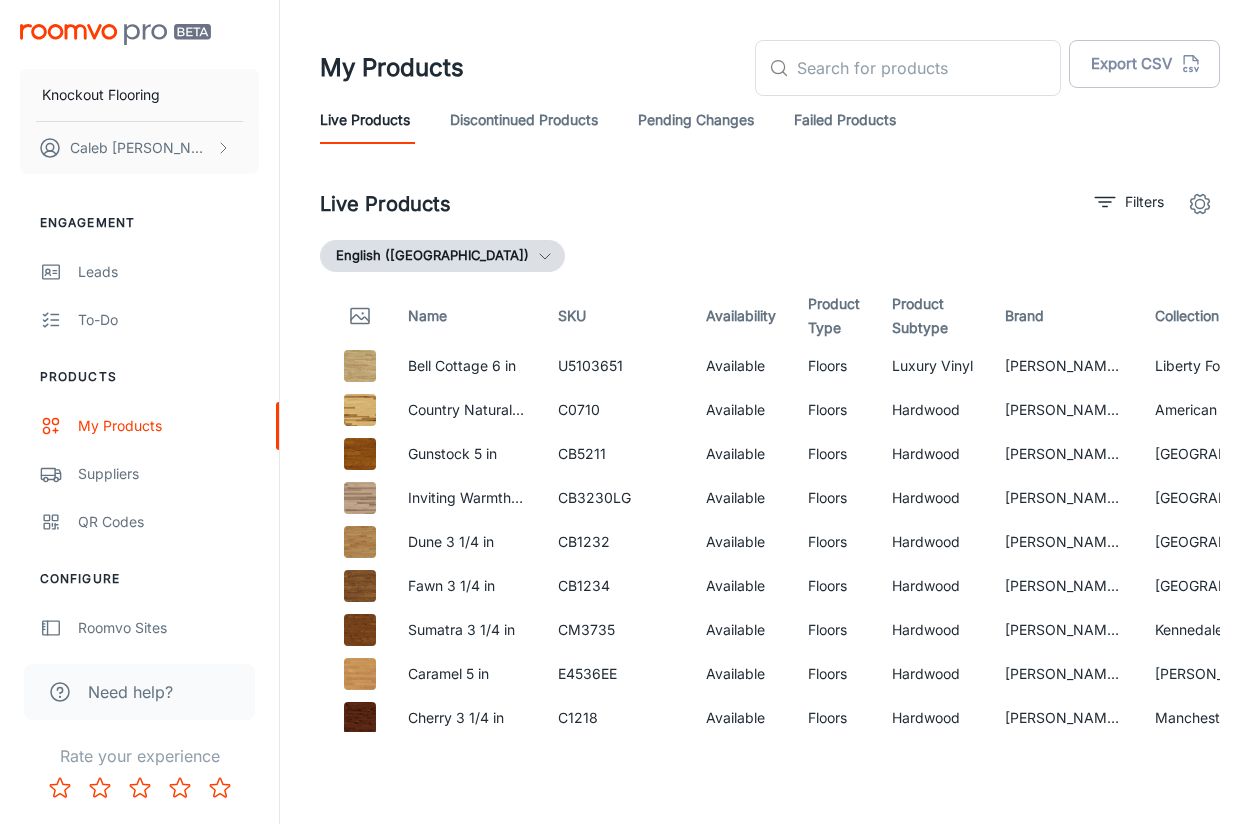 click 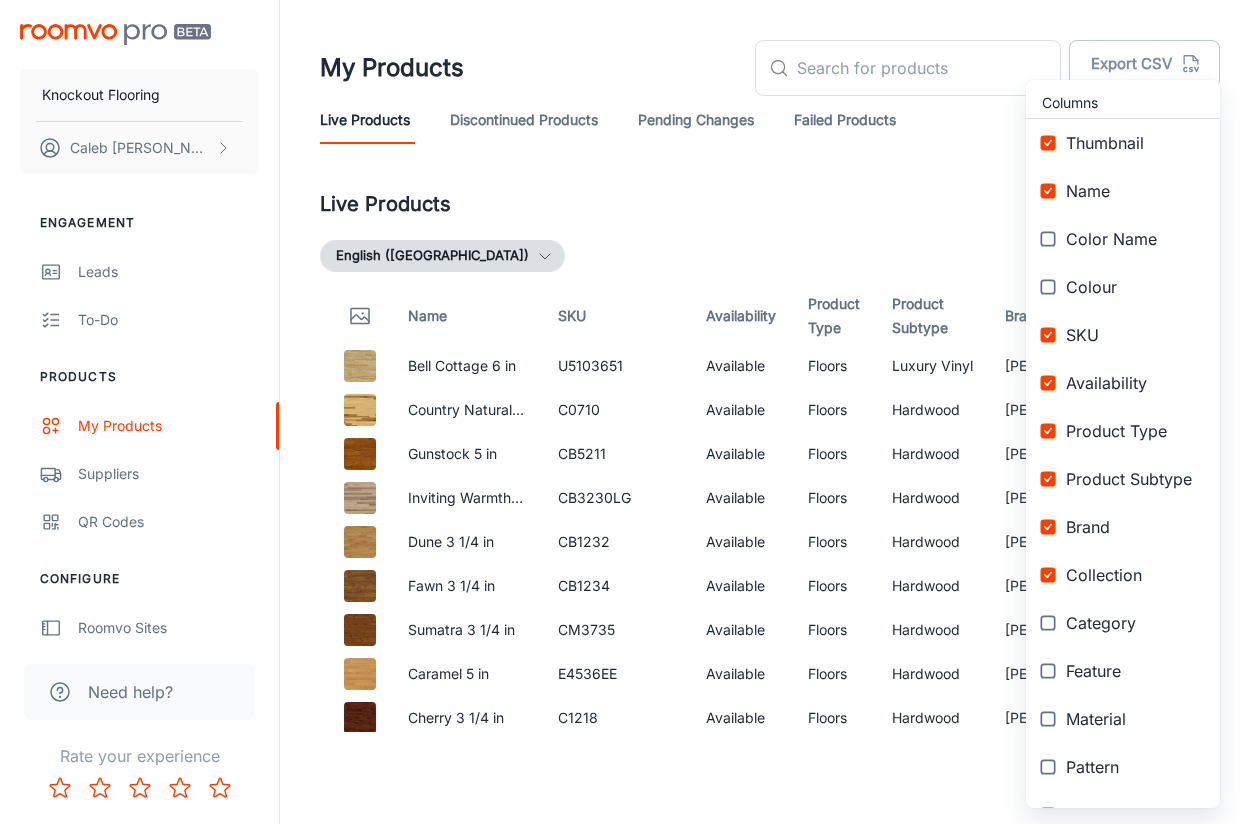 click at bounding box center (1048, 239) 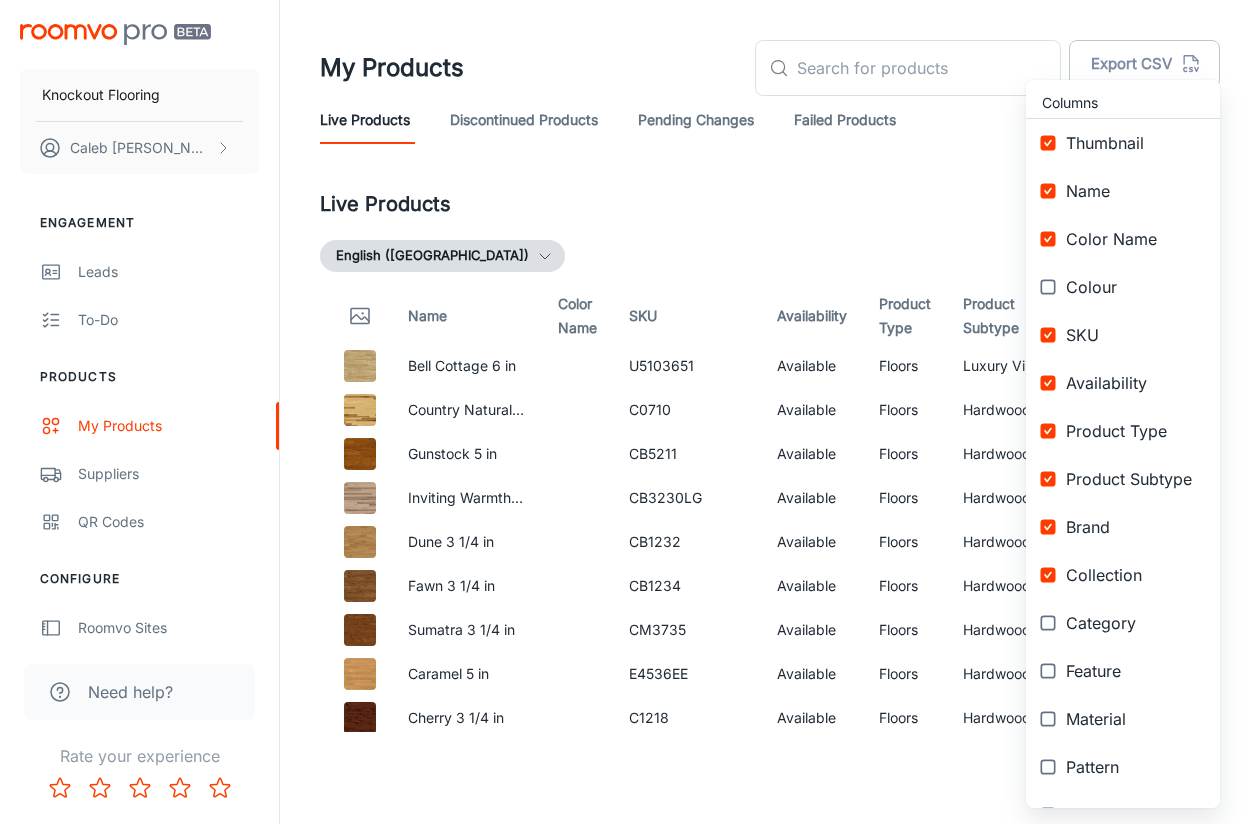 click at bounding box center [1048, 383] 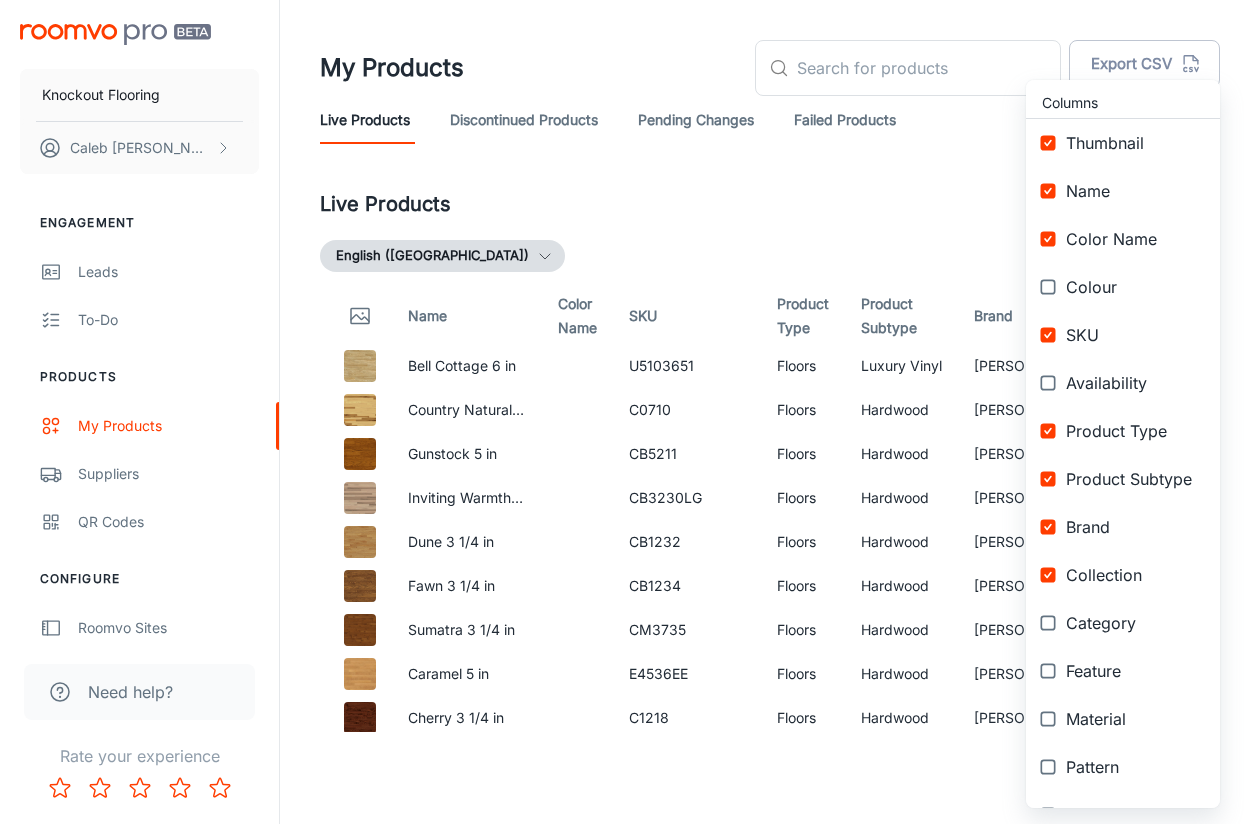 click at bounding box center [1048, 623] 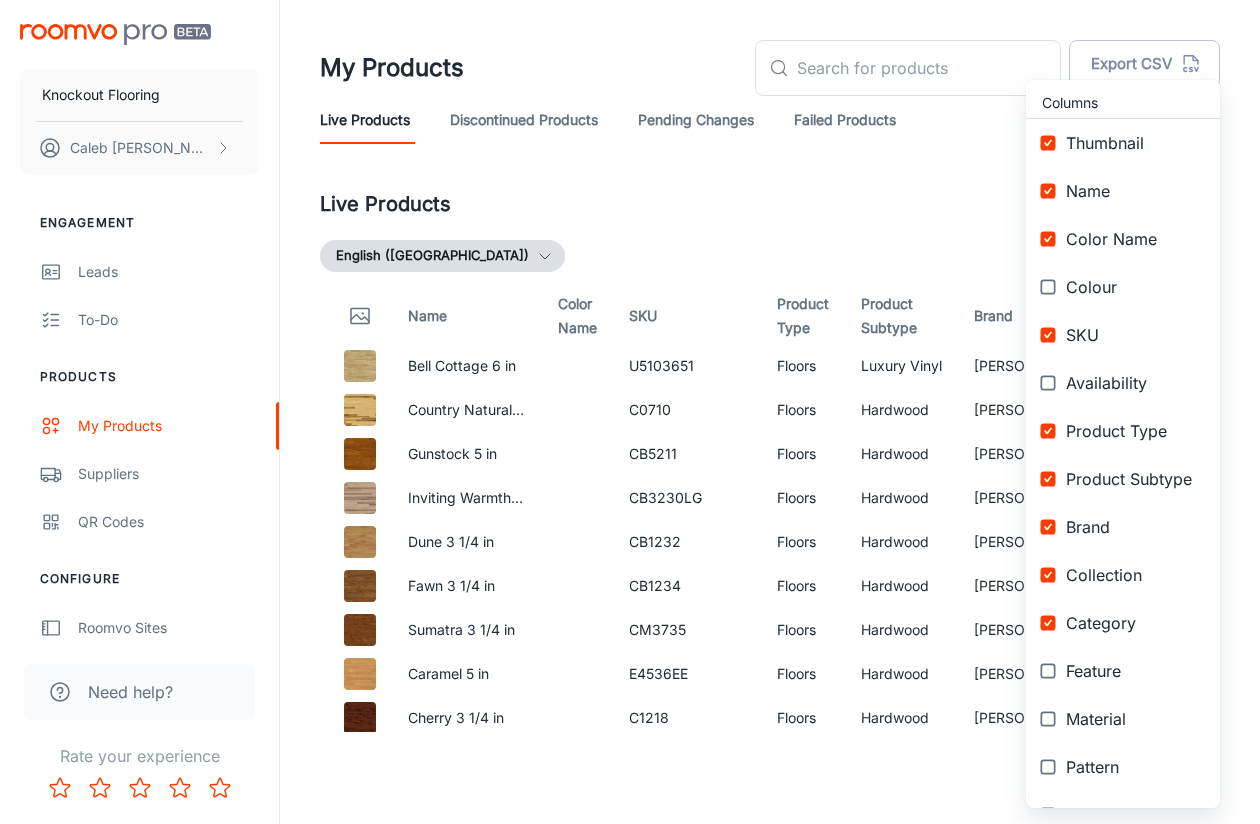 click at bounding box center (630, 412) 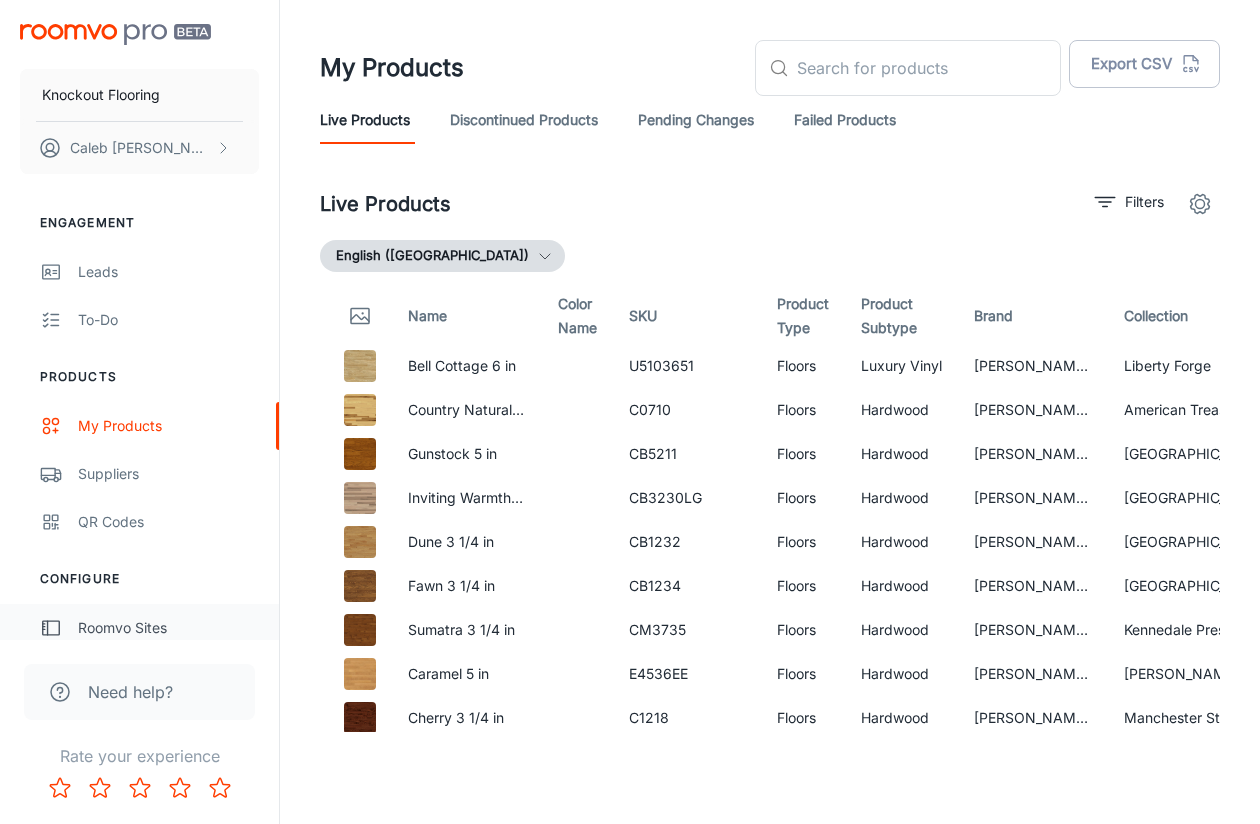 click on "Roomvo Sites" at bounding box center (168, 628) 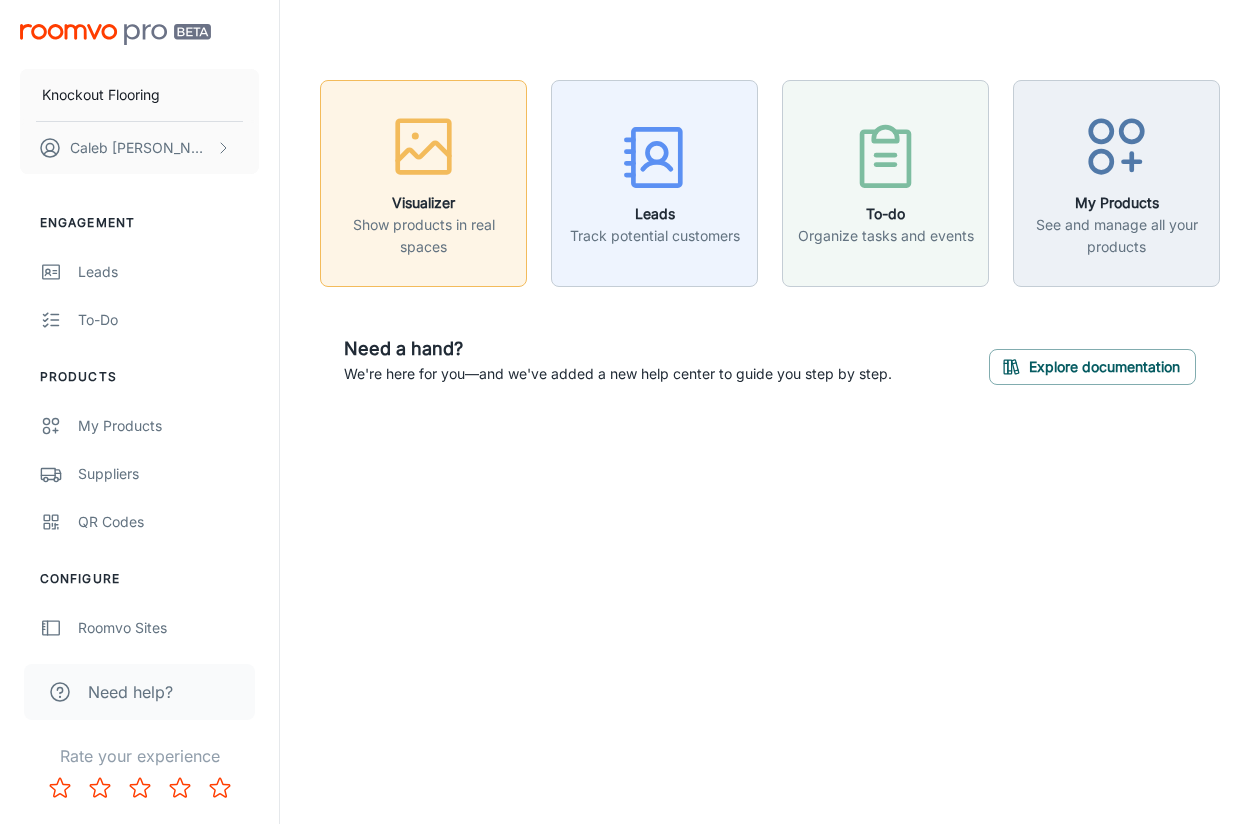 click on "Visualizer" at bounding box center (423, 203) 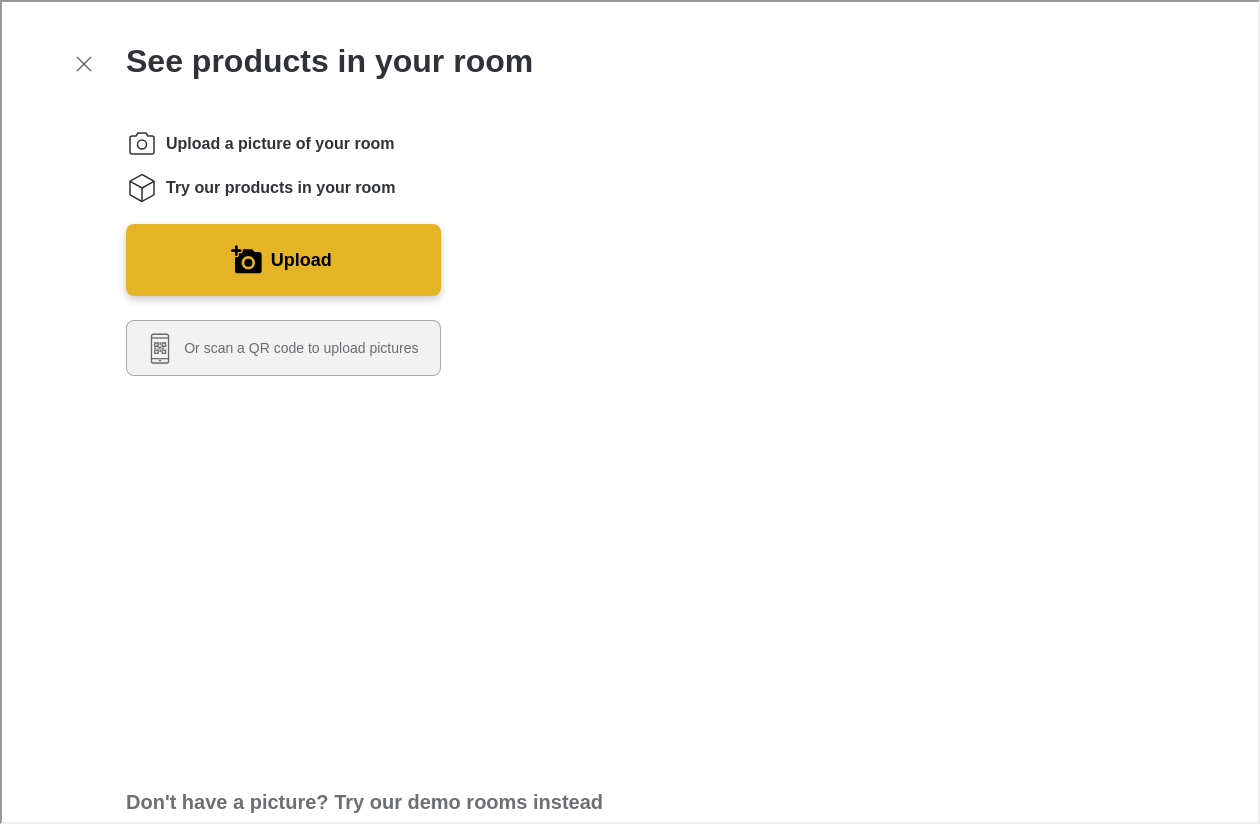 scroll, scrollTop: 0, scrollLeft: 0, axis: both 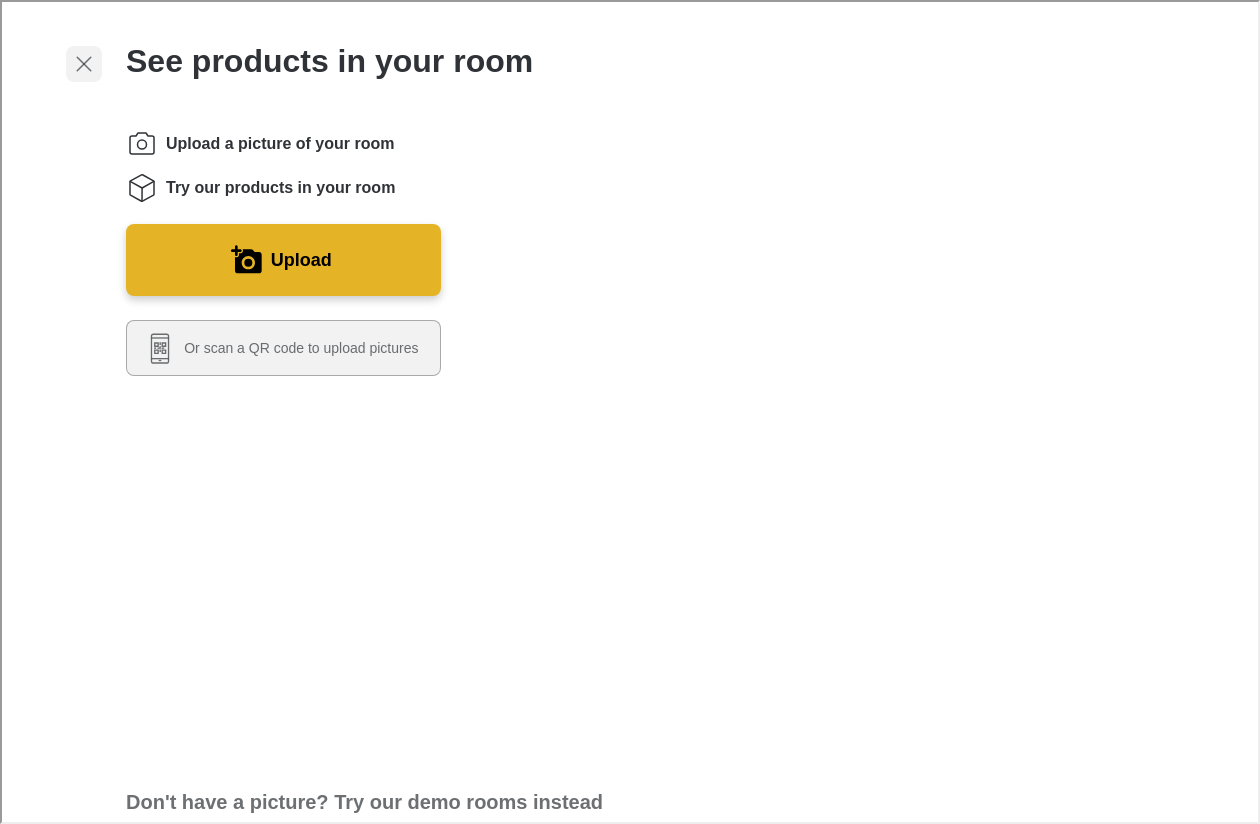 click 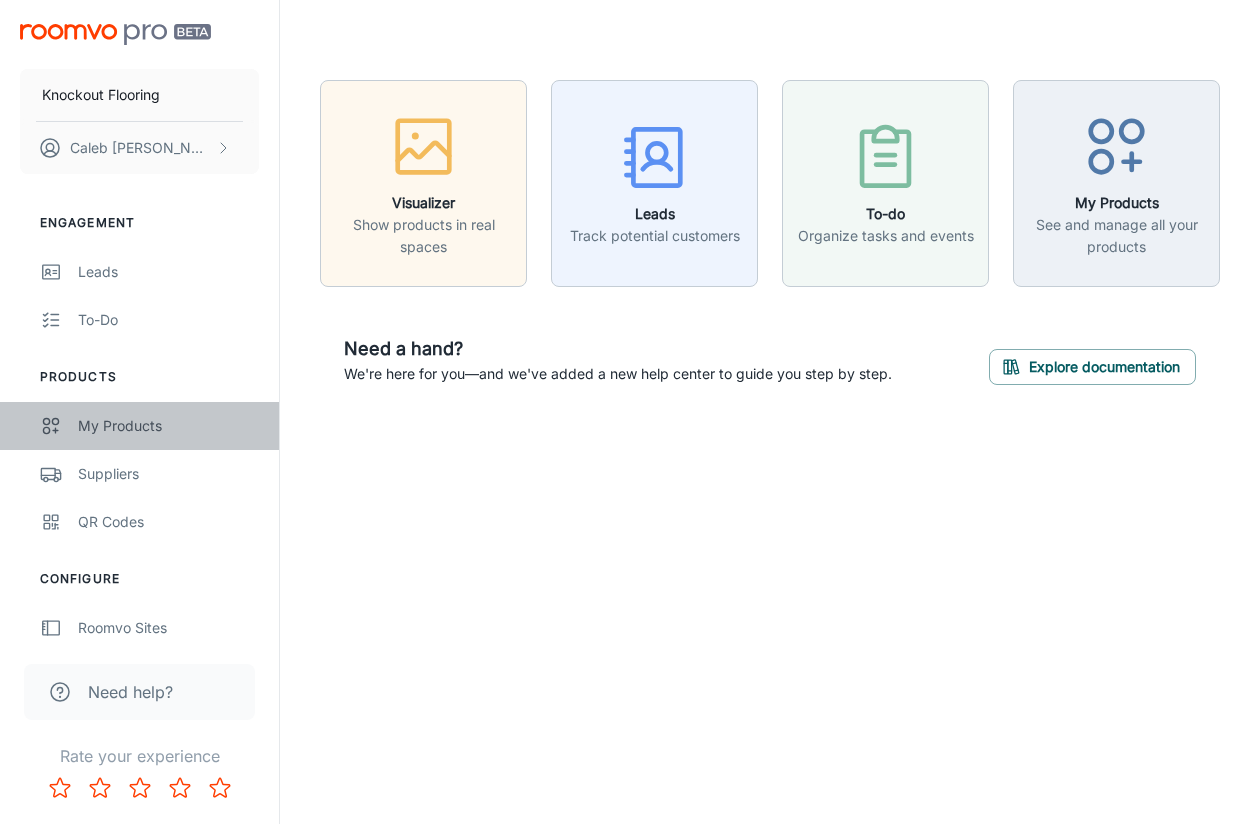 click on "My Products" at bounding box center [168, 426] 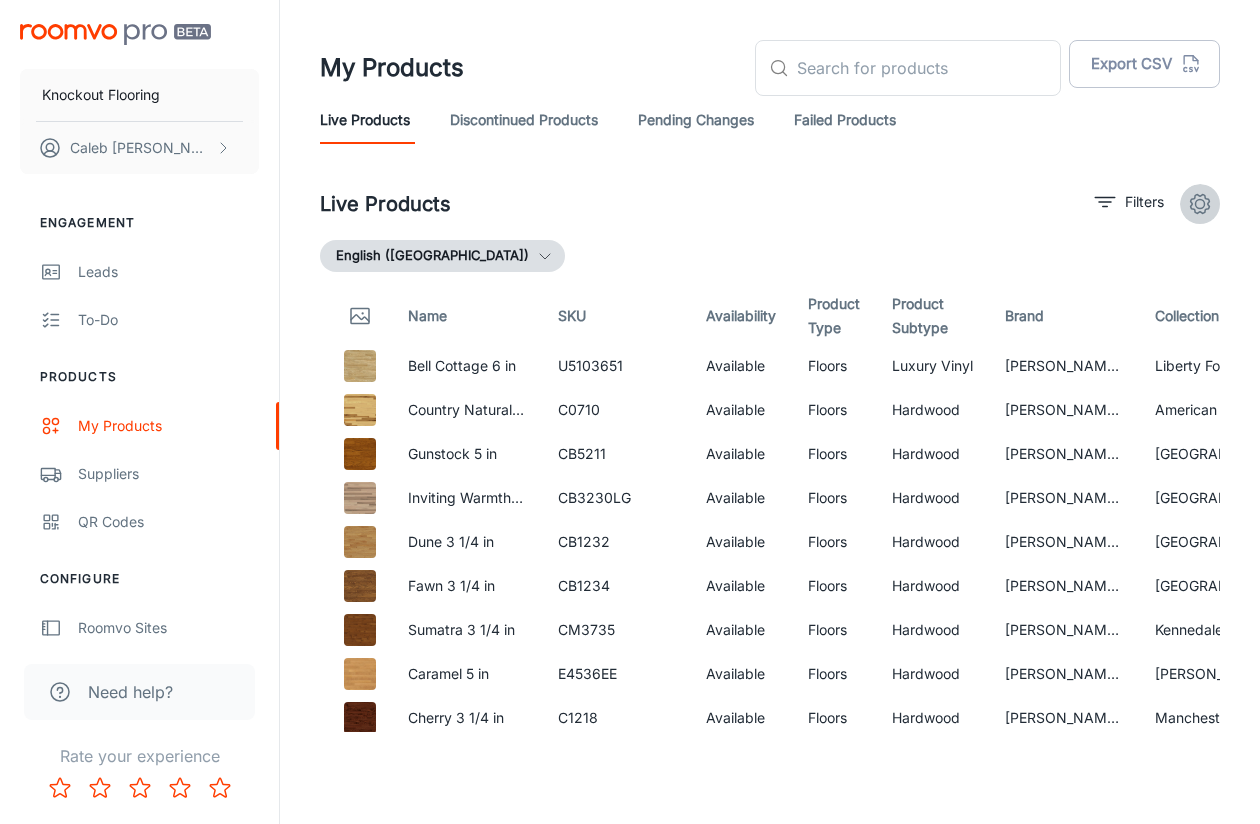 click 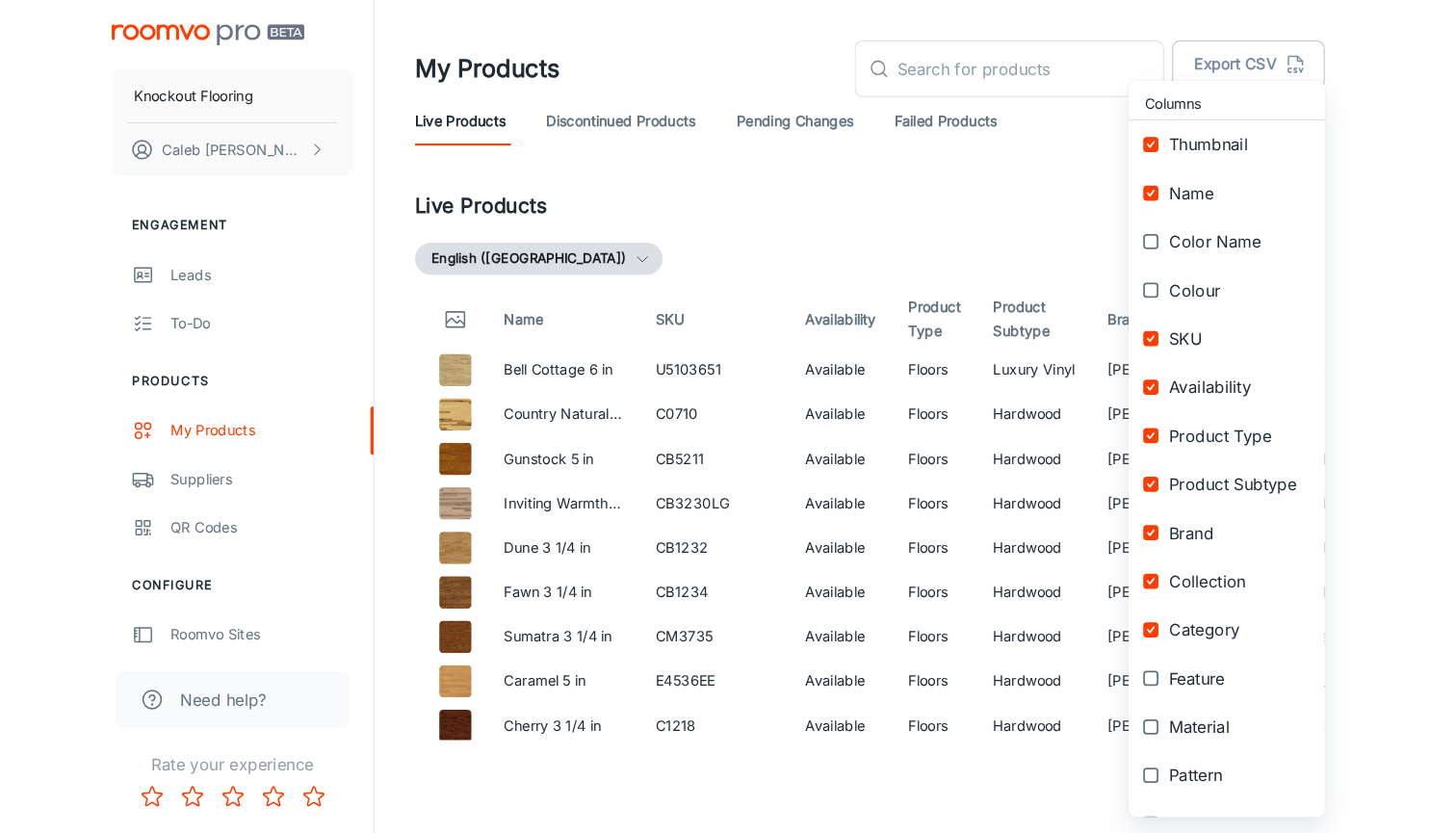 scroll, scrollTop: 0, scrollLeft: 0, axis: both 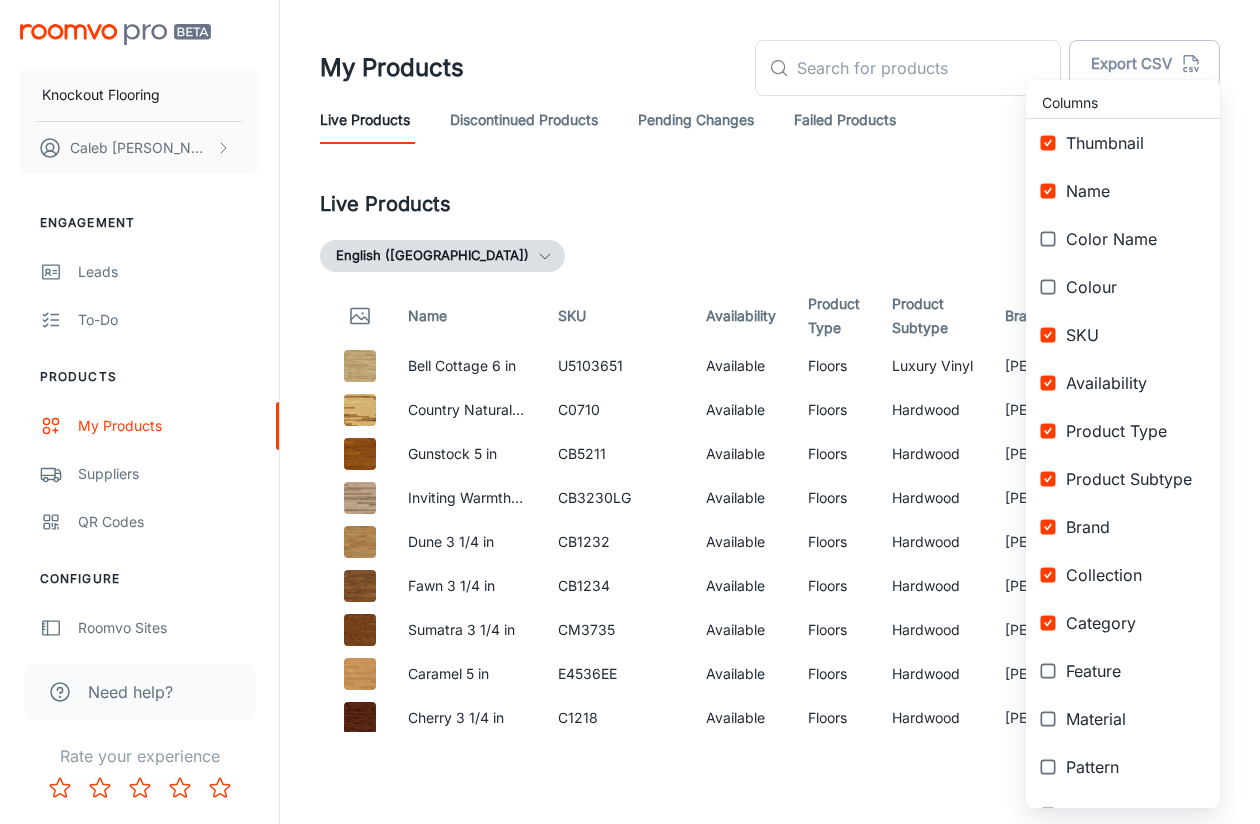 click at bounding box center [630, 412] 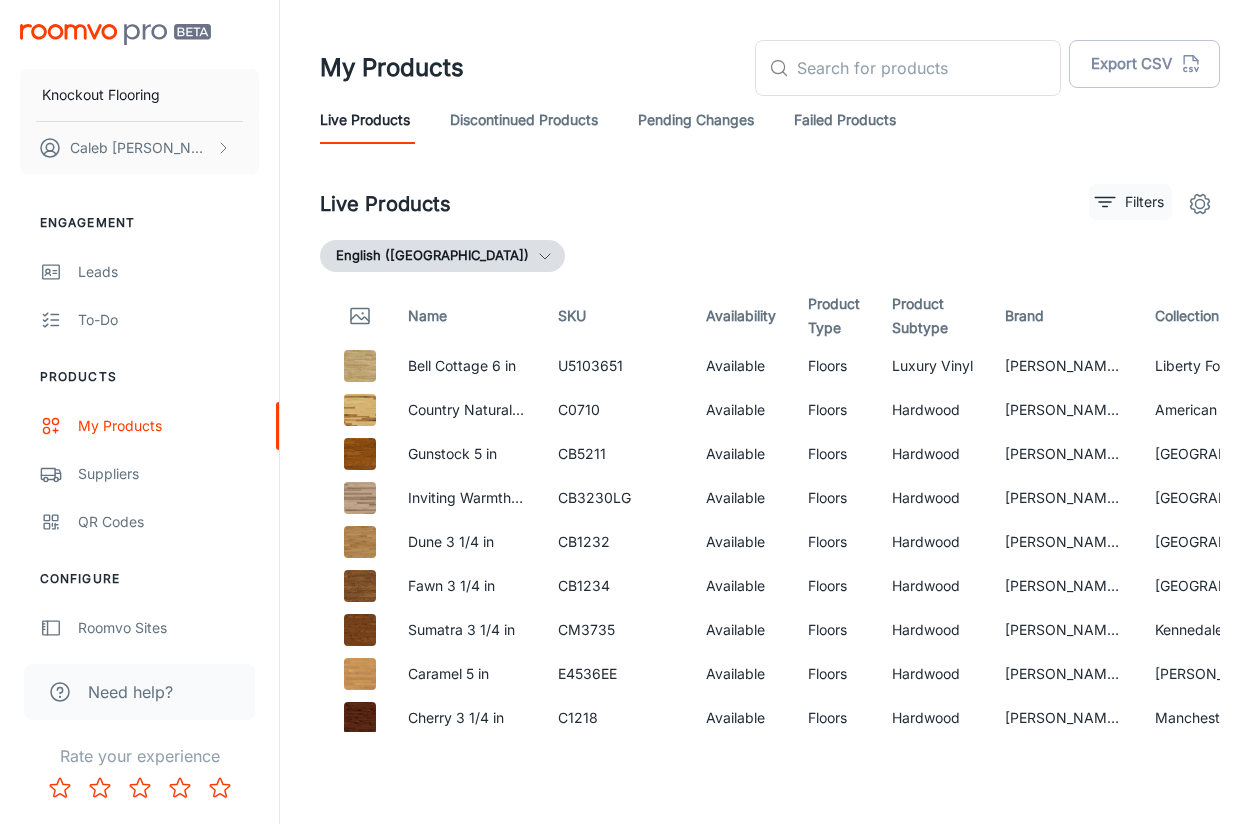 click on "Filters" at bounding box center [1130, 202] 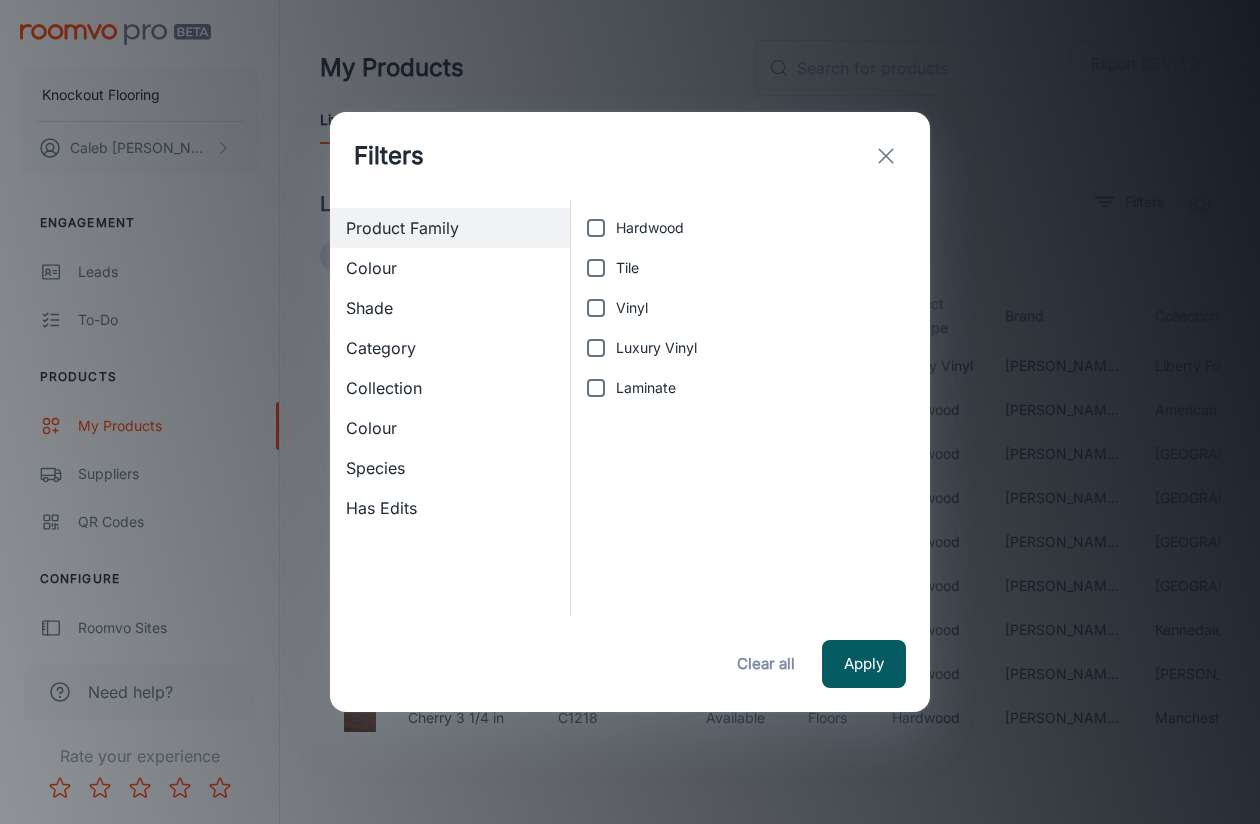 click on "Colour" at bounding box center (450, 268) 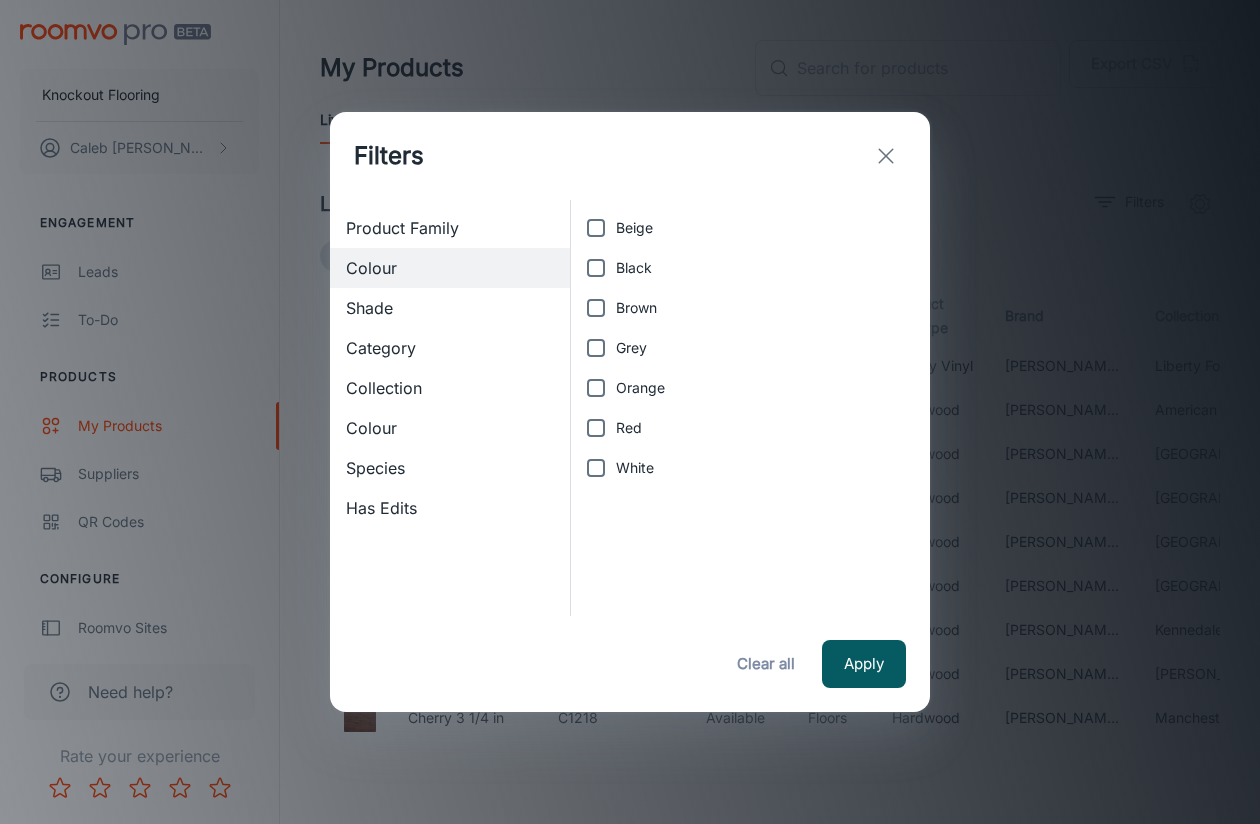 click on "Product Family" at bounding box center [450, 228] 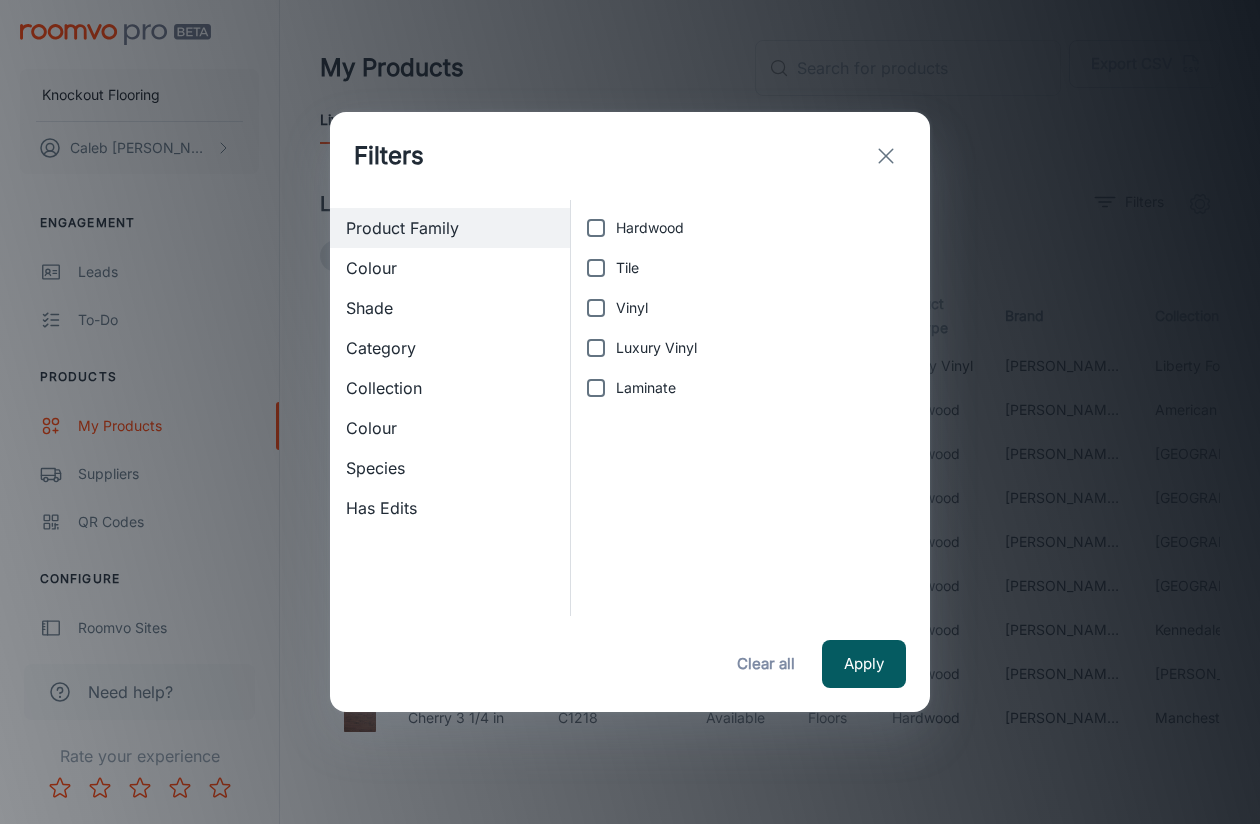 click on "Hardwood" at bounding box center [596, 228] 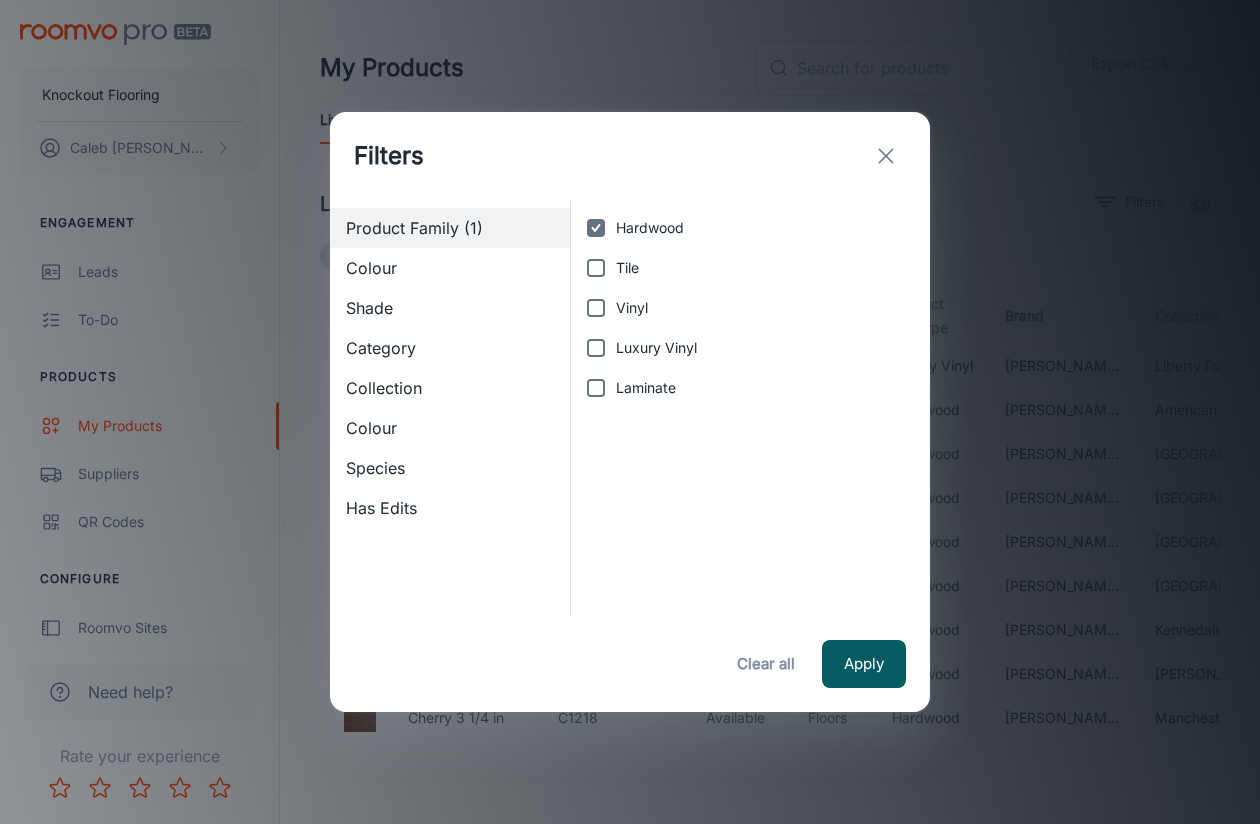 click on "Tile" at bounding box center [596, 268] 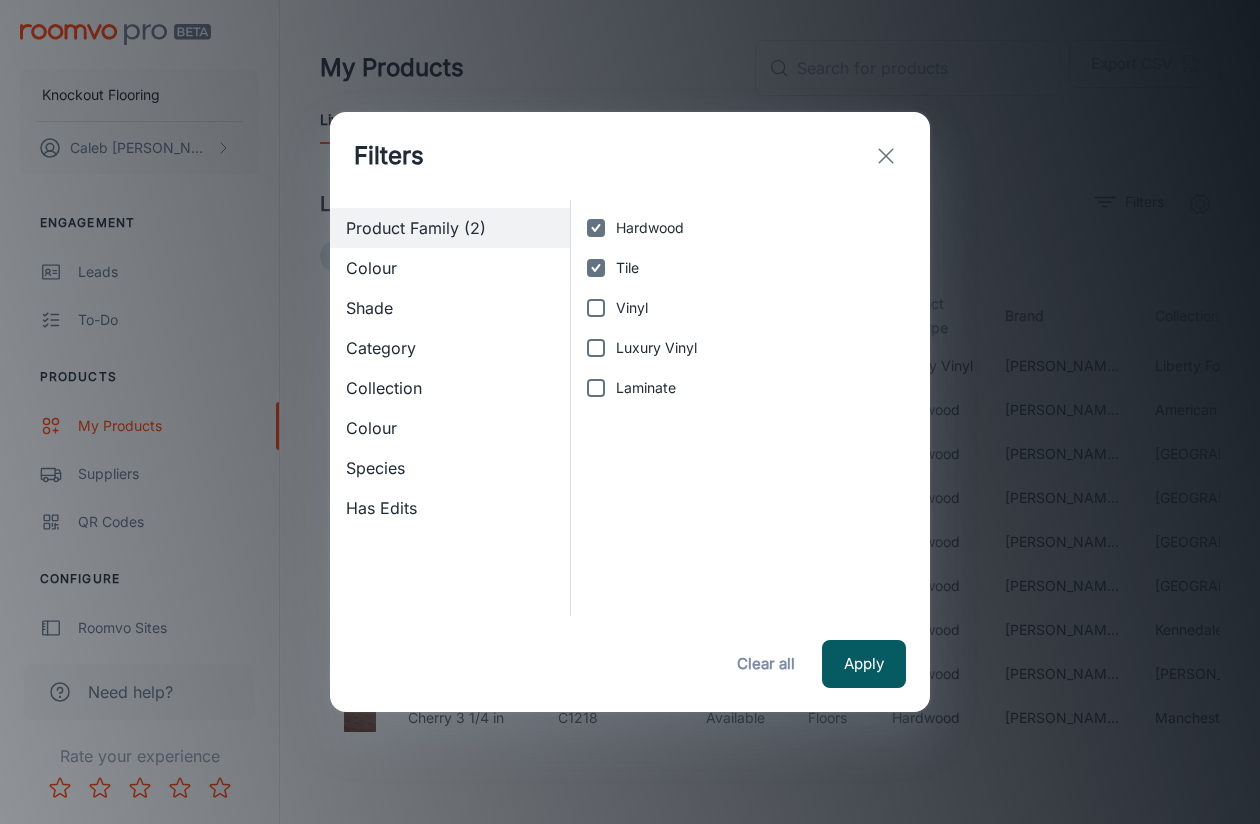 click on "Vinyl" at bounding box center (596, 308) 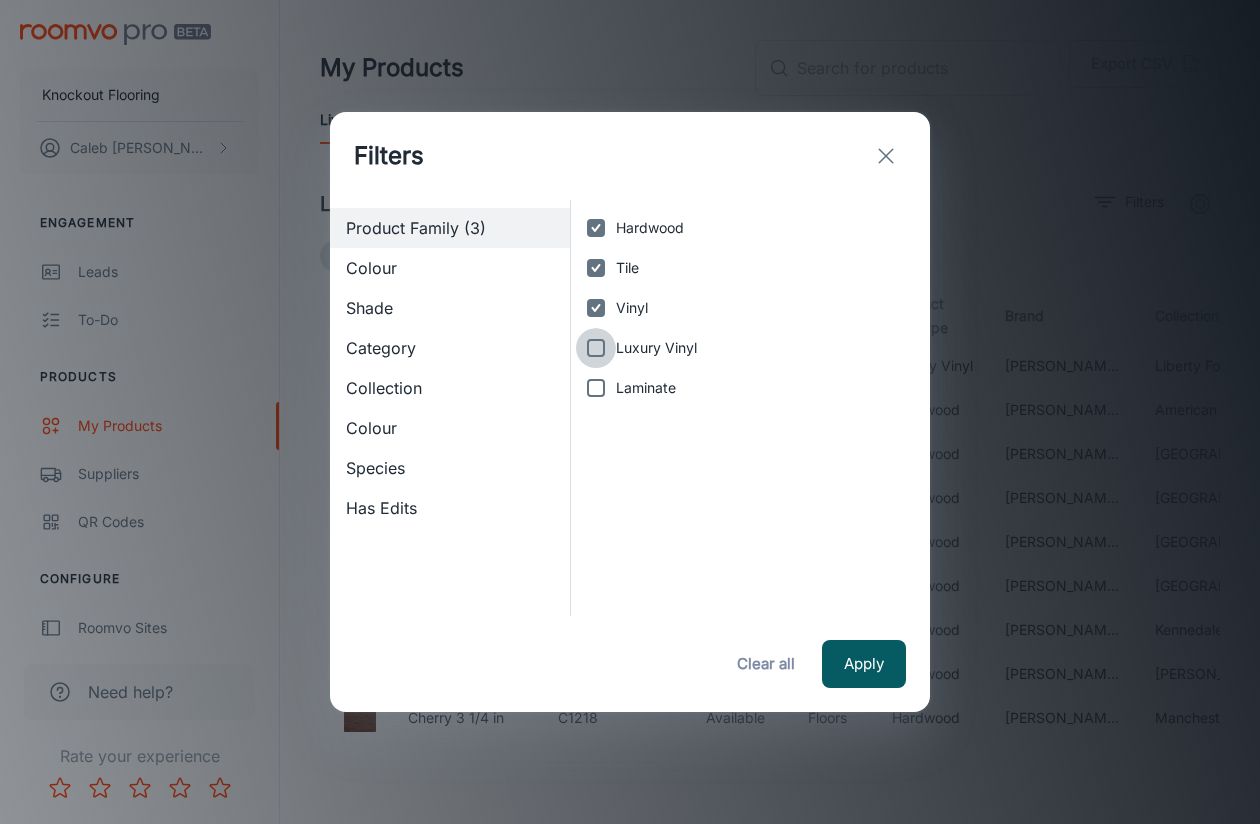 click on "Luxury Vinyl" at bounding box center [596, 348] 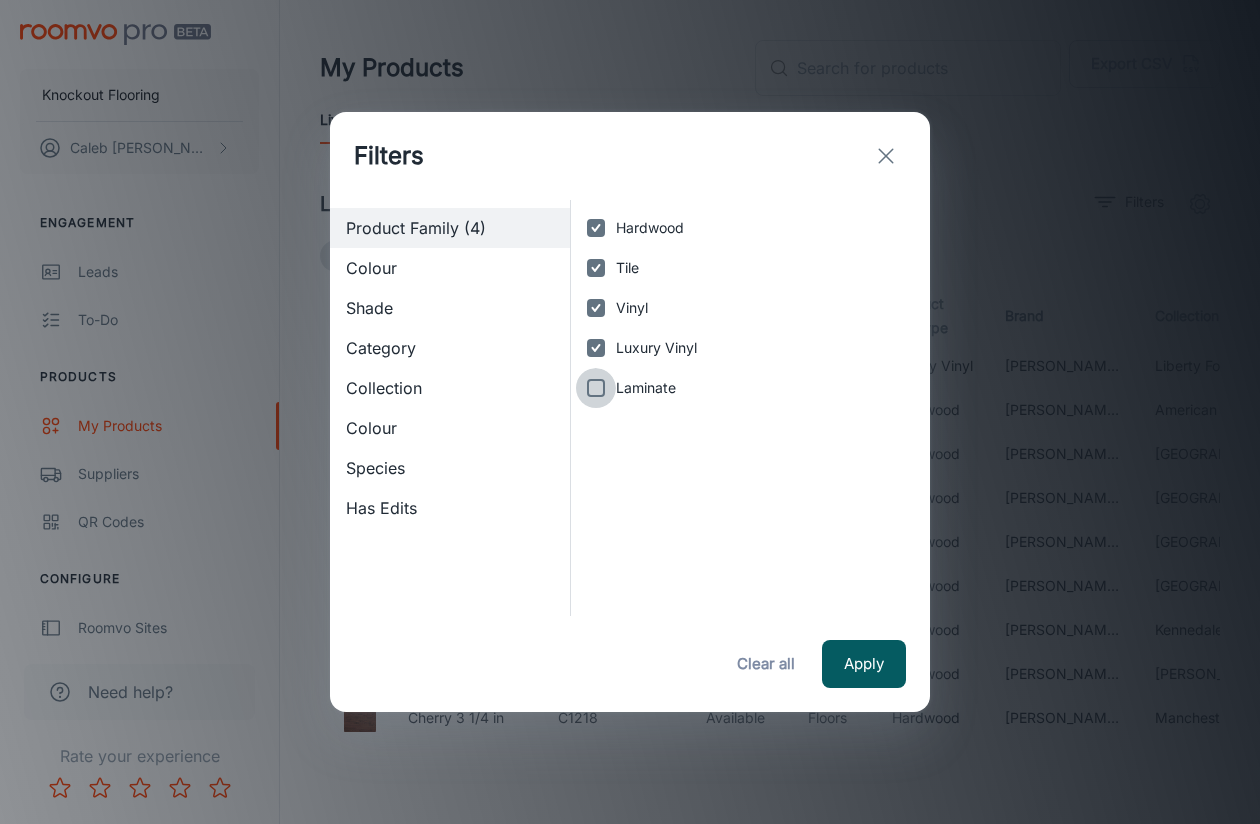 click on "Laminate" at bounding box center (596, 388) 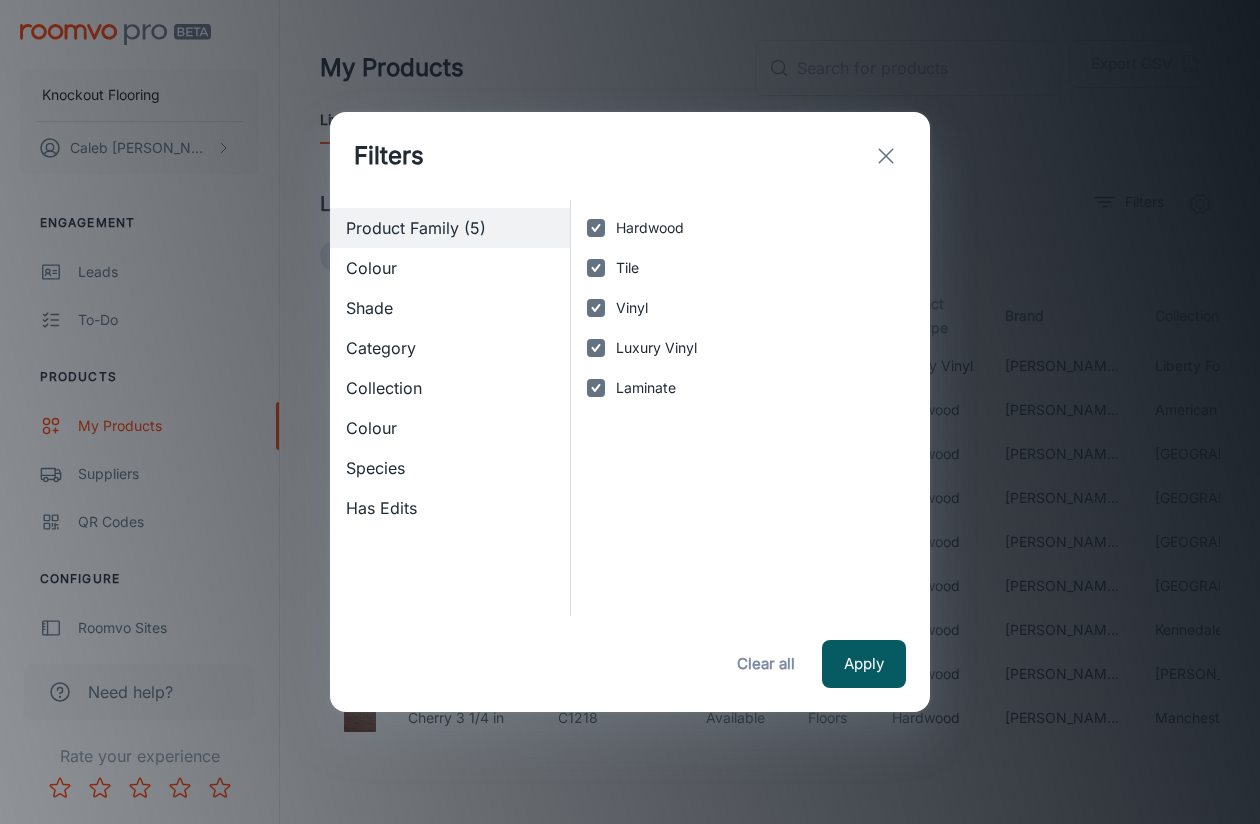 click on "Colour" at bounding box center [450, 268] 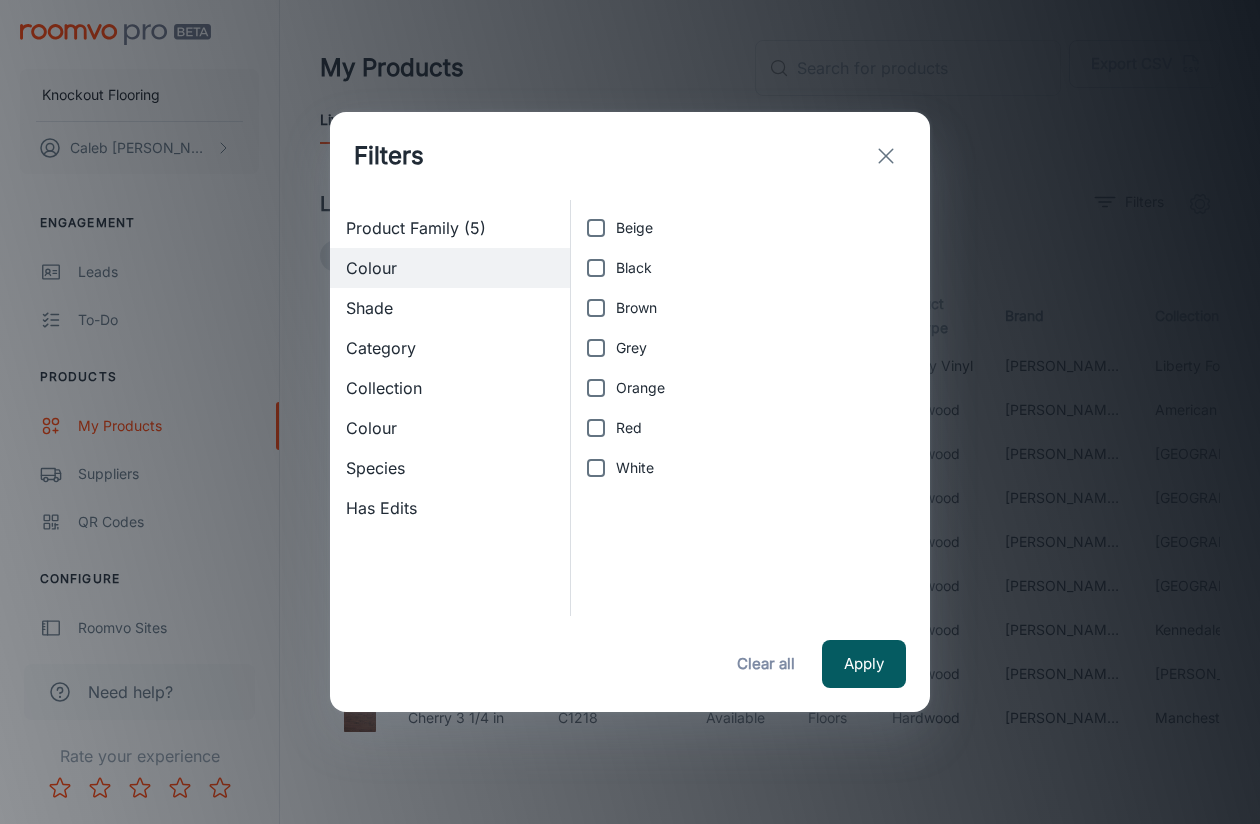 click on "Beige" at bounding box center (596, 228) 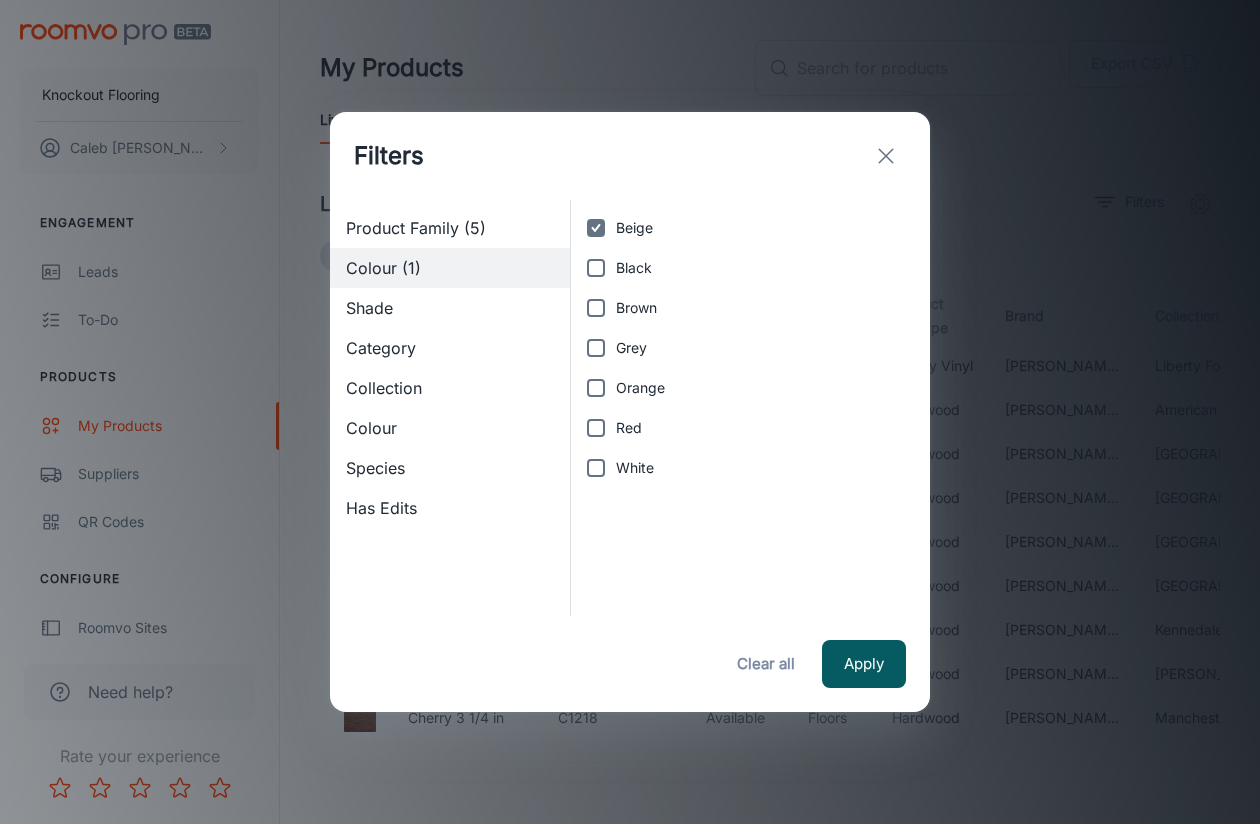 click on "Black" at bounding box center (596, 268) 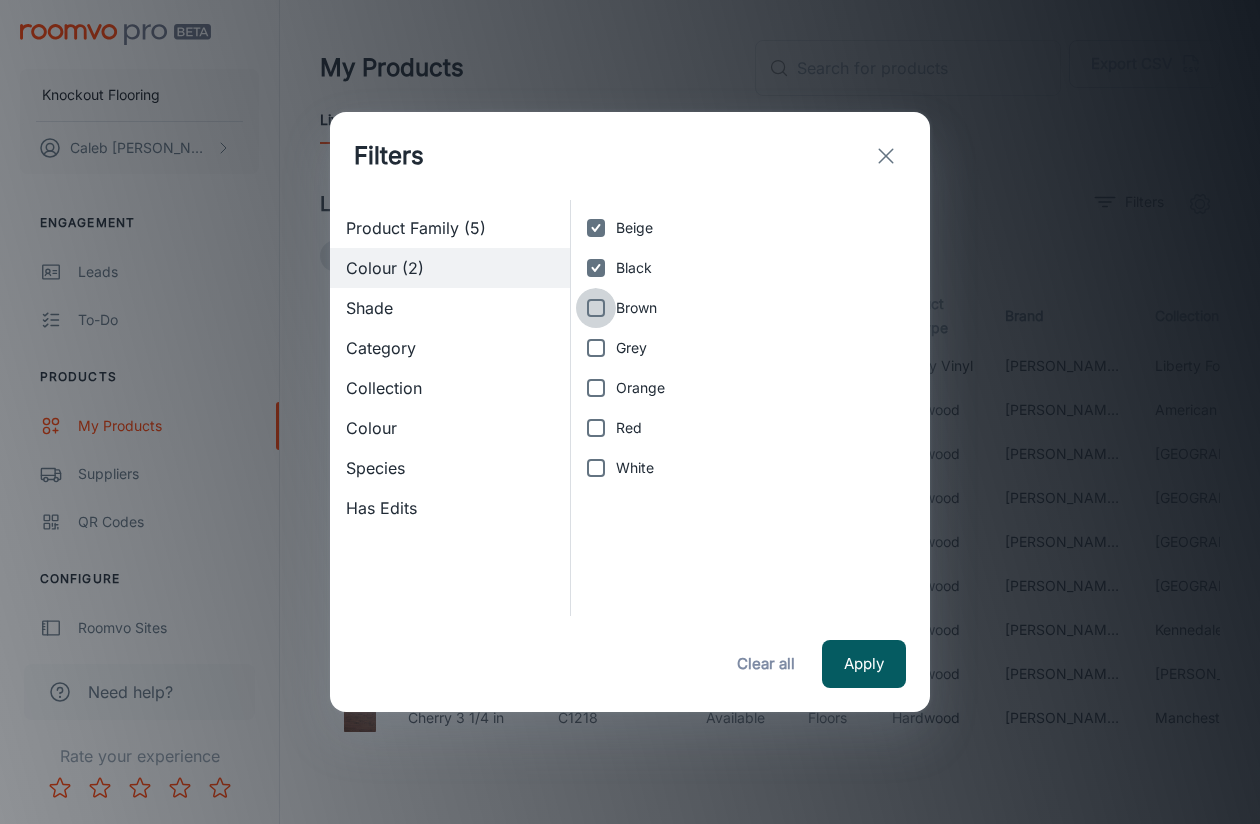 click on "Brown" at bounding box center [596, 308] 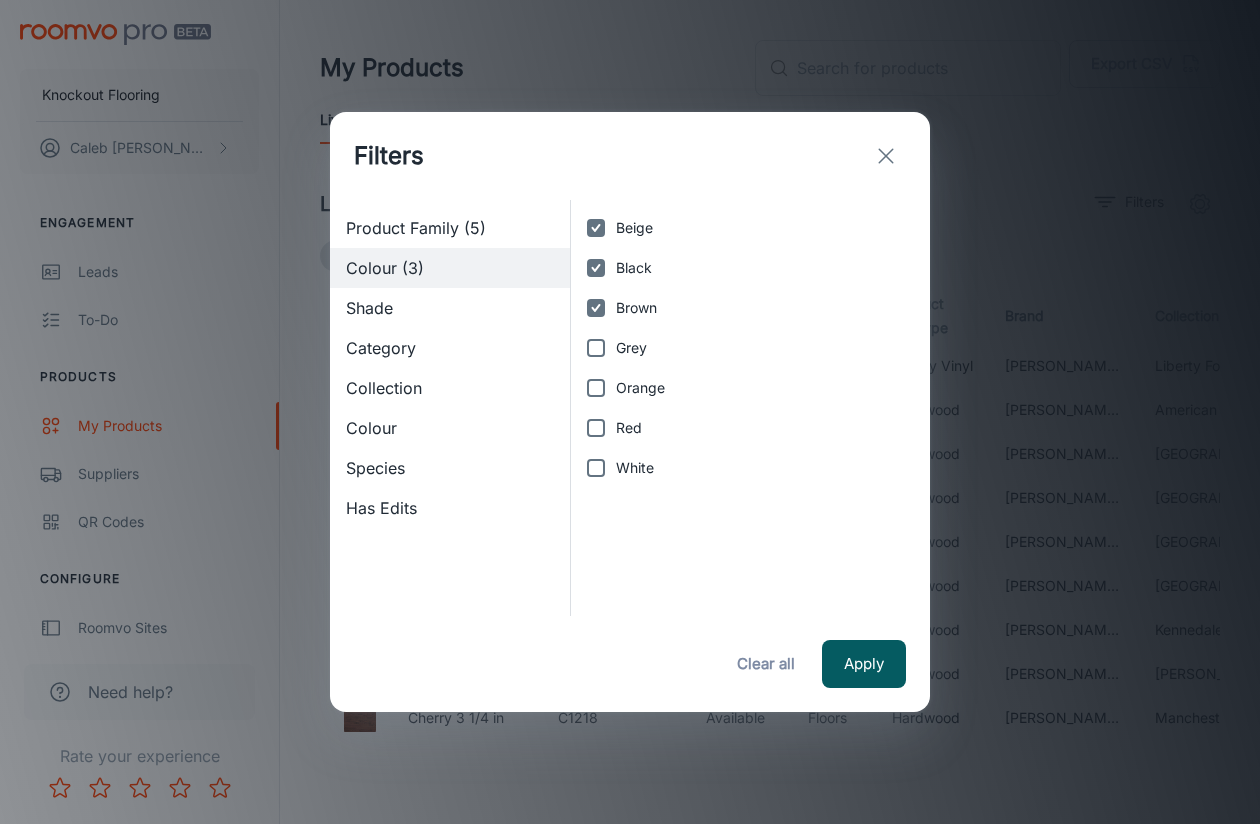 click on "Grey" at bounding box center (596, 348) 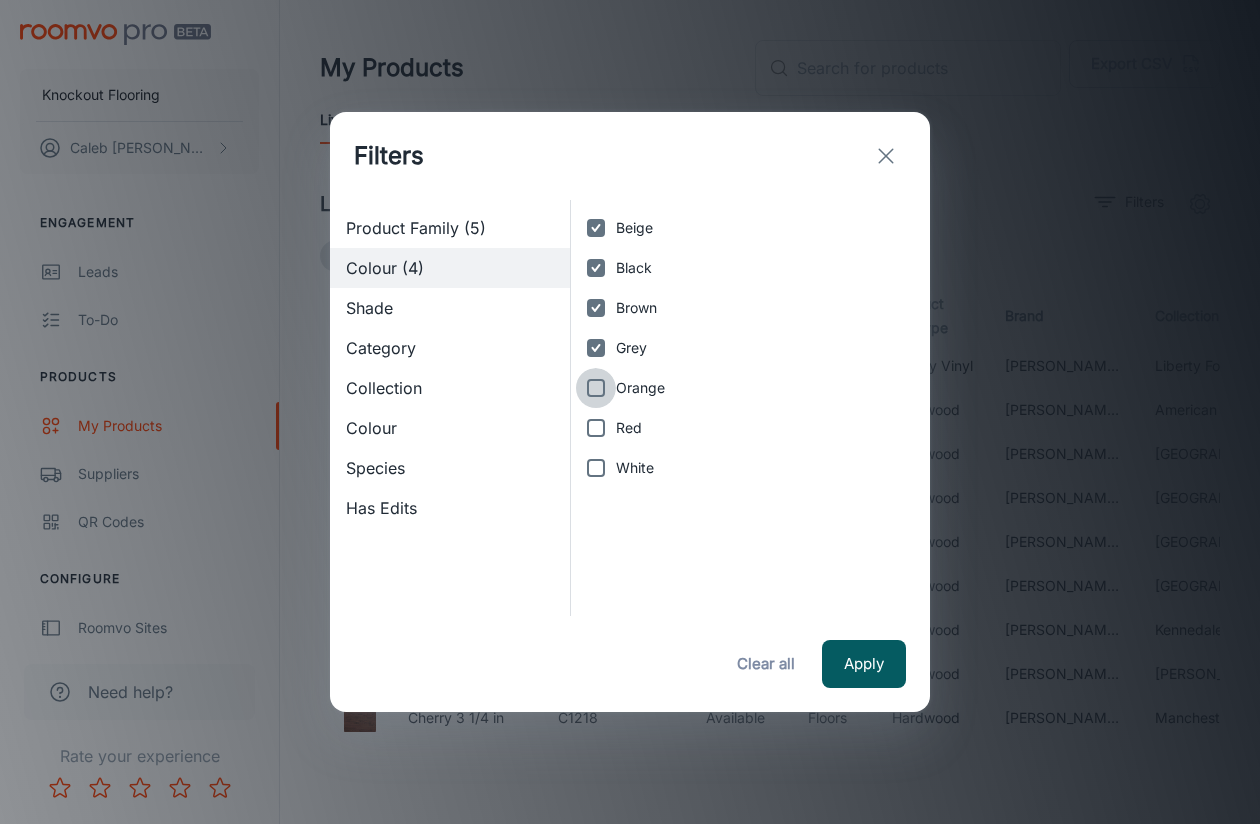 click on "Orange" at bounding box center (596, 388) 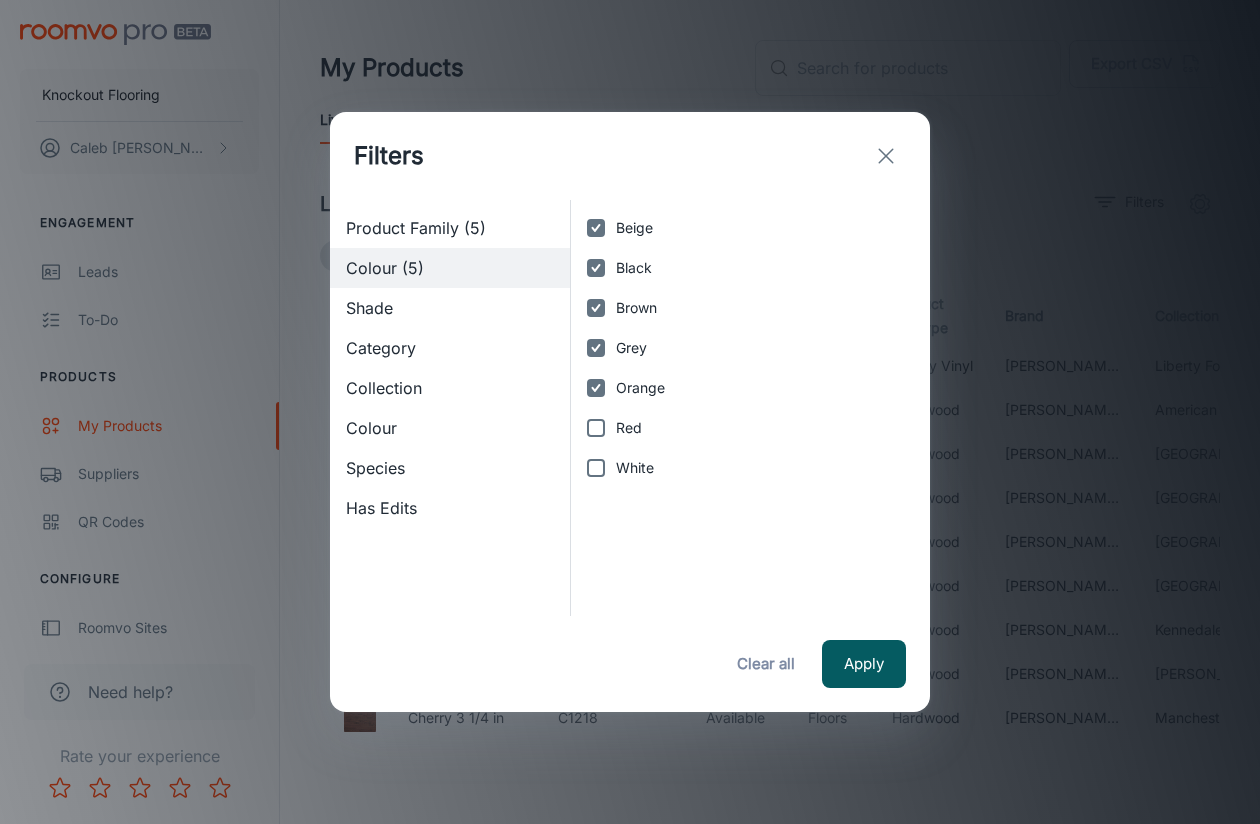 click on "Red" at bounding box center (596, 428) 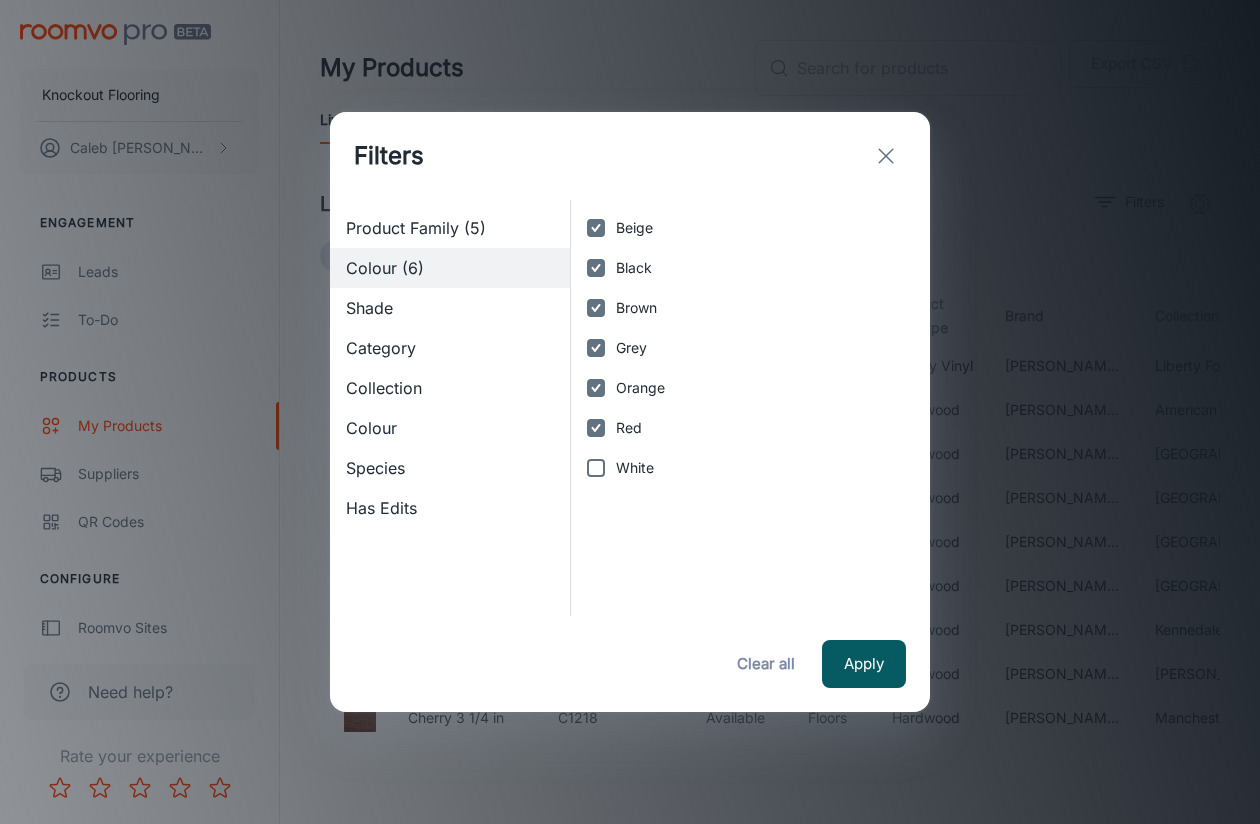 click on "White" at bounding box center [596, 468] 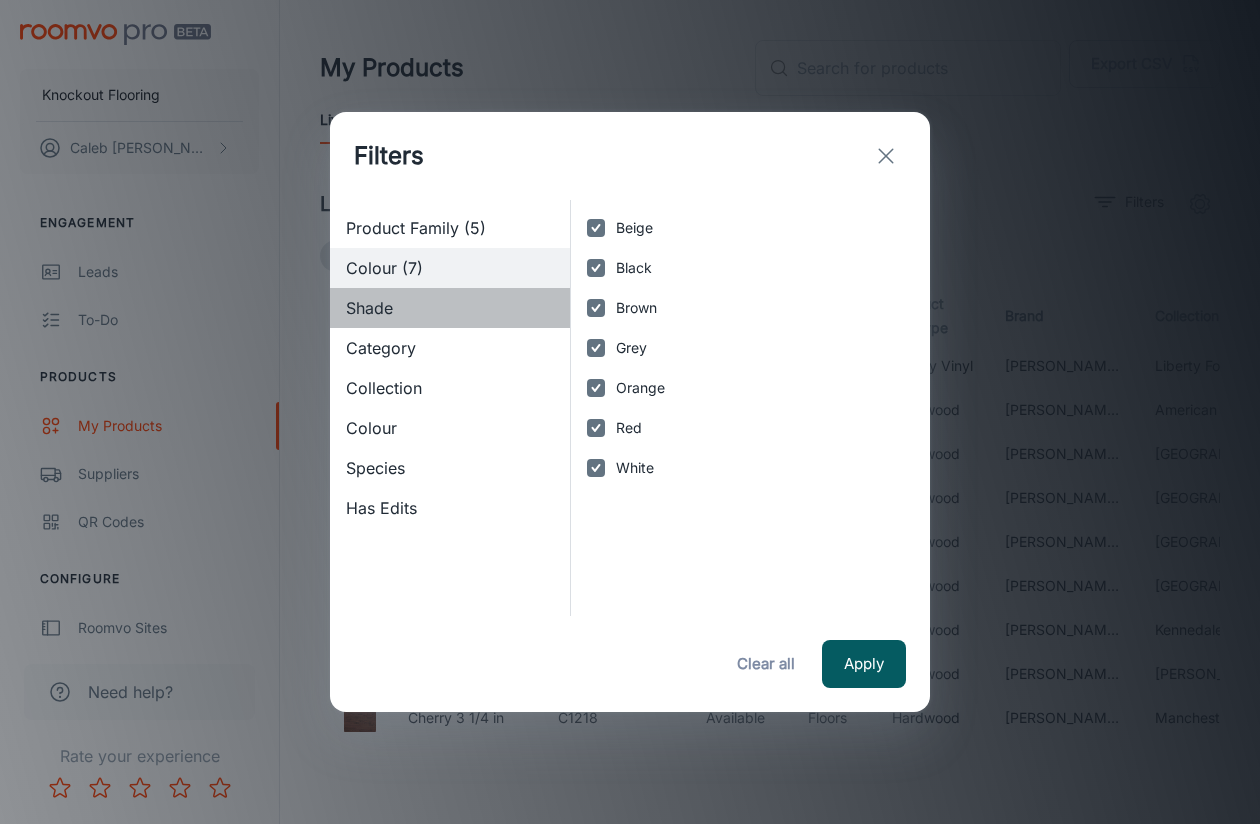 click on "Shade" at bounding box center (450, 308) 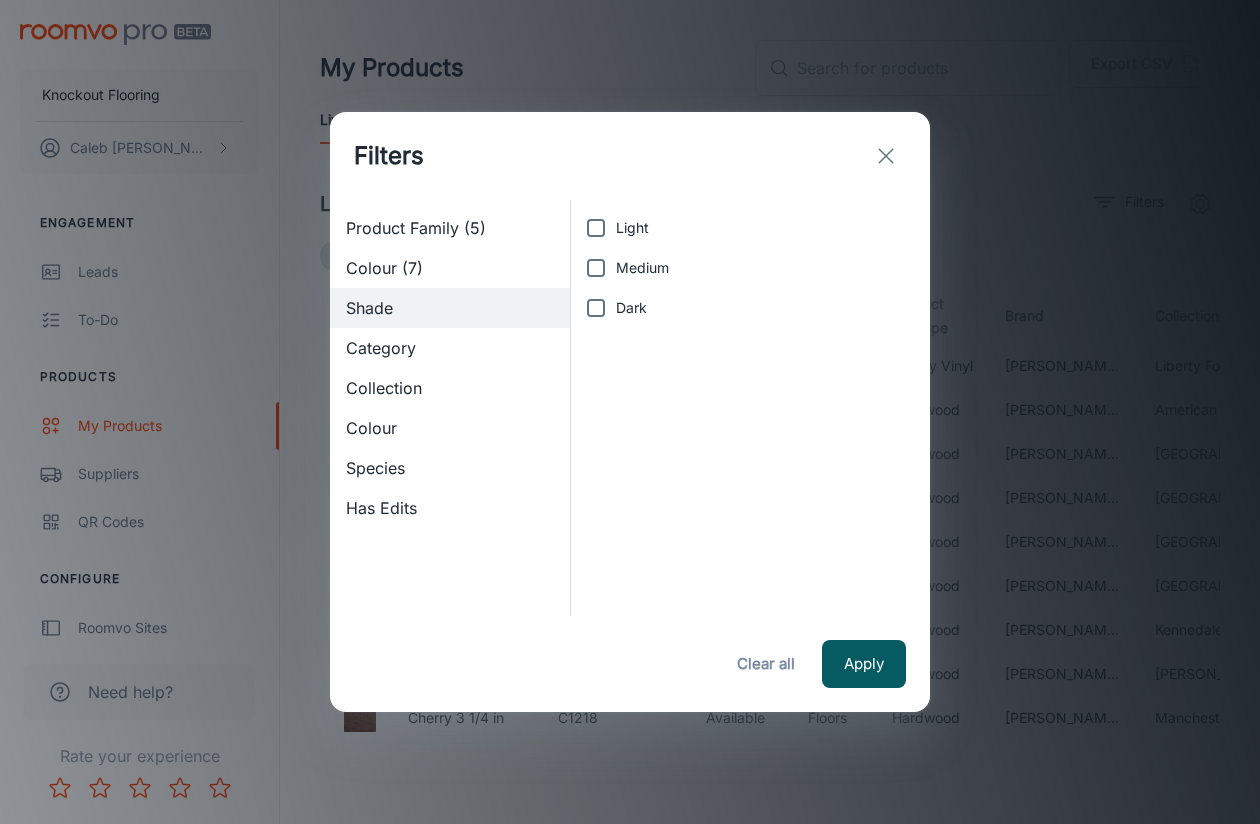 click on "Light" at bounding box center [596, 228] 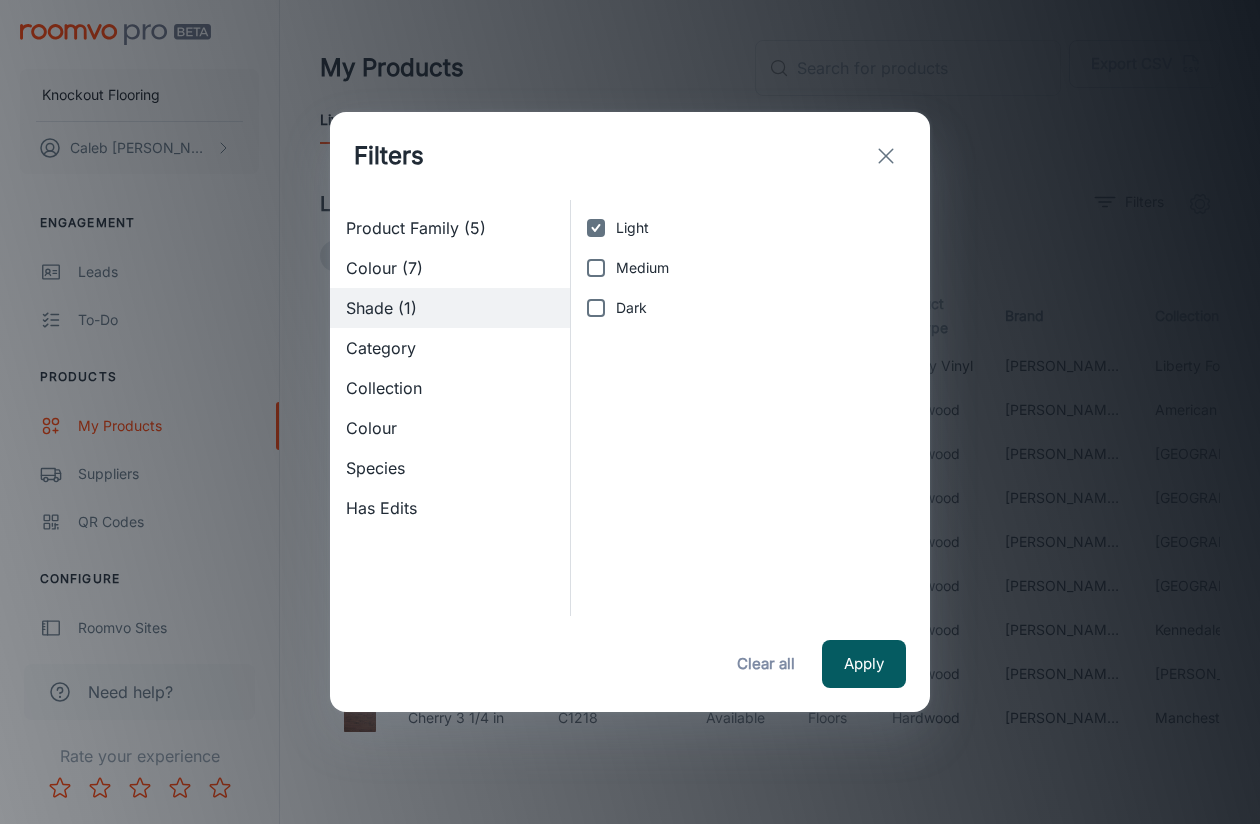 click on "Medium" at bounding box center (596, 268) 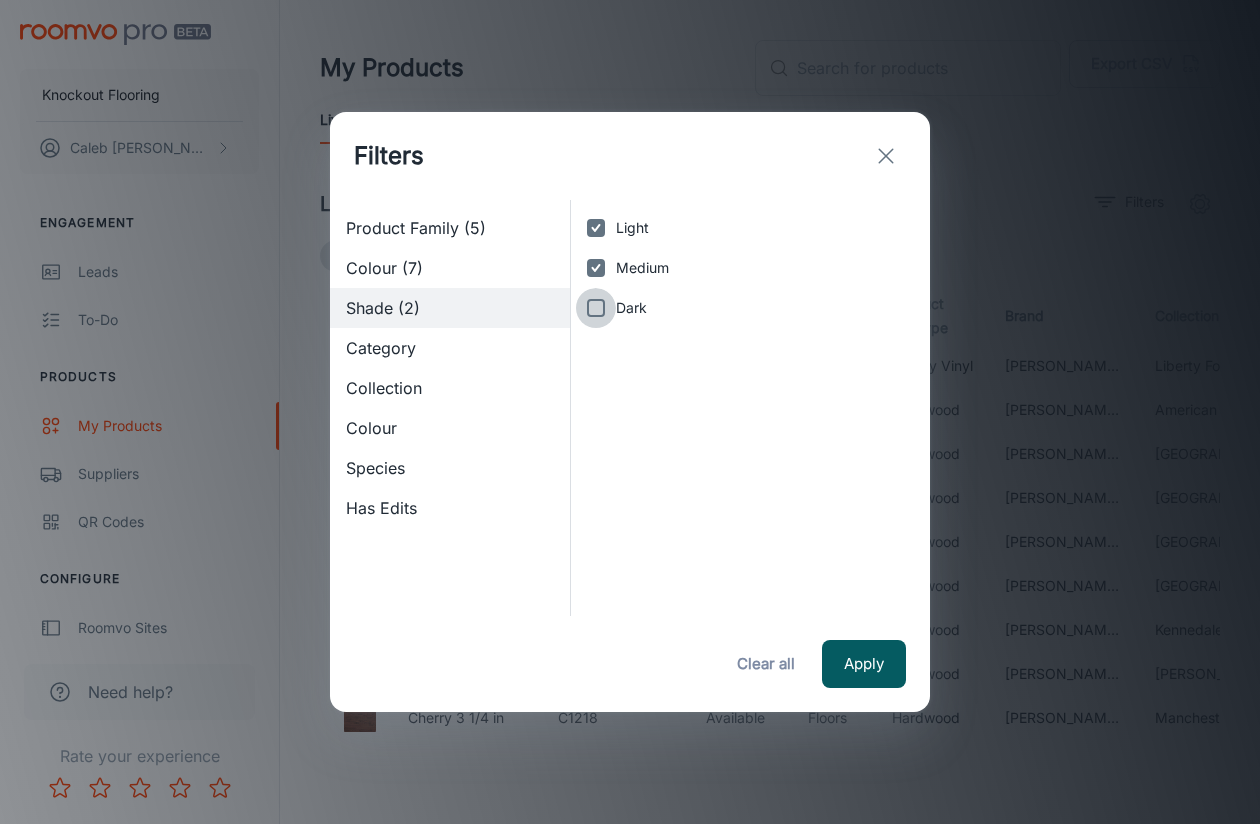 click on "Dark" at bounding box center [596, 308] 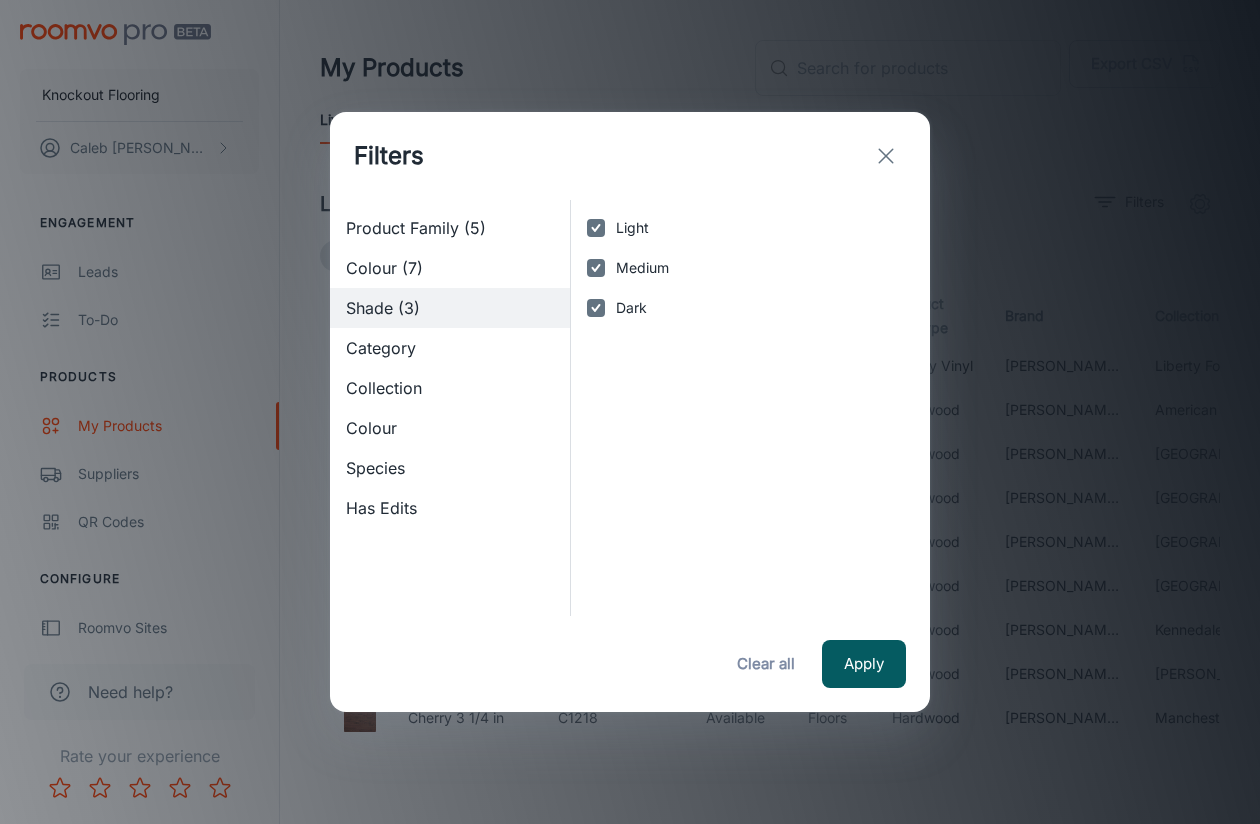 click on "Category" at bounding box center [450, 348] 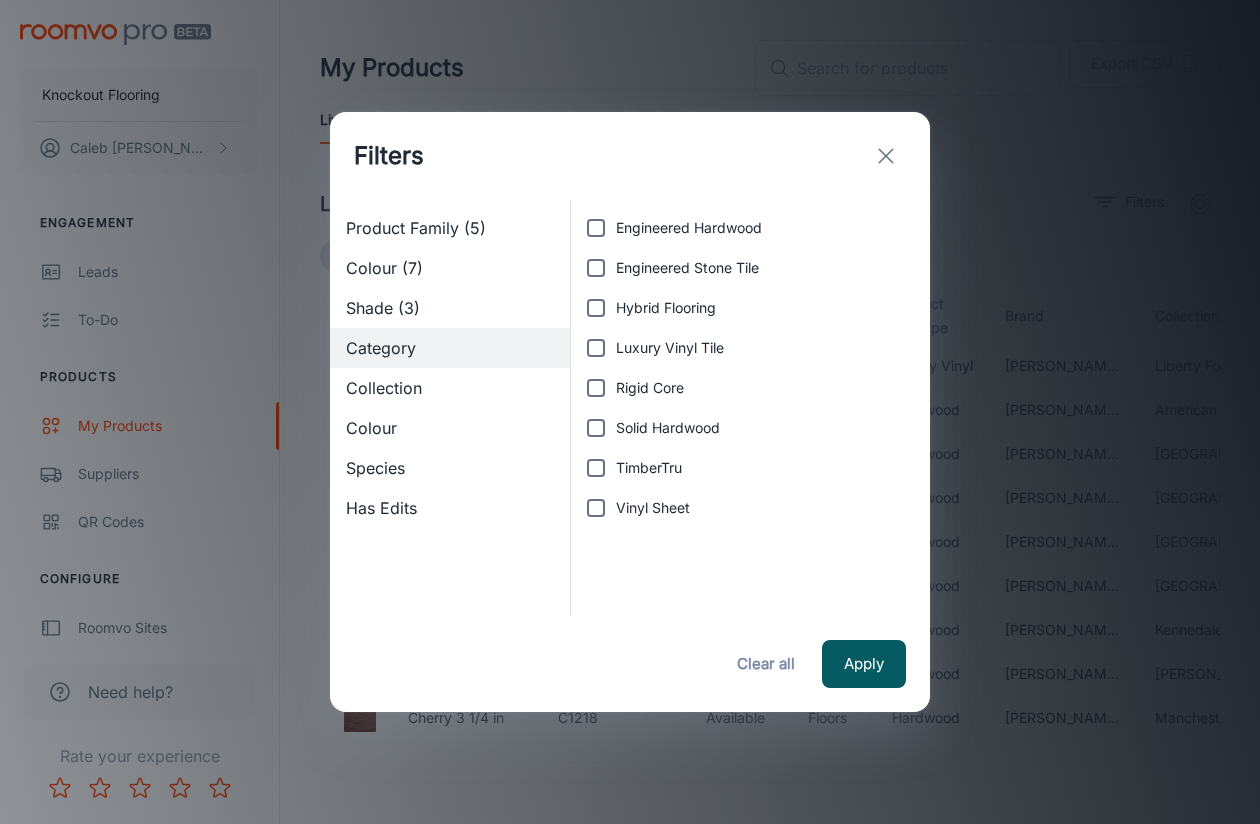 click on "Engineered Hardwood" at bounding box center (596, 228) 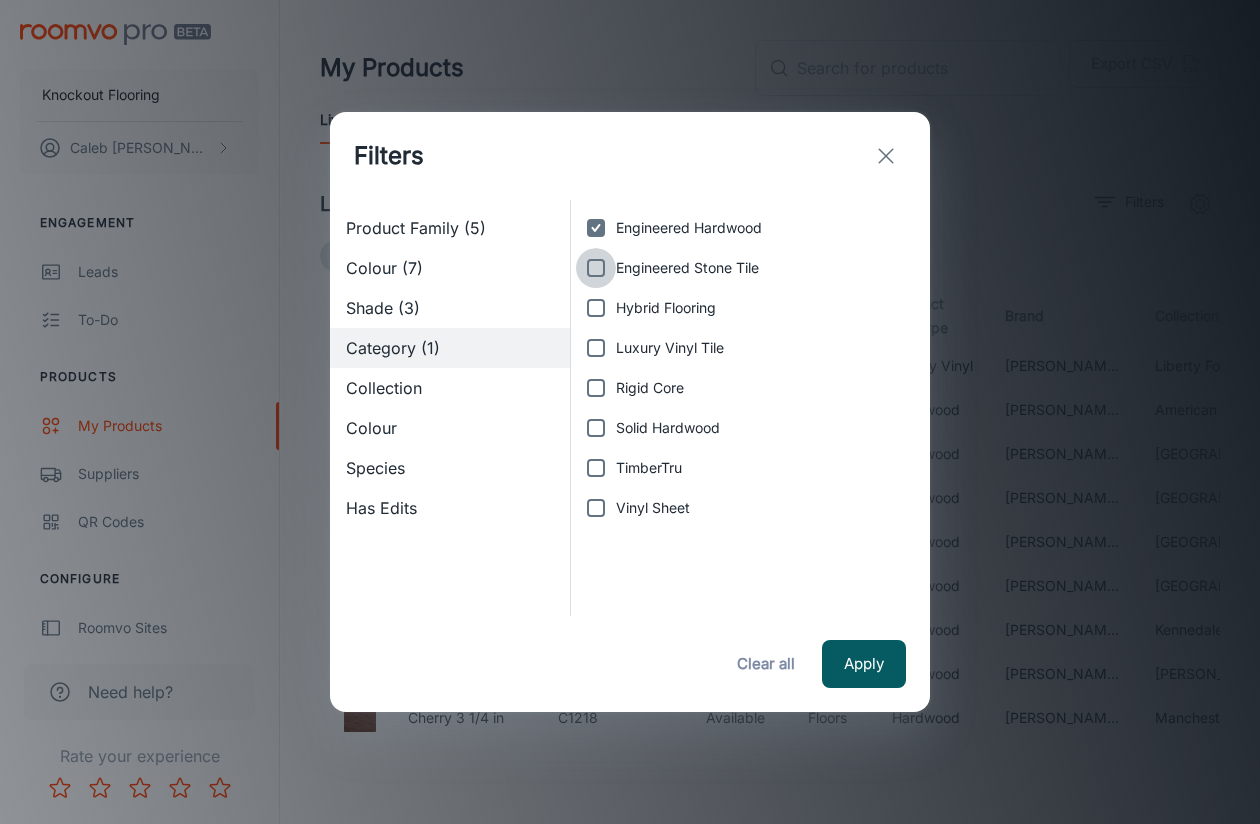 click on "Engineered Stone Tile" at bounding box center (596, 268) 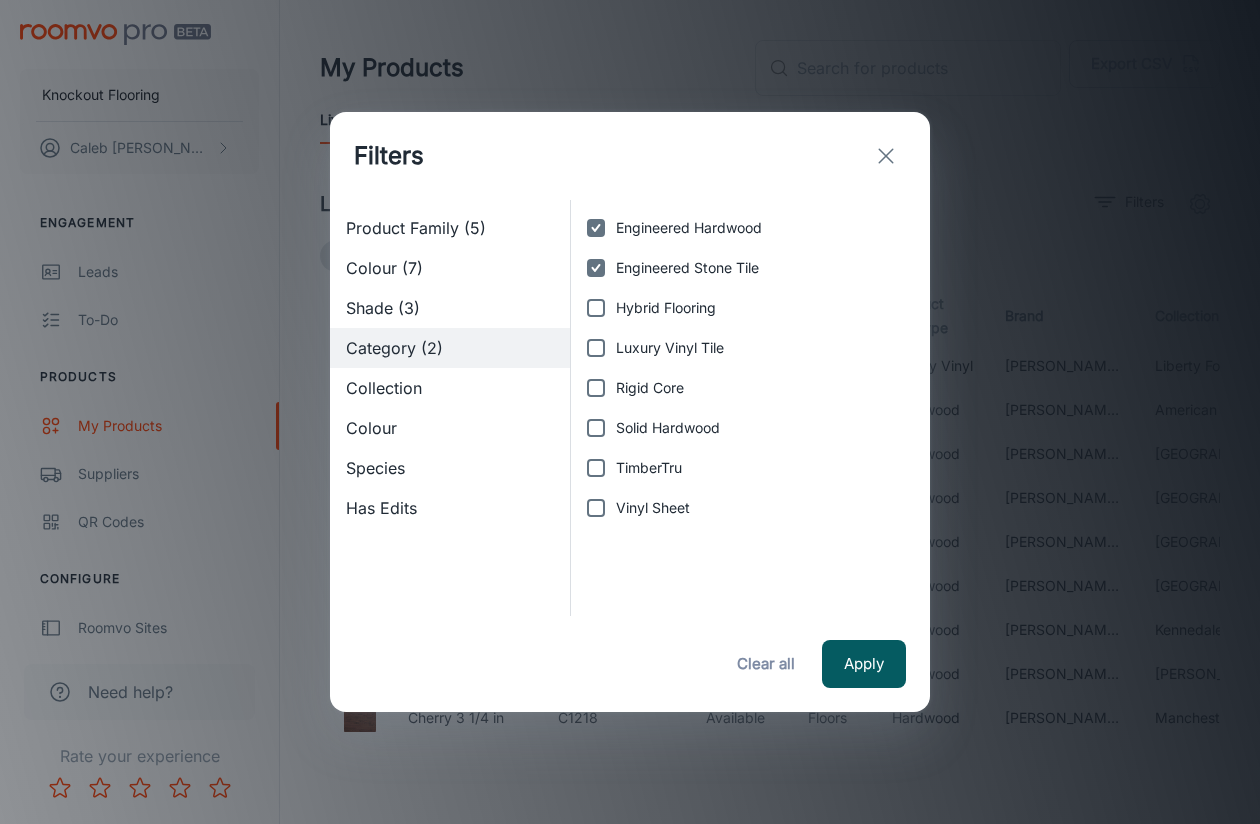 click on "Hybrid Flooring" at bounding box center (596, 308) 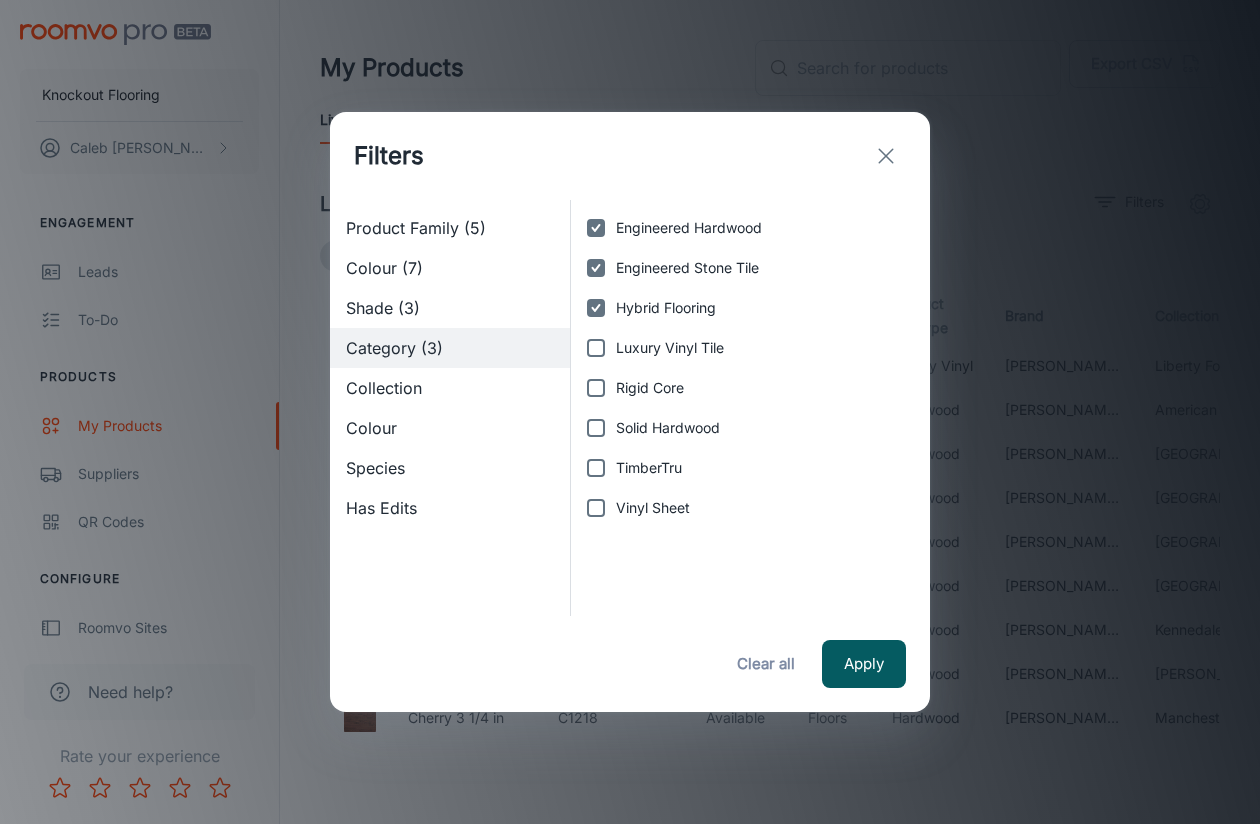 click on "Luxury Vinyl Tile" at bounding box center (596, 348) 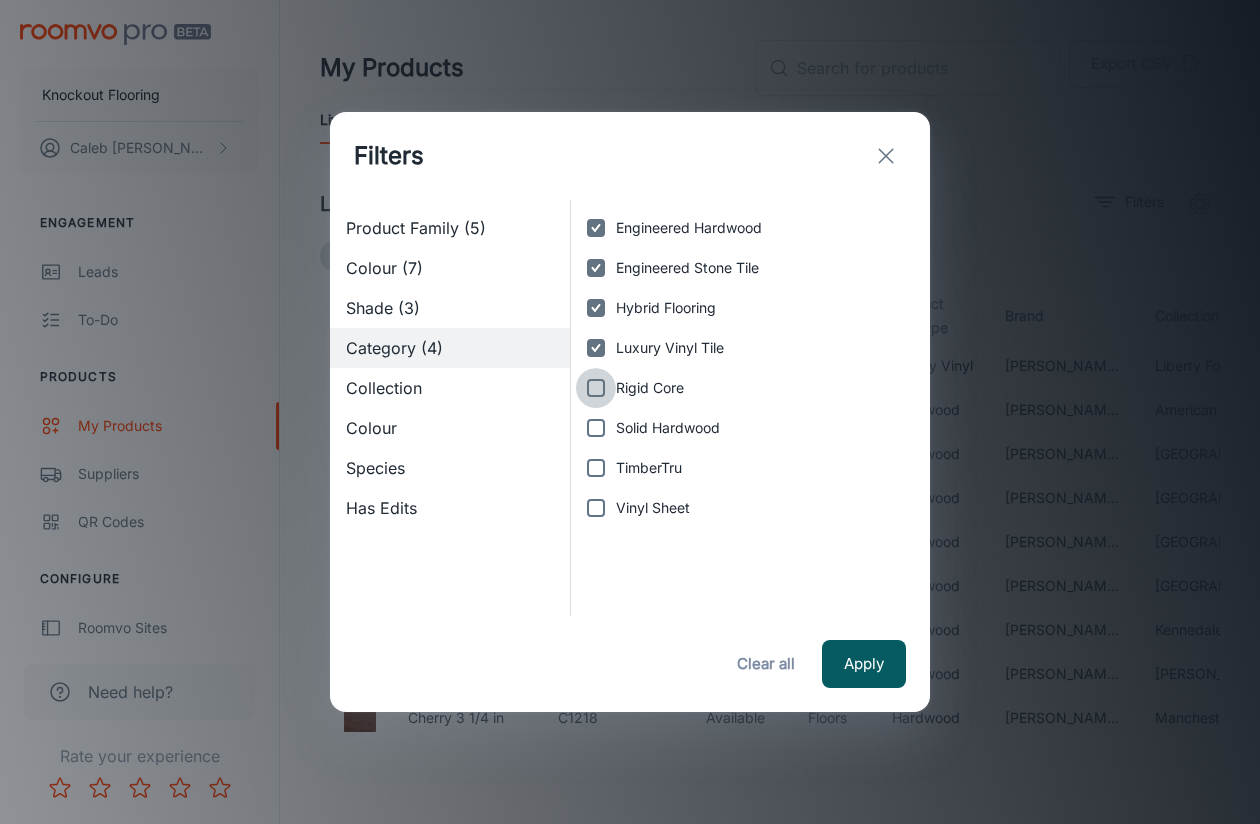 click on "Rigid Core" at bounding box center [596, 388] 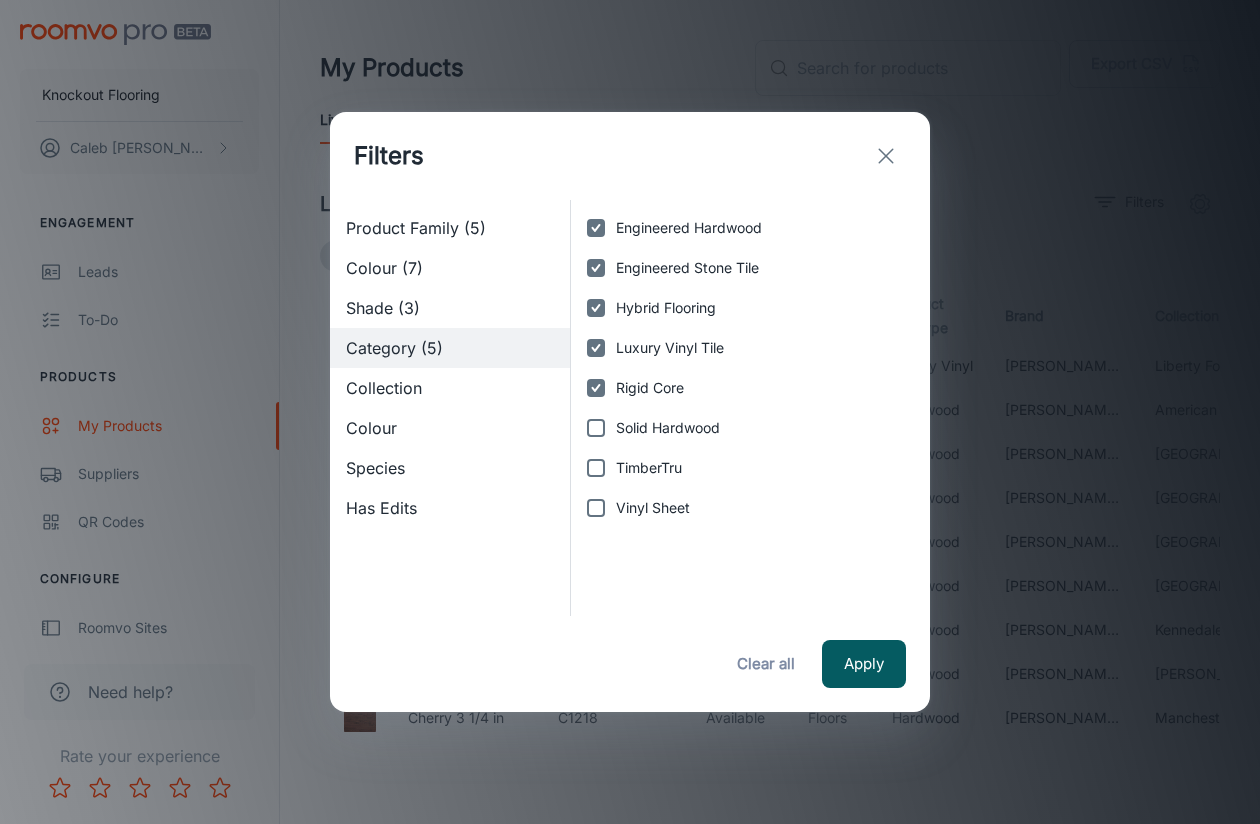 click on "Solid Hardwood" at bounding box center (596, 428) 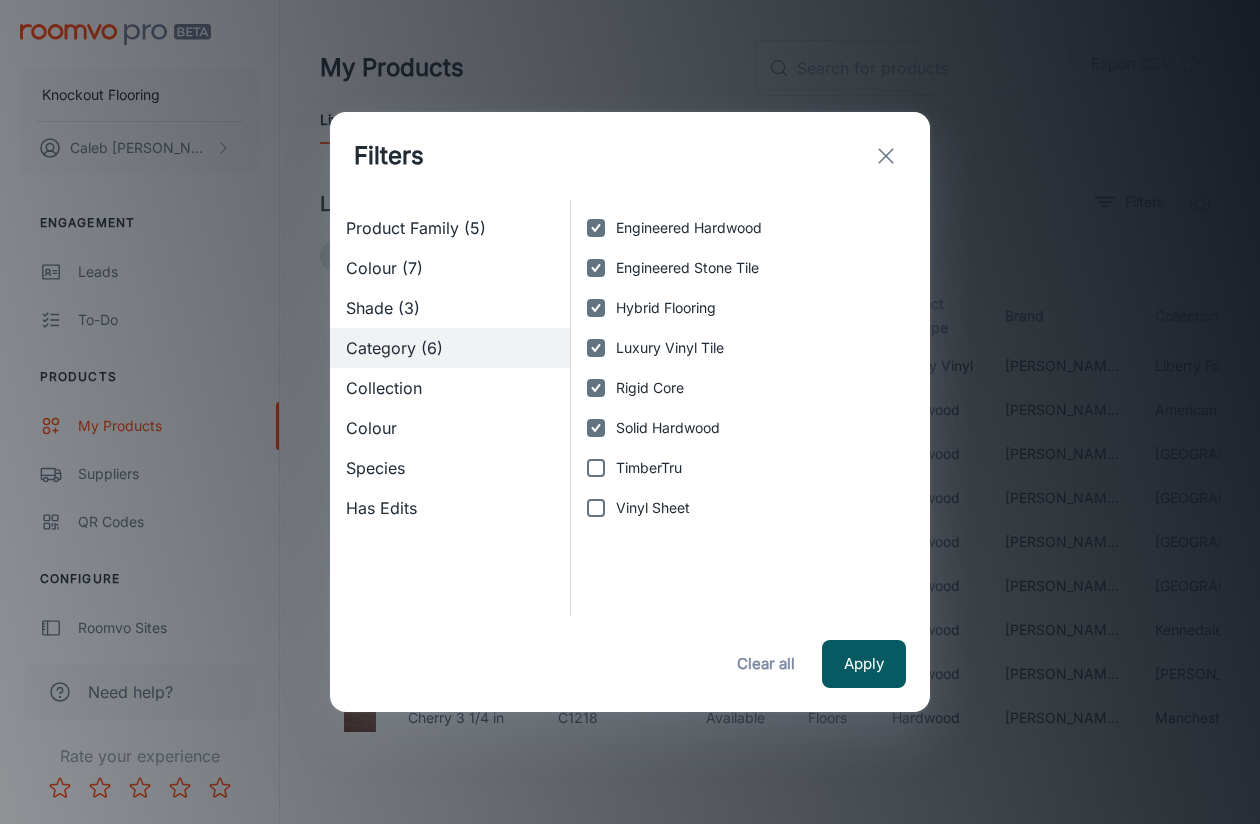click on "TimberTru" at bounding box center [596, 468] 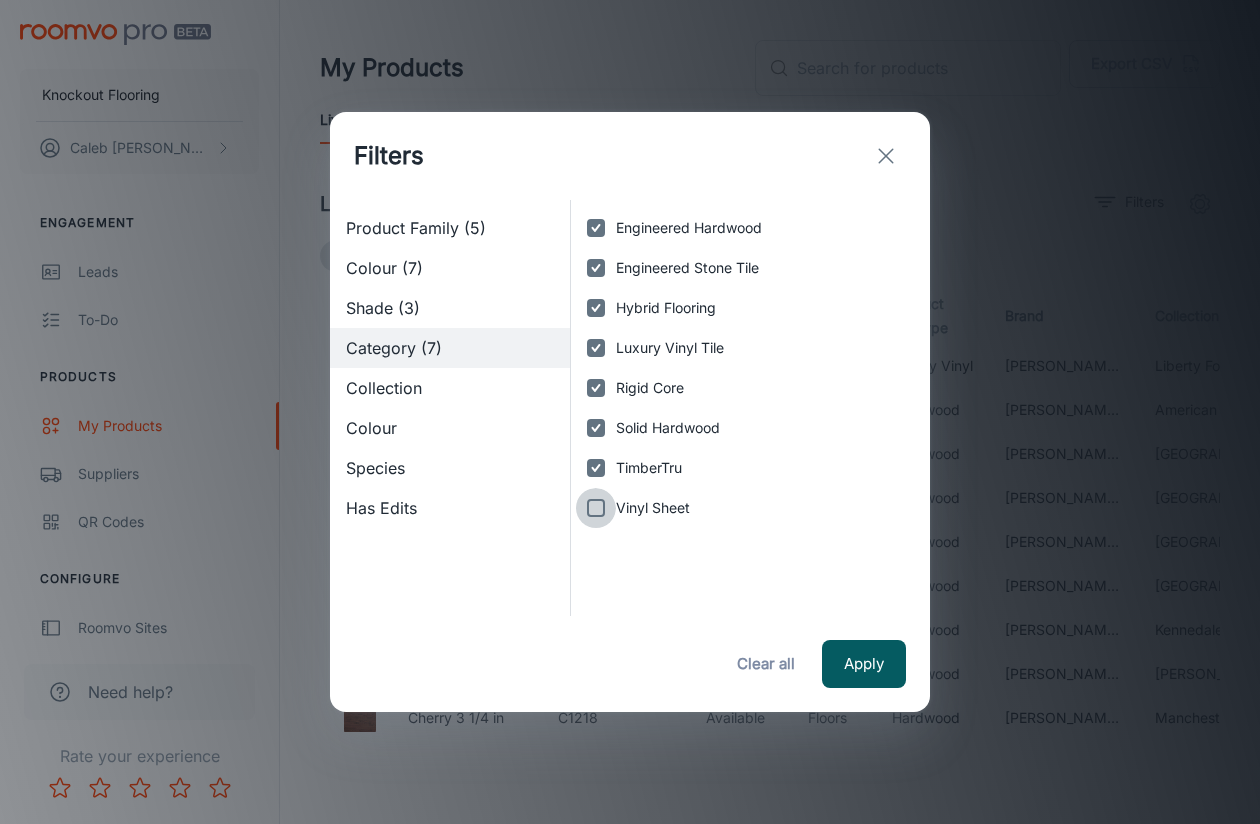 click on "Vinyl Sheet" at bounding box center (596, 508) 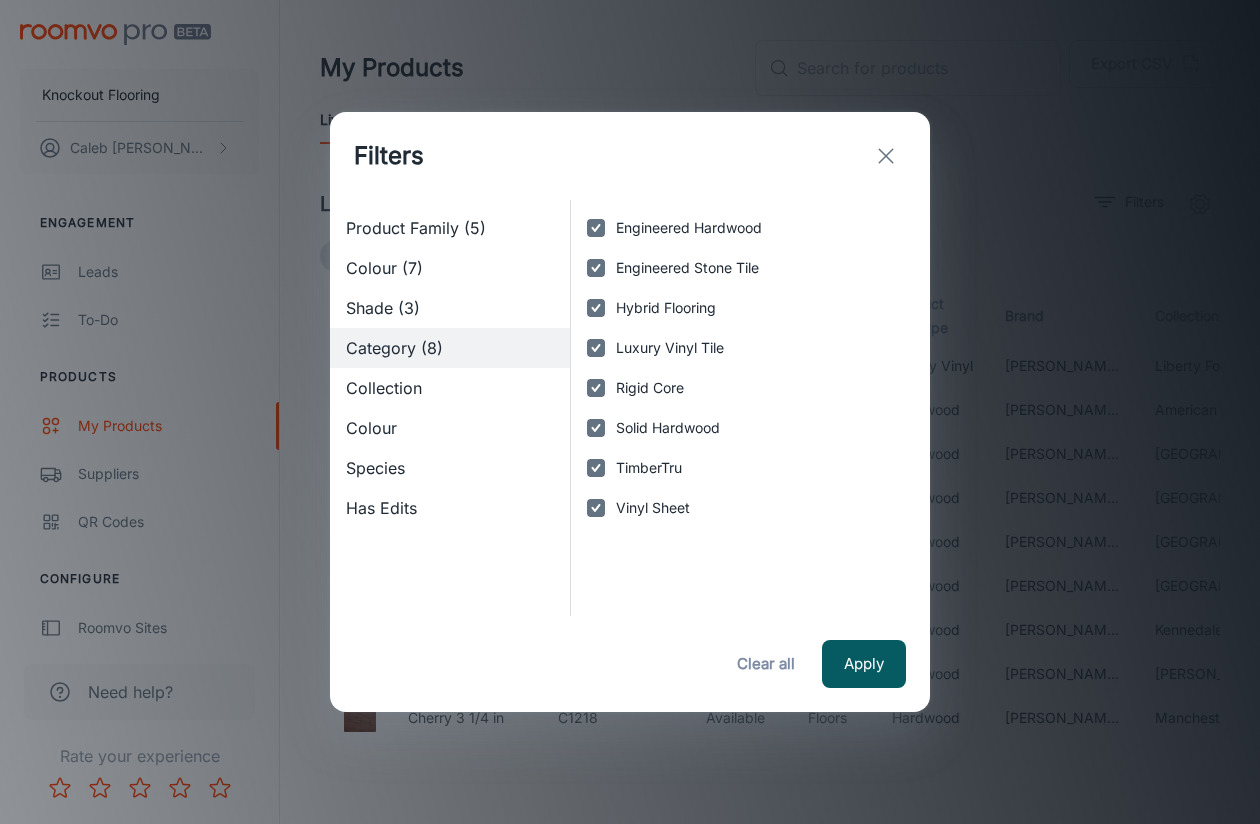click on "Collection" at bounding box center [450, 388] 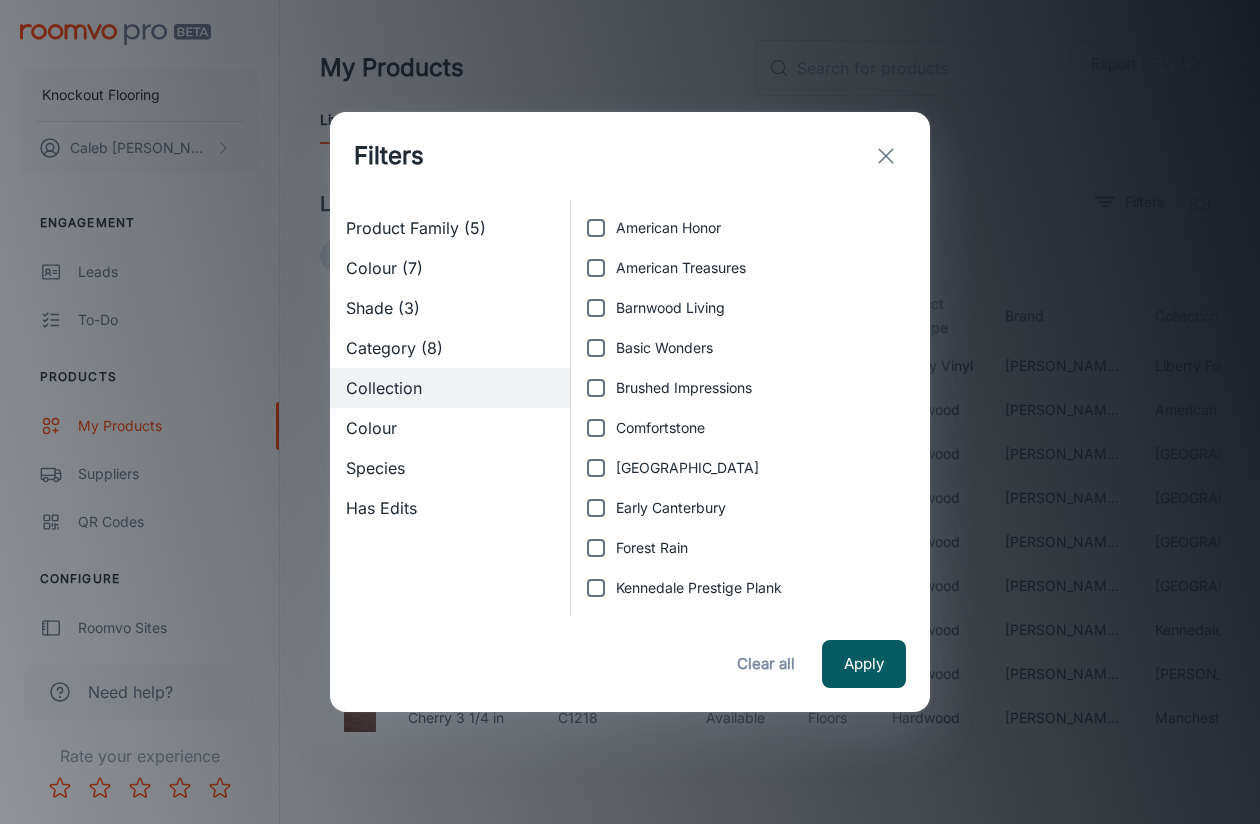 click on "American Honor" at bounding box center (596, 228) 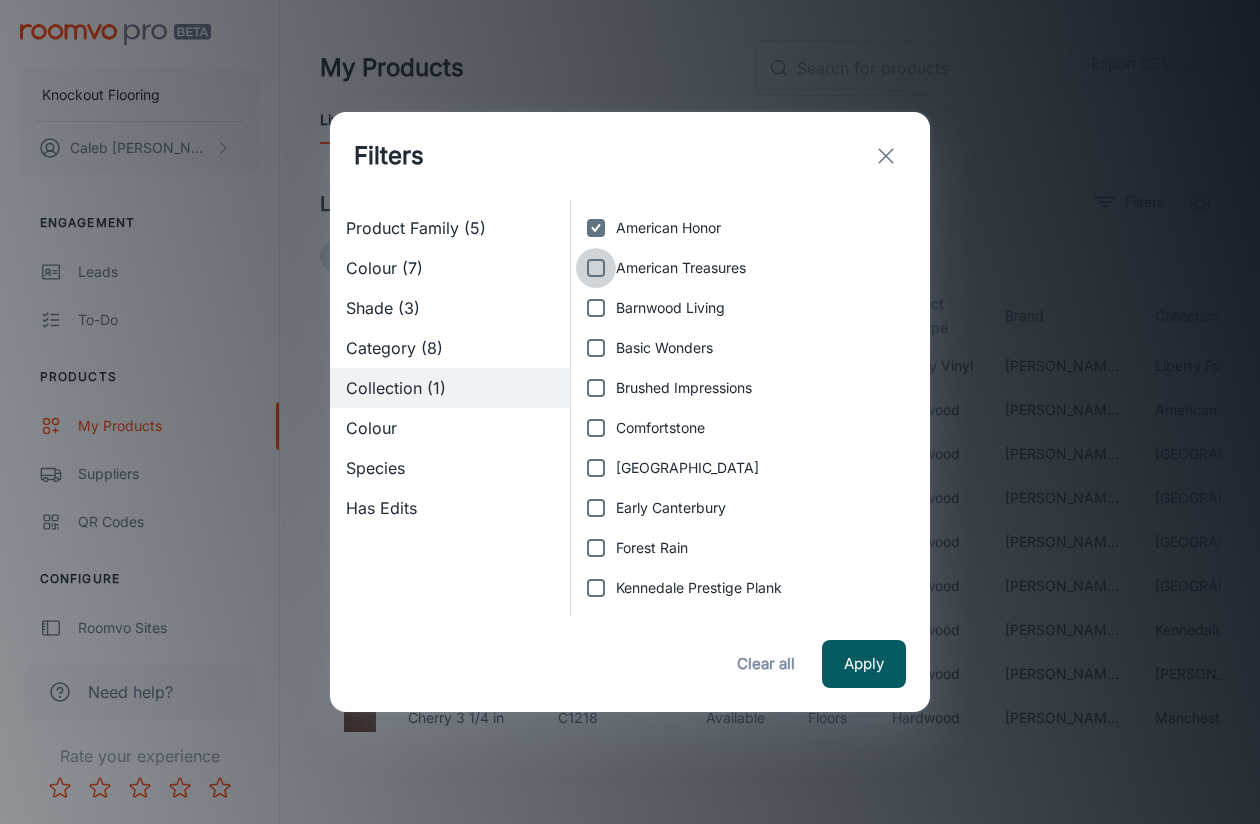 click on "American Treasures" at bounding box center [596, 268] 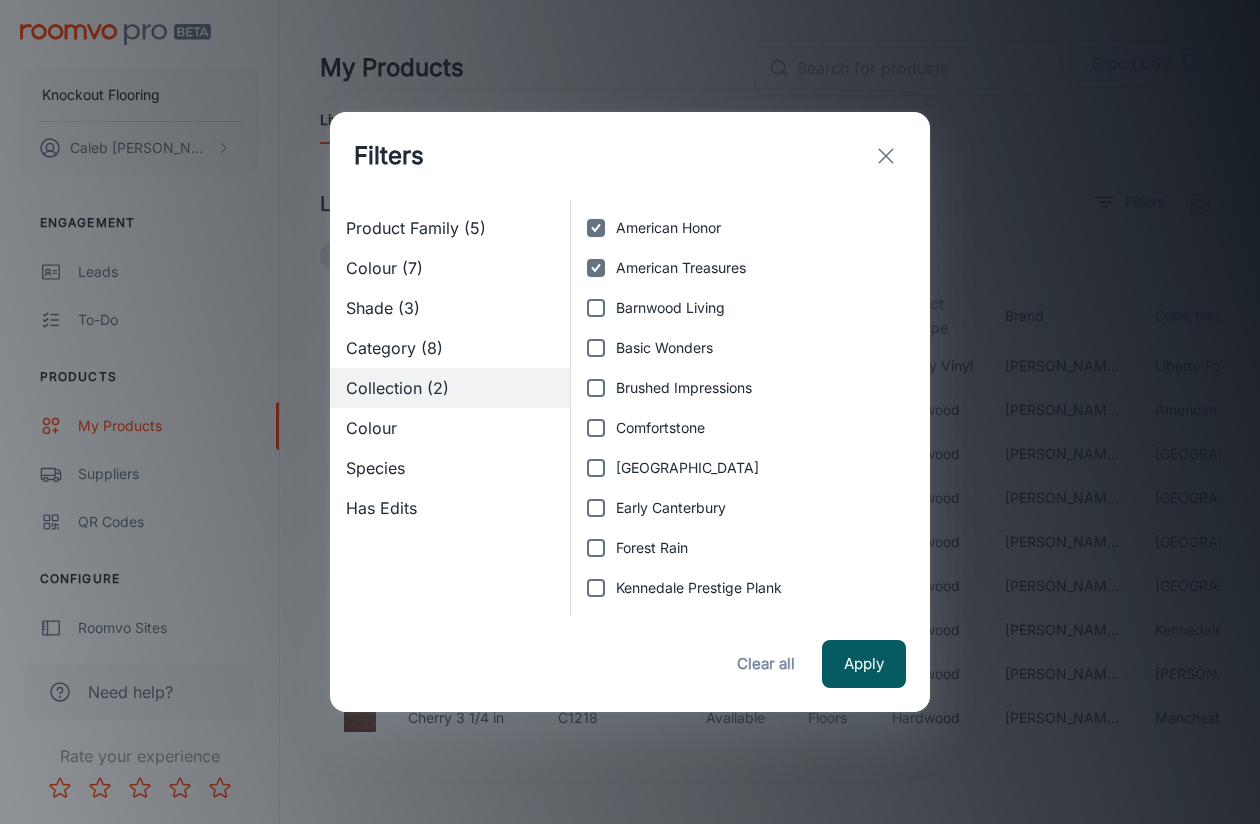 click on "Barnwood Living" at bounding box center (596, 308) 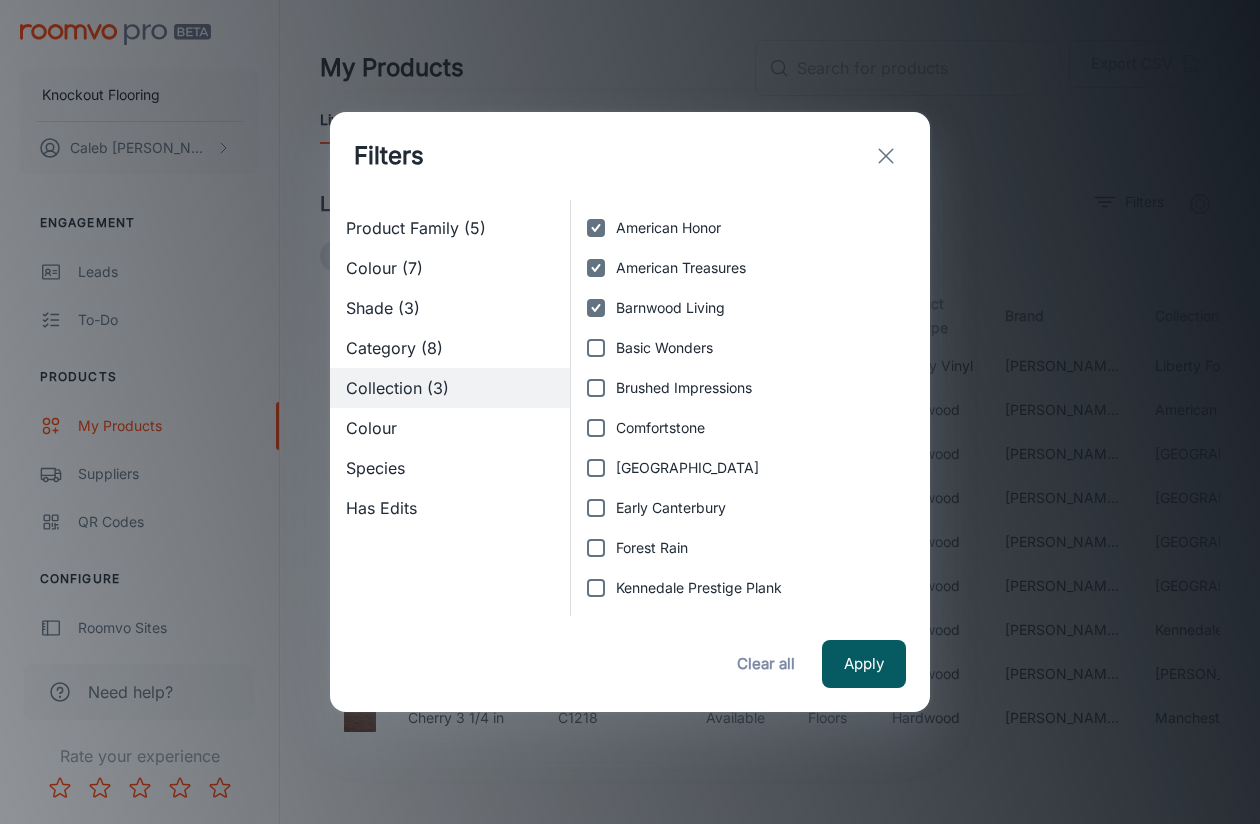 click on "Basic Wonders" at bounding box center [596, 348] 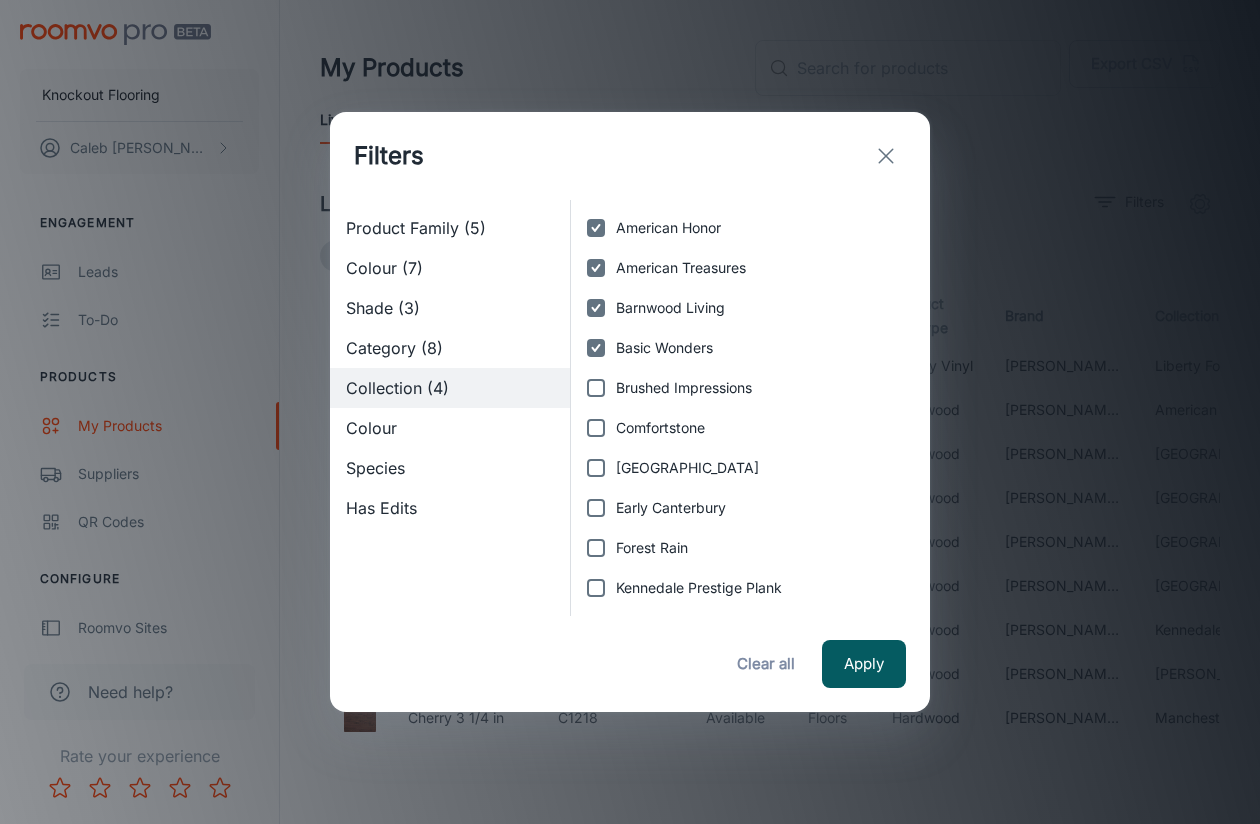 click on "Brushed Impressions" at bounding box center [596, 388] 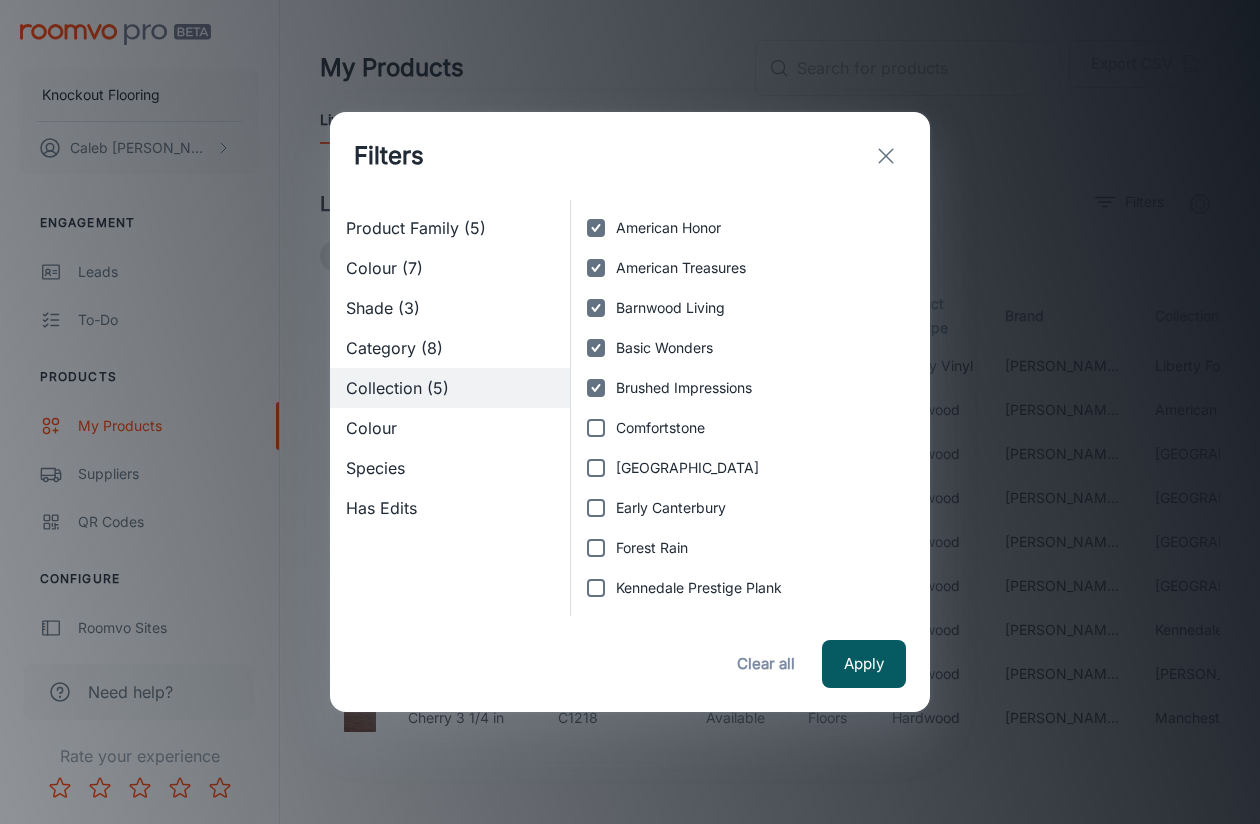 click on "Comfortstone" at bounding box center [596, 428] 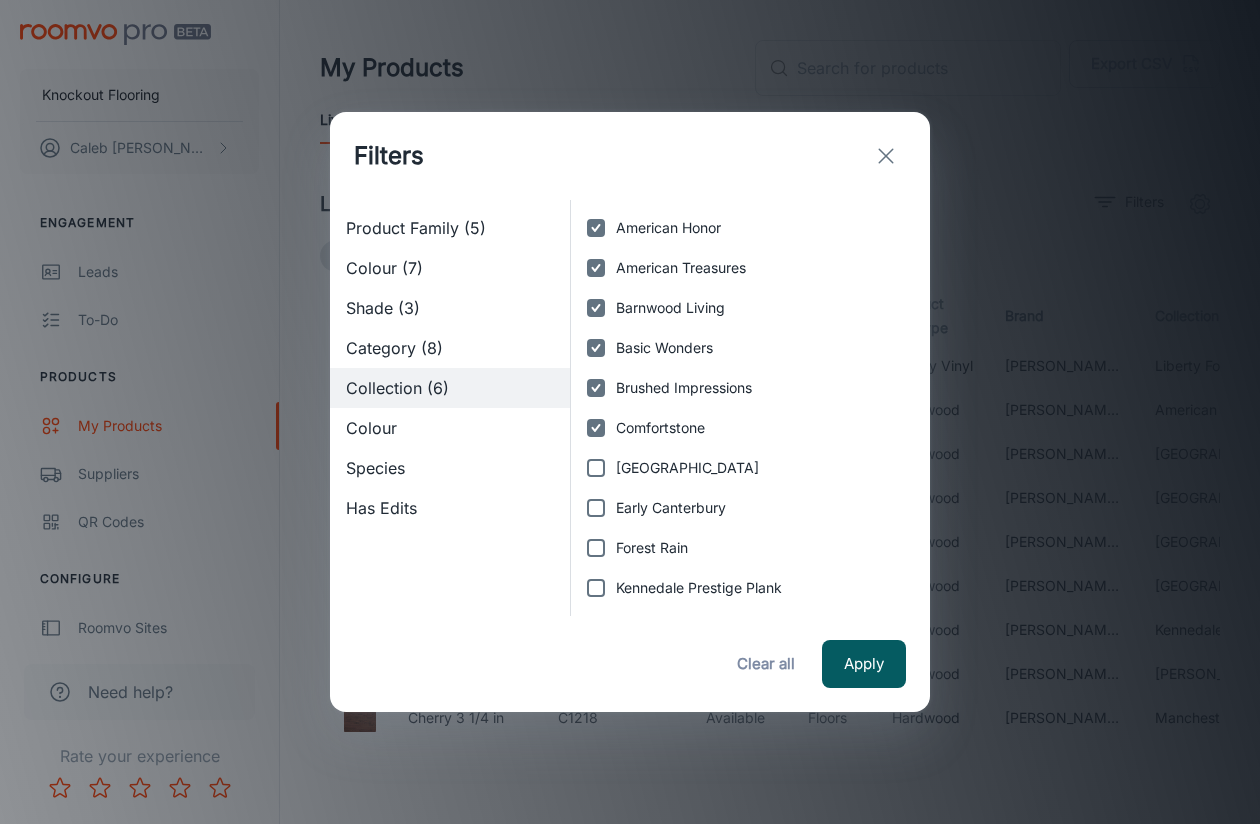 click on "[GEOGRAPHIC_DATA]" at bounding box center (596, 468) 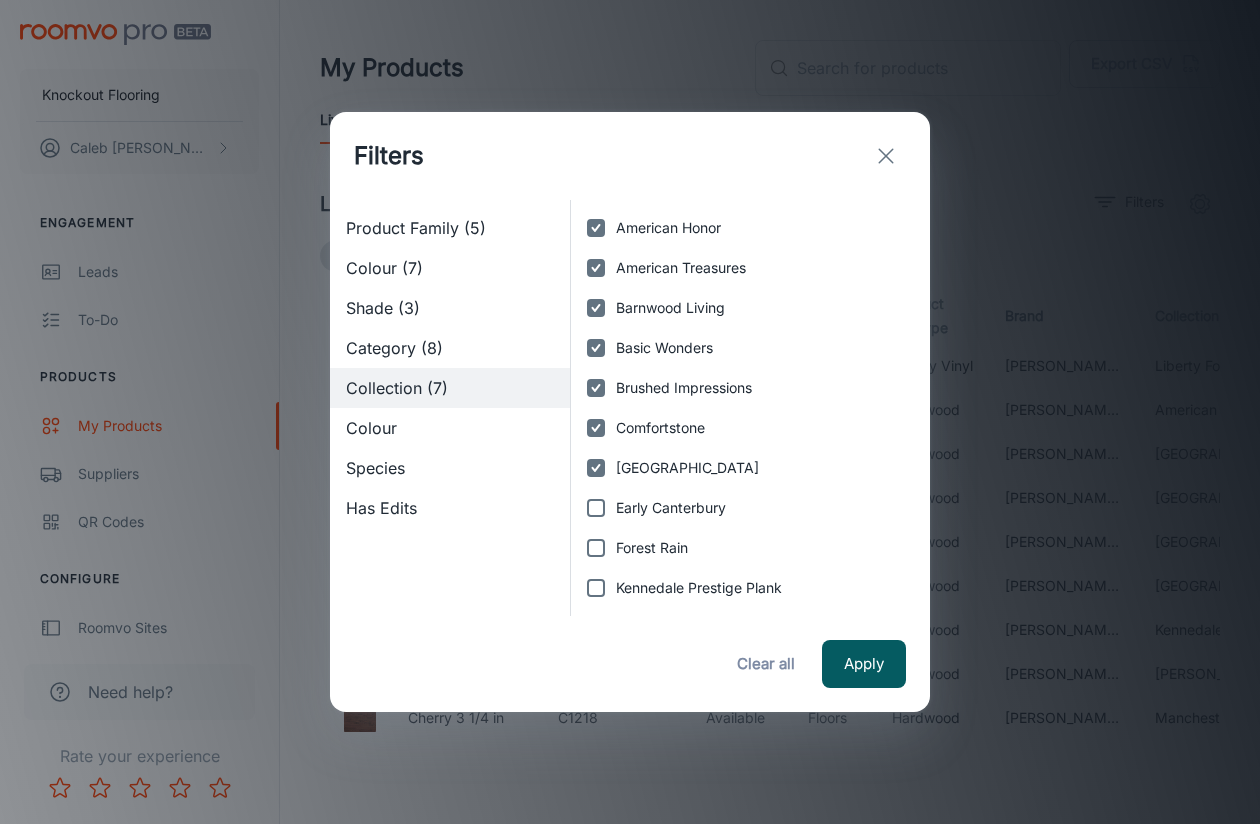 click on "Early Canterbury" at bounding box center [596, 508] 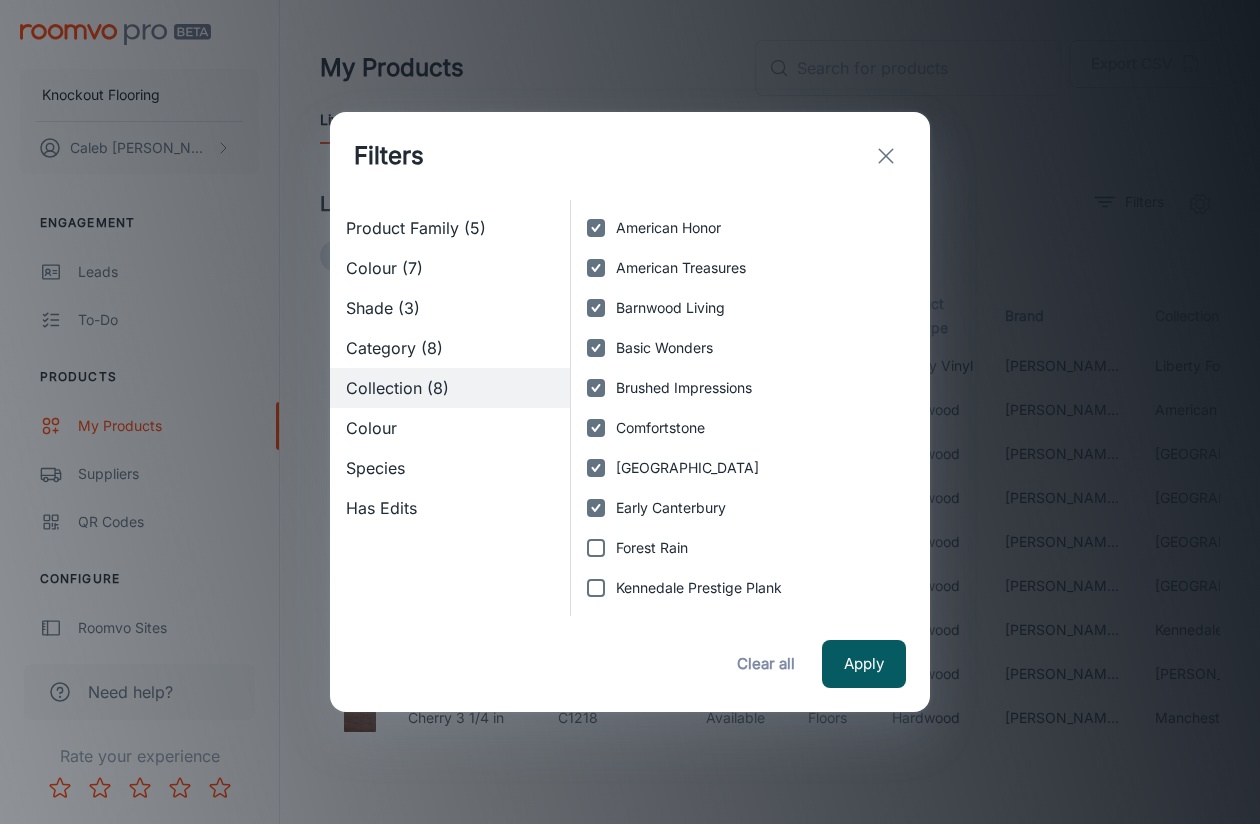 click on "Forest Rain" at bounding box center [596, 548] 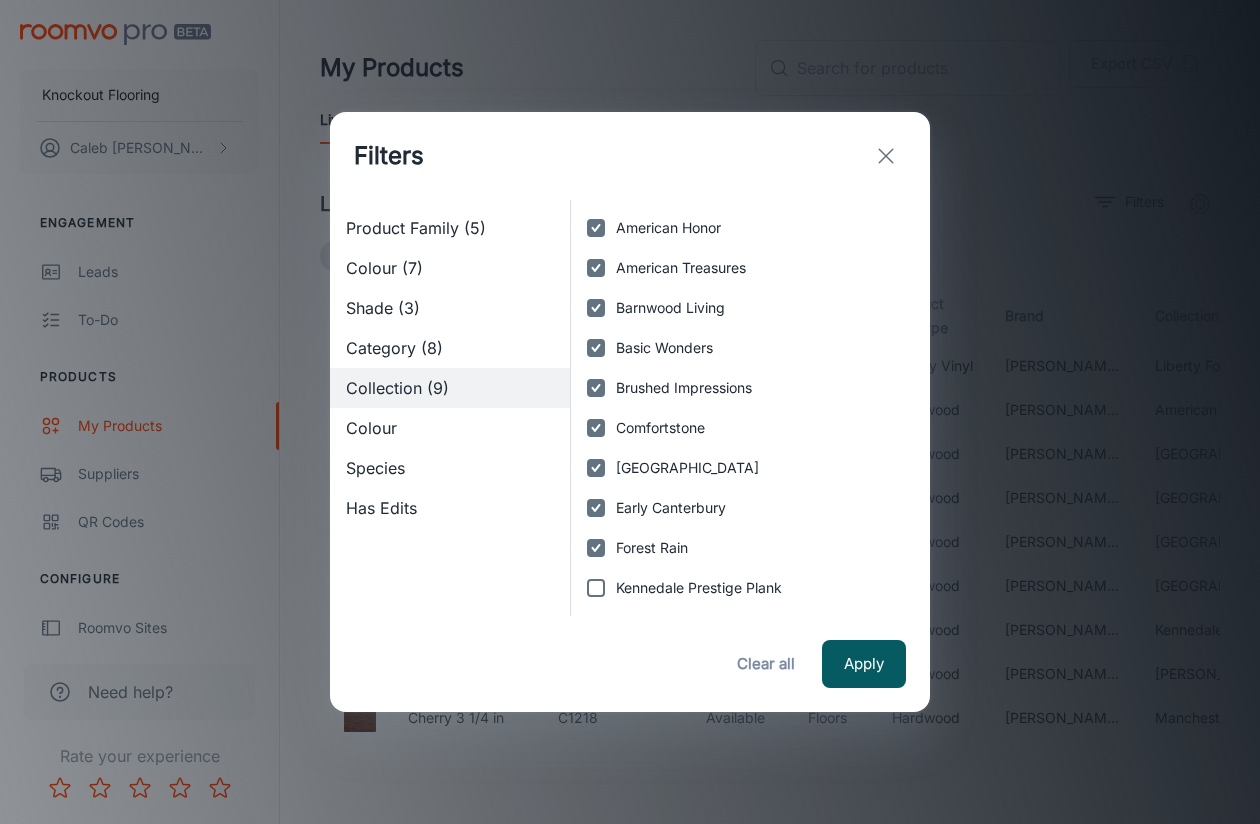 click on "Kennedale Prestige Plank" at bounding box center (596, 588) 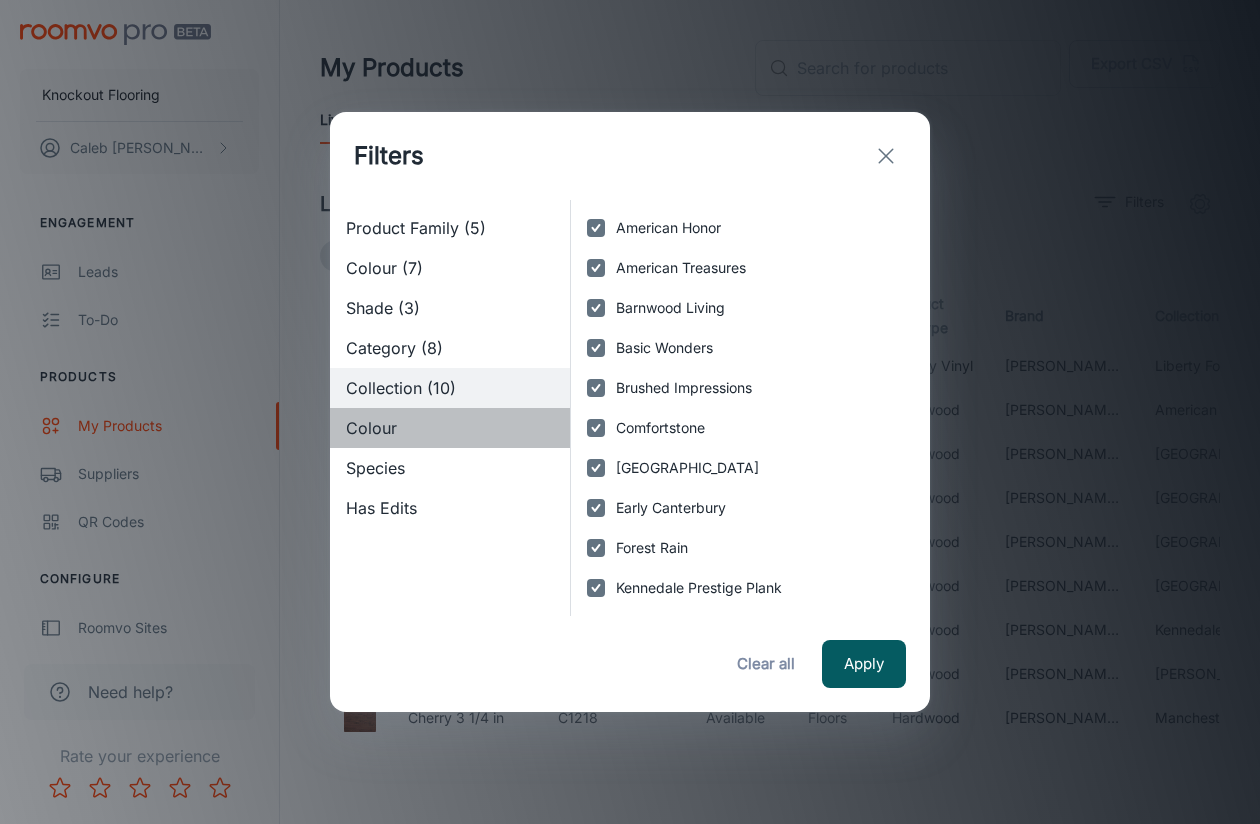 click on "Colour" at bounding box center (450, 428) 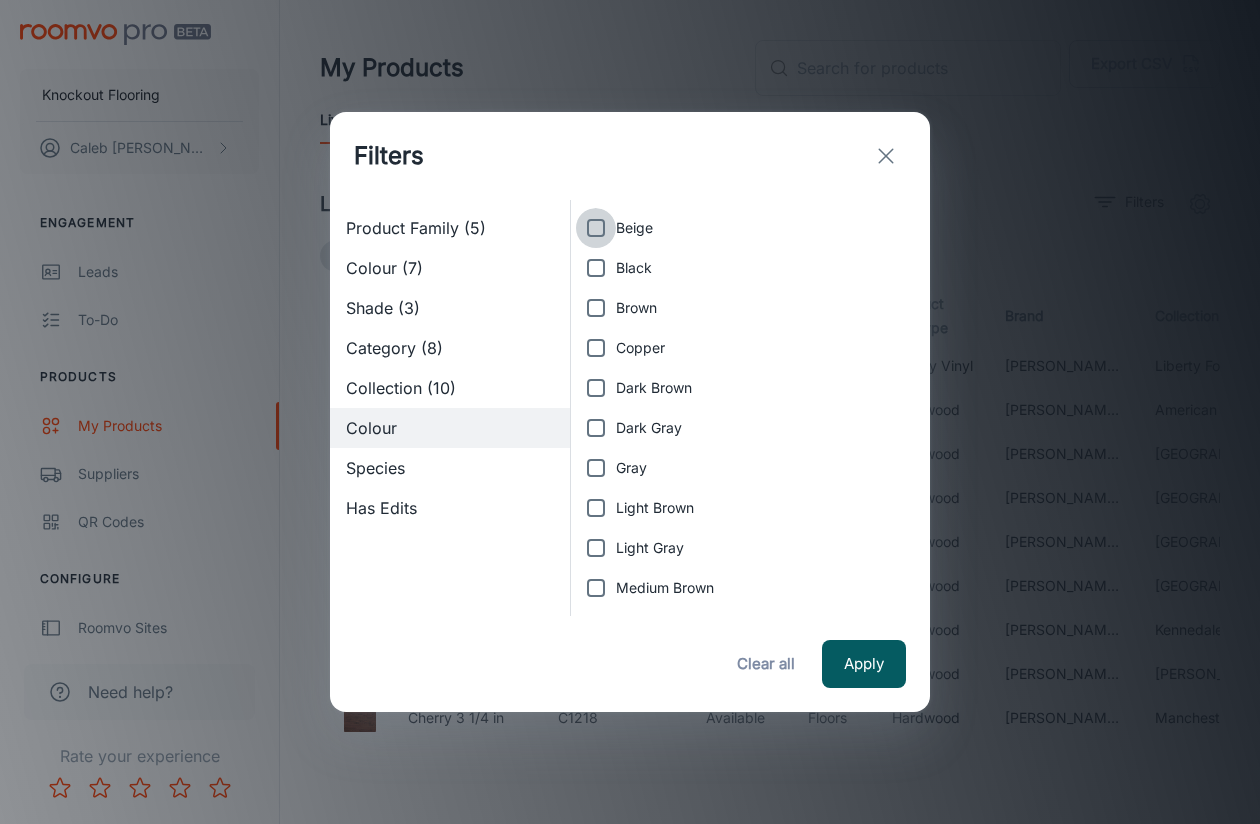 click on "Beige" at bounding box center [596, 228] 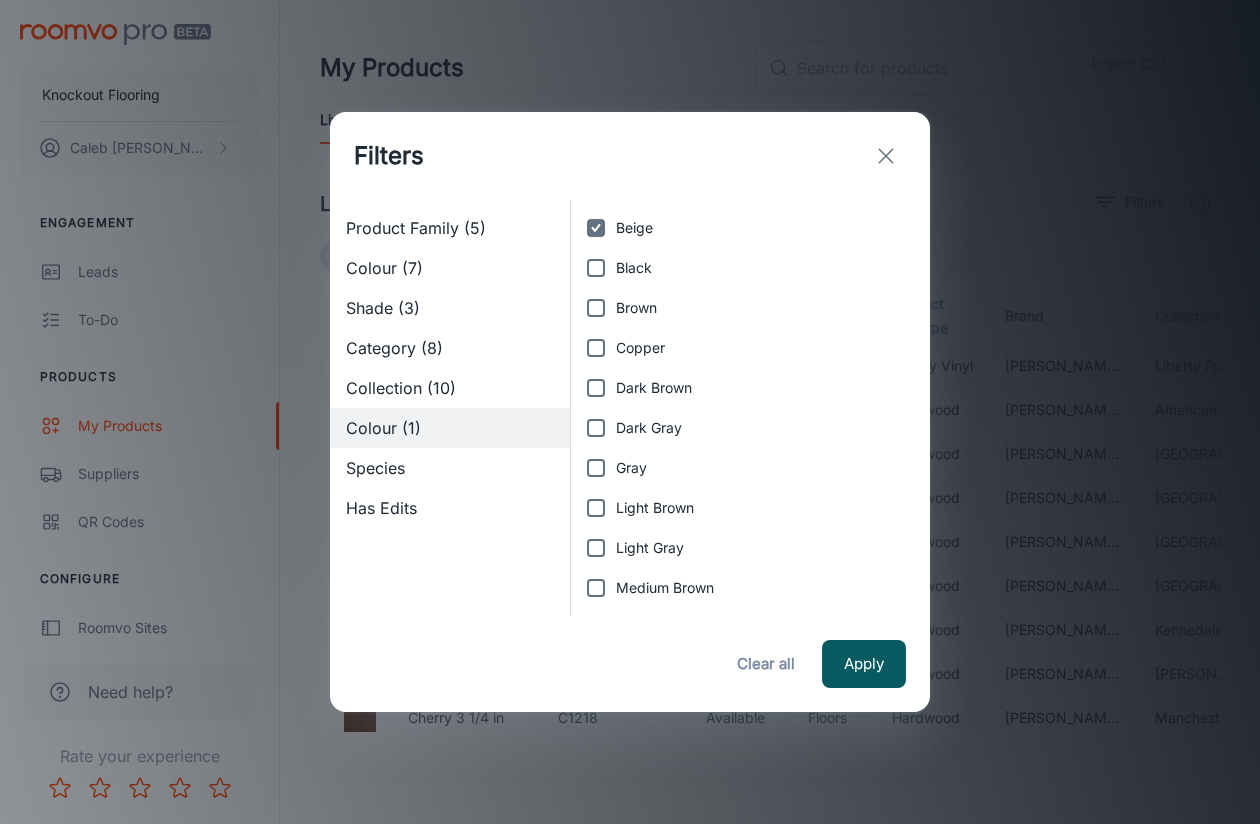 click on "Black" at bounding box center [596, 268] 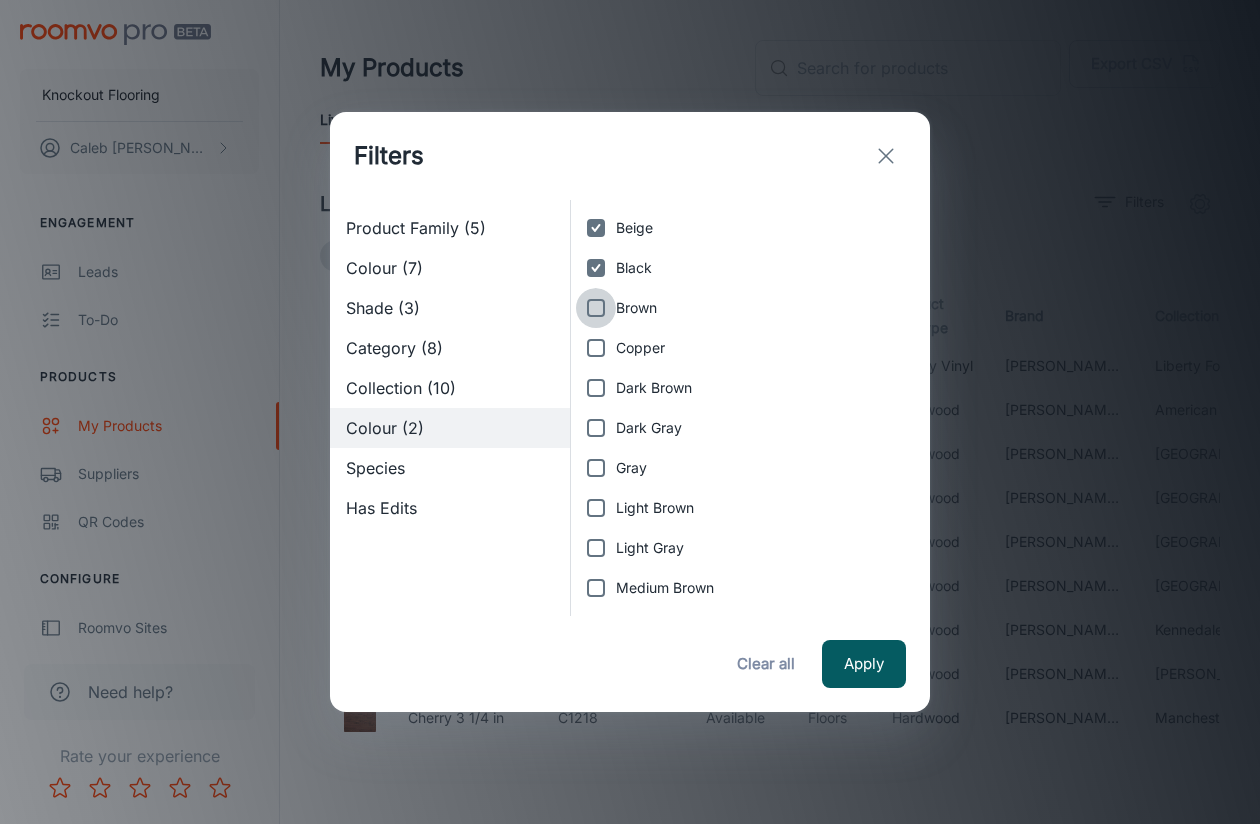 click on "Brown" at bounding box center (596, 308) 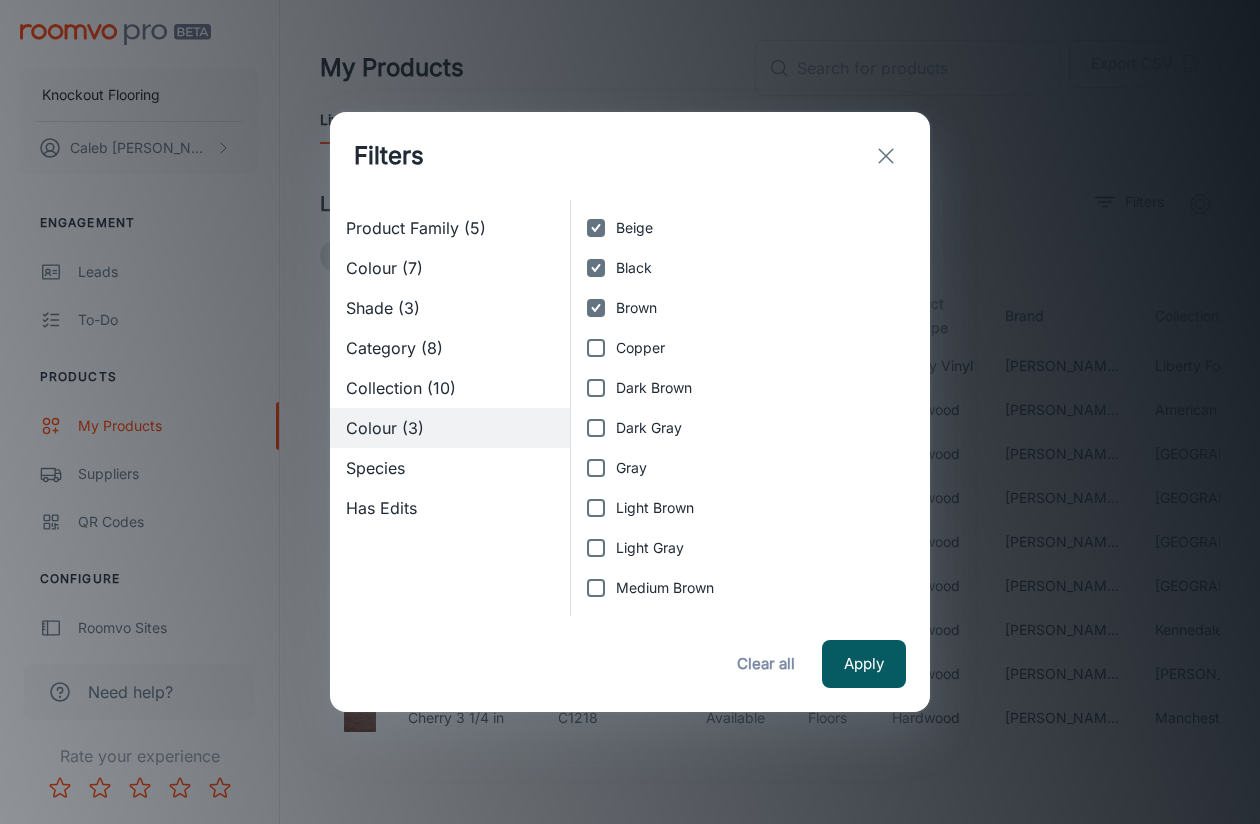 click on "Copper" at bounding box center (596, 348) 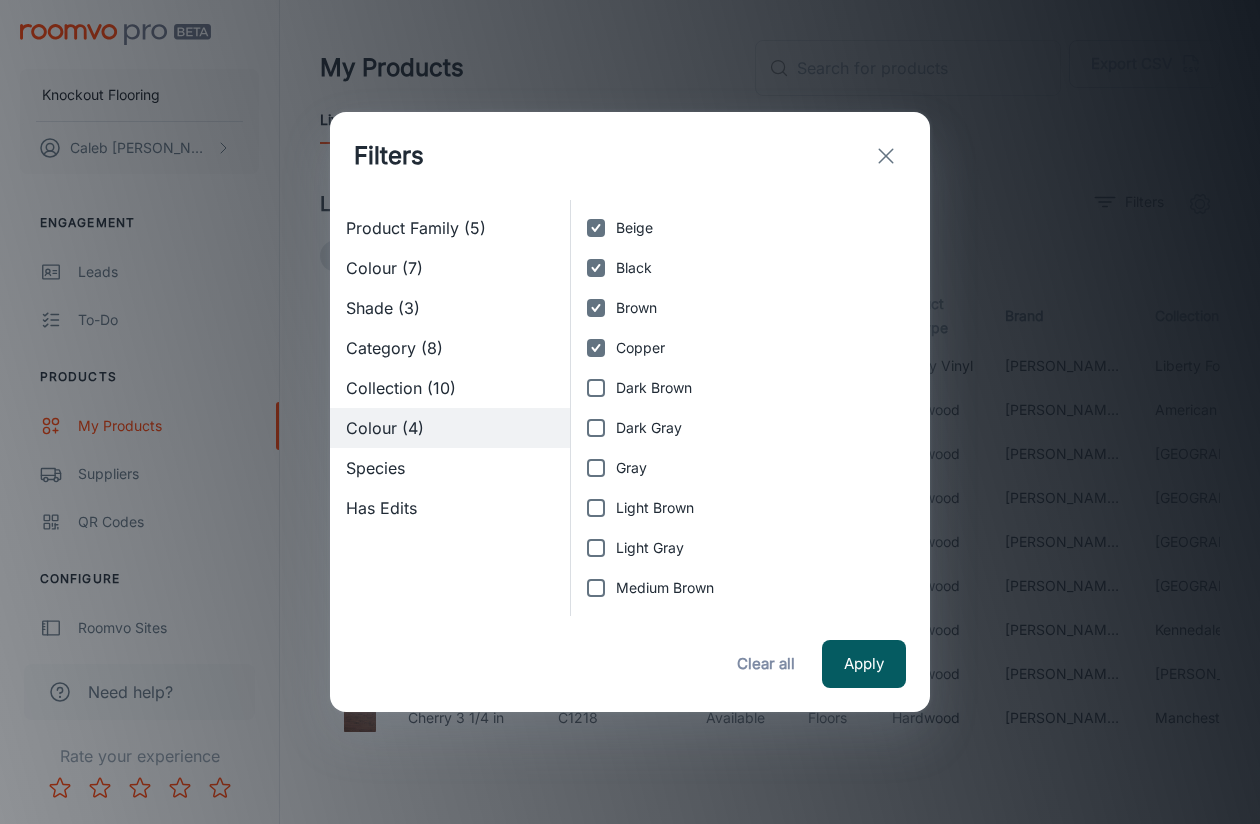 click on "Dark Brown" at bounding box center [596, 388] 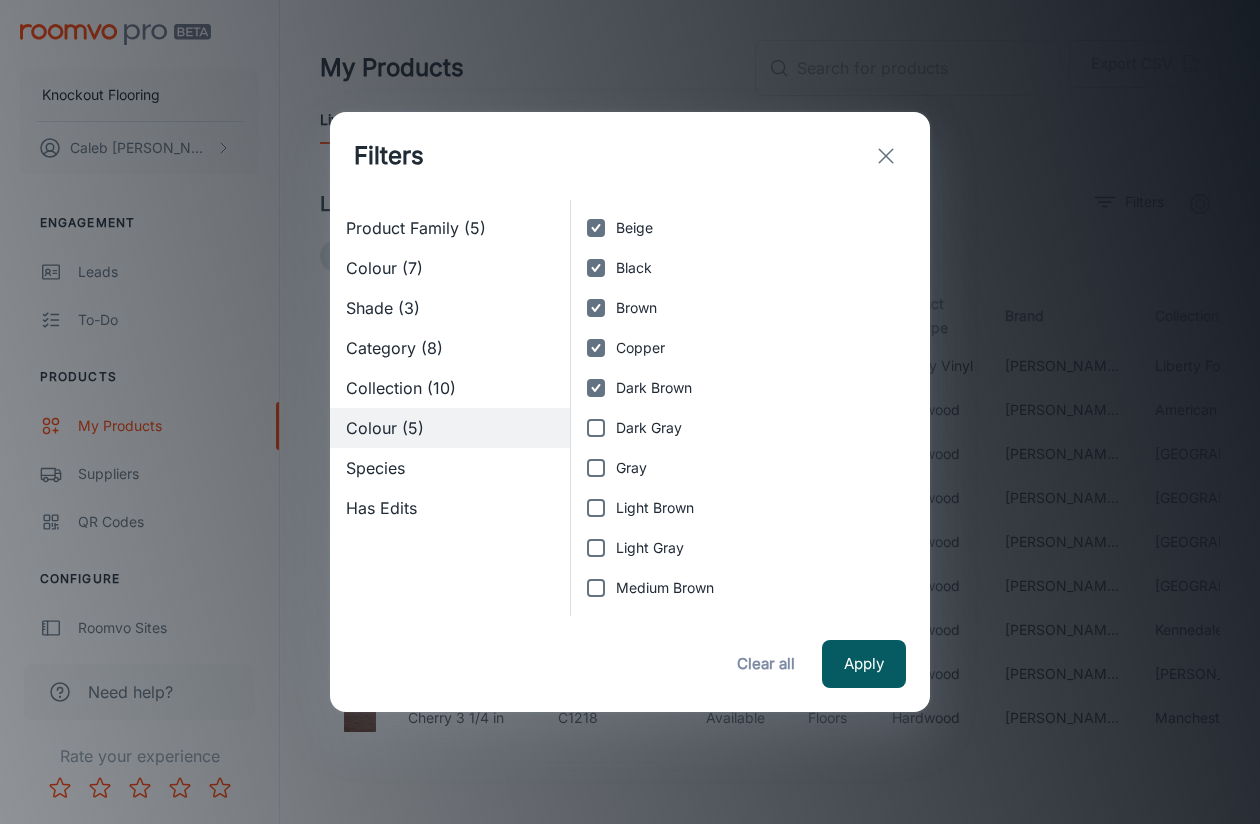 click on "Dark Gray" at bounding box center [596, 428] 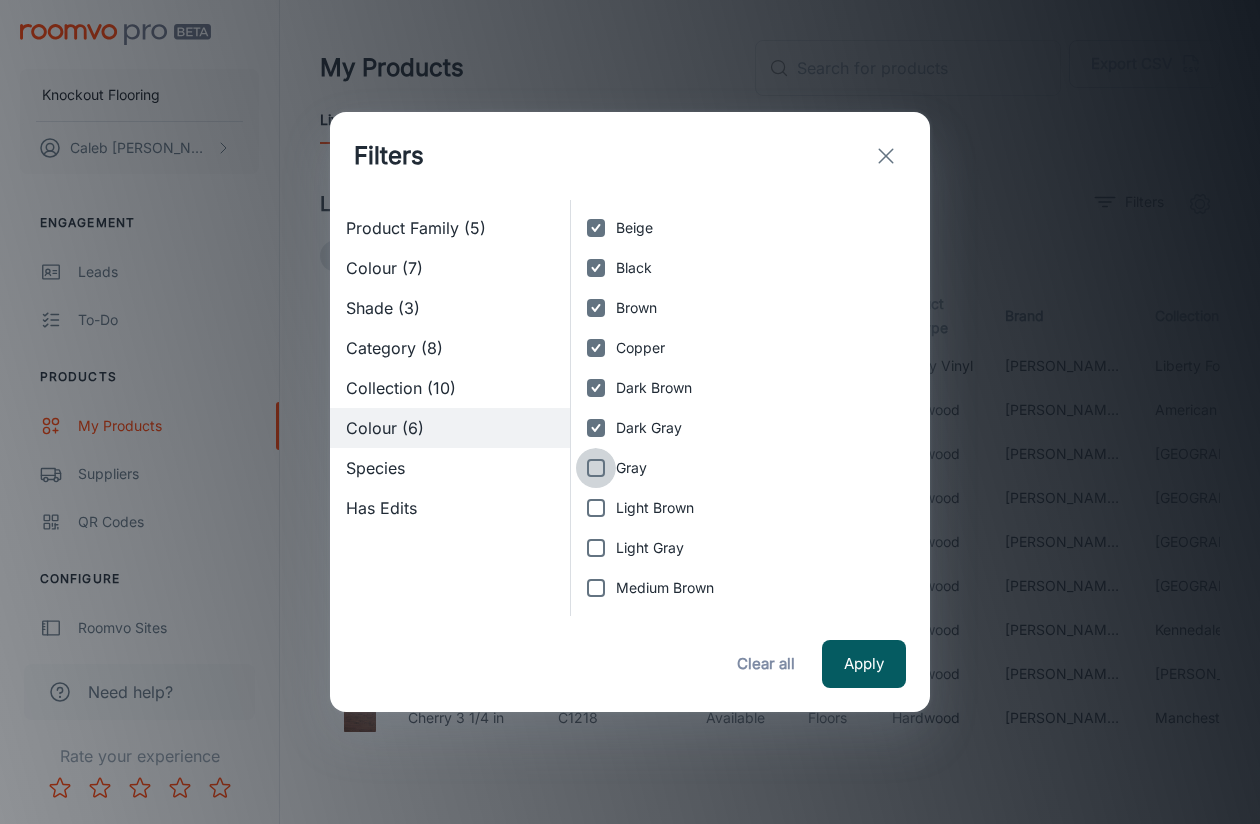 click on "Gray" at bounding box center (596, 468) 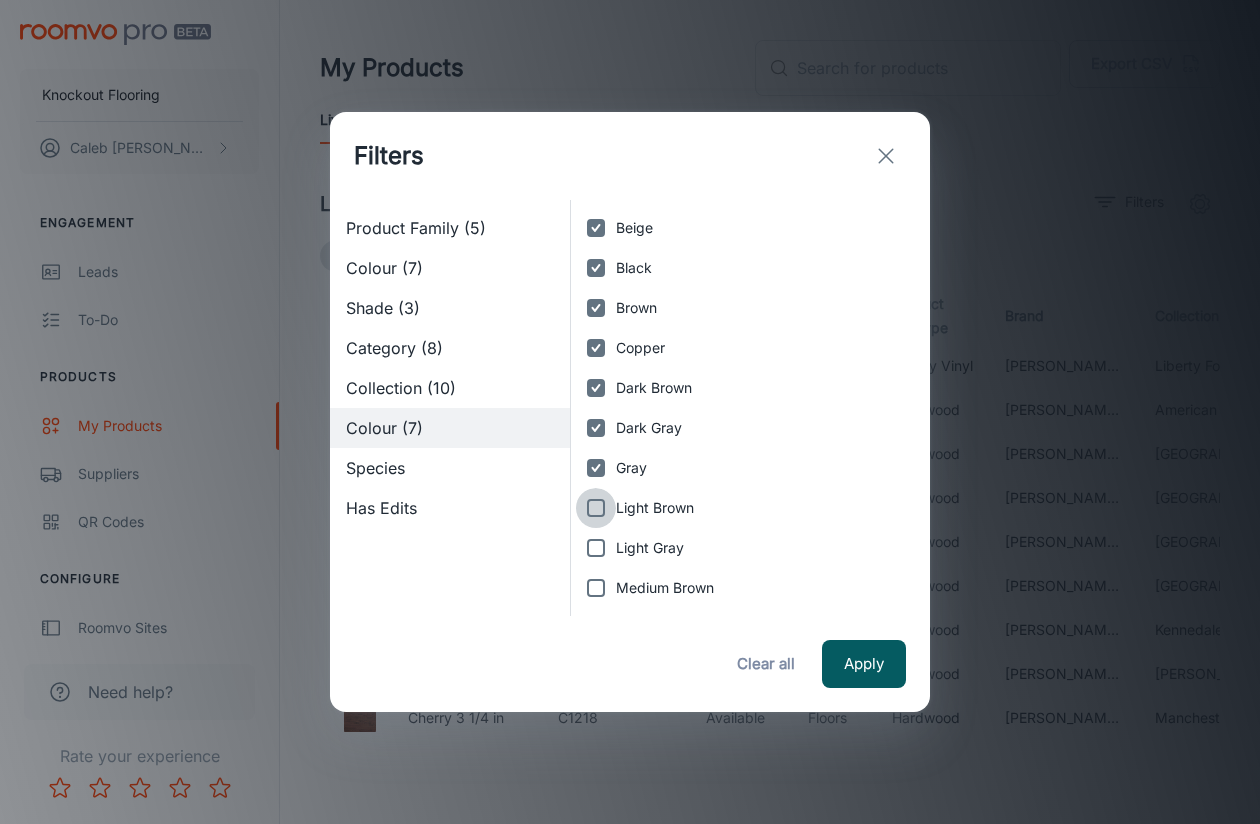 click on "Light Brown" at bounding box center [596, 508] 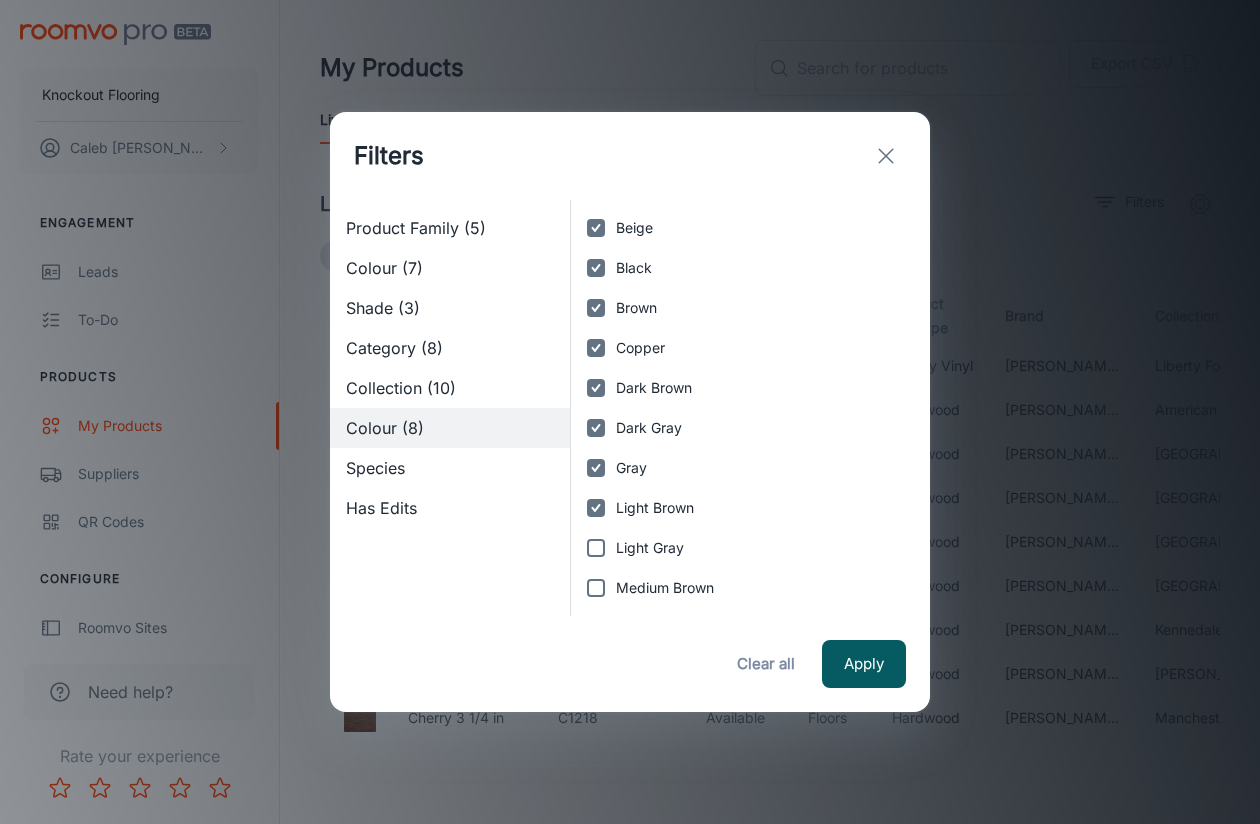 click on "Light Gray" at bounding box center [596, 548] 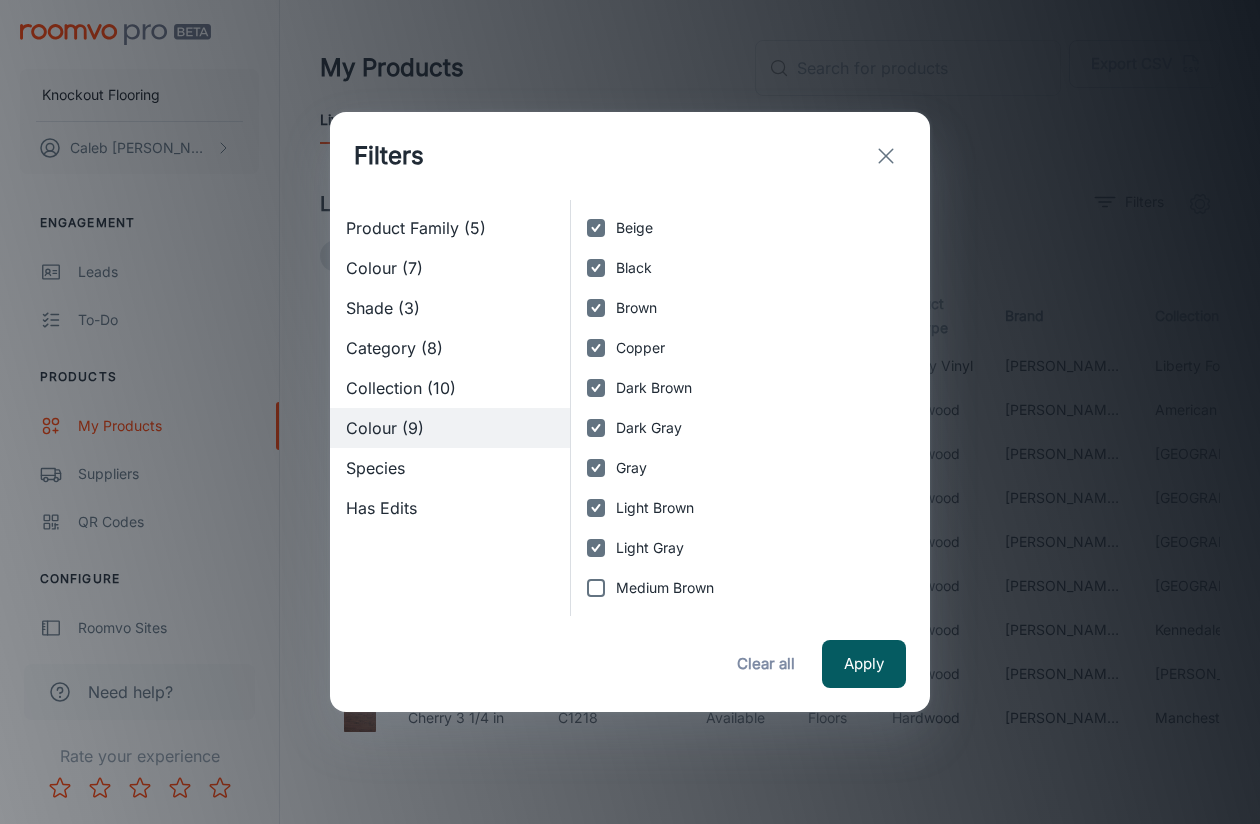 click on "Medium Brown" at bounding box center [596, 588] 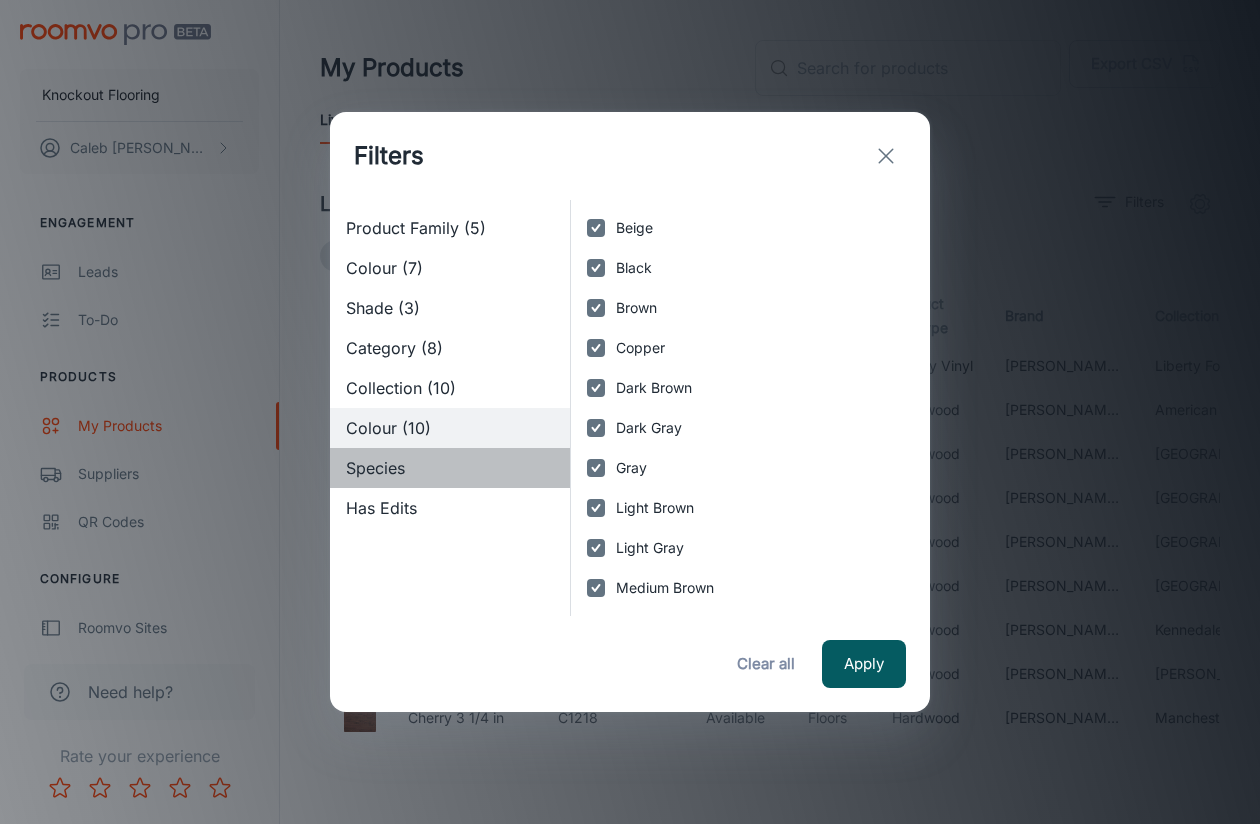 click on "Species" at bounding box center [450, 468] 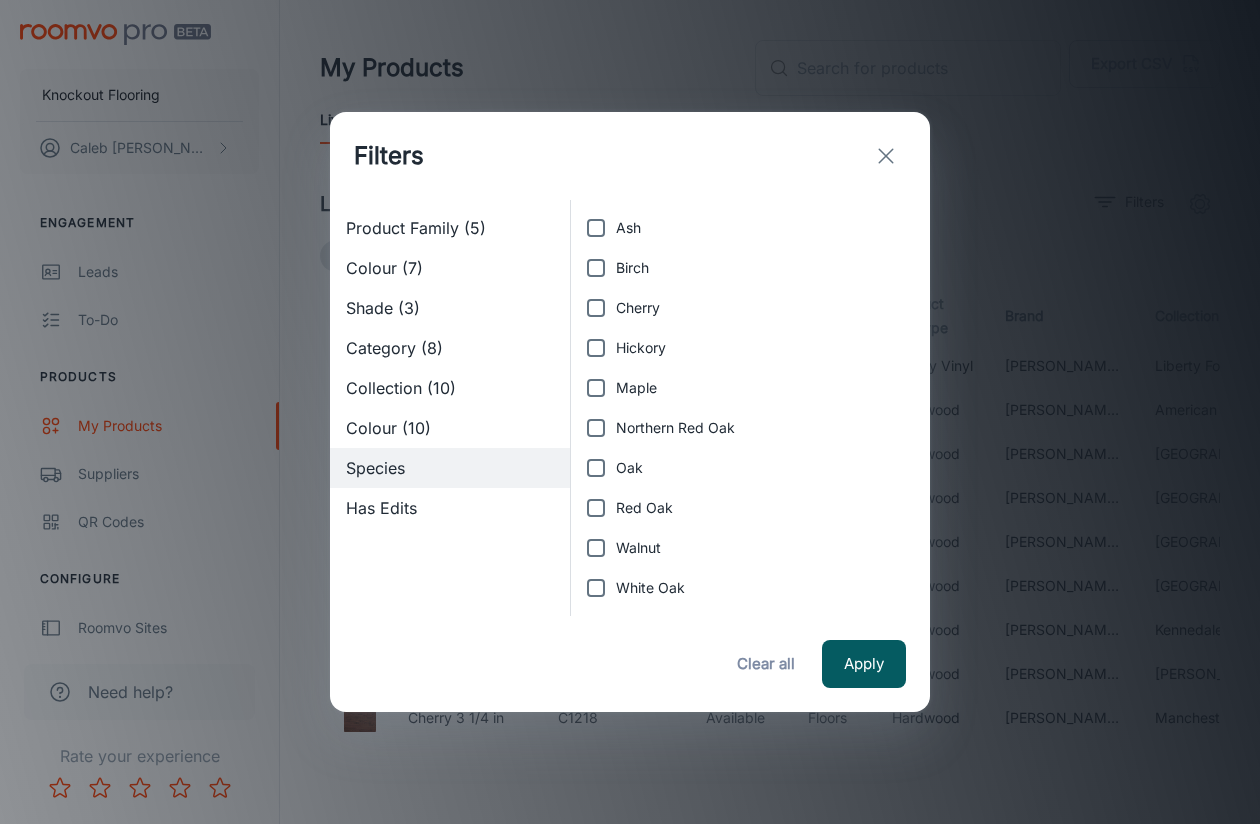 click on "Has Edits" at bounding box center (450, 508) 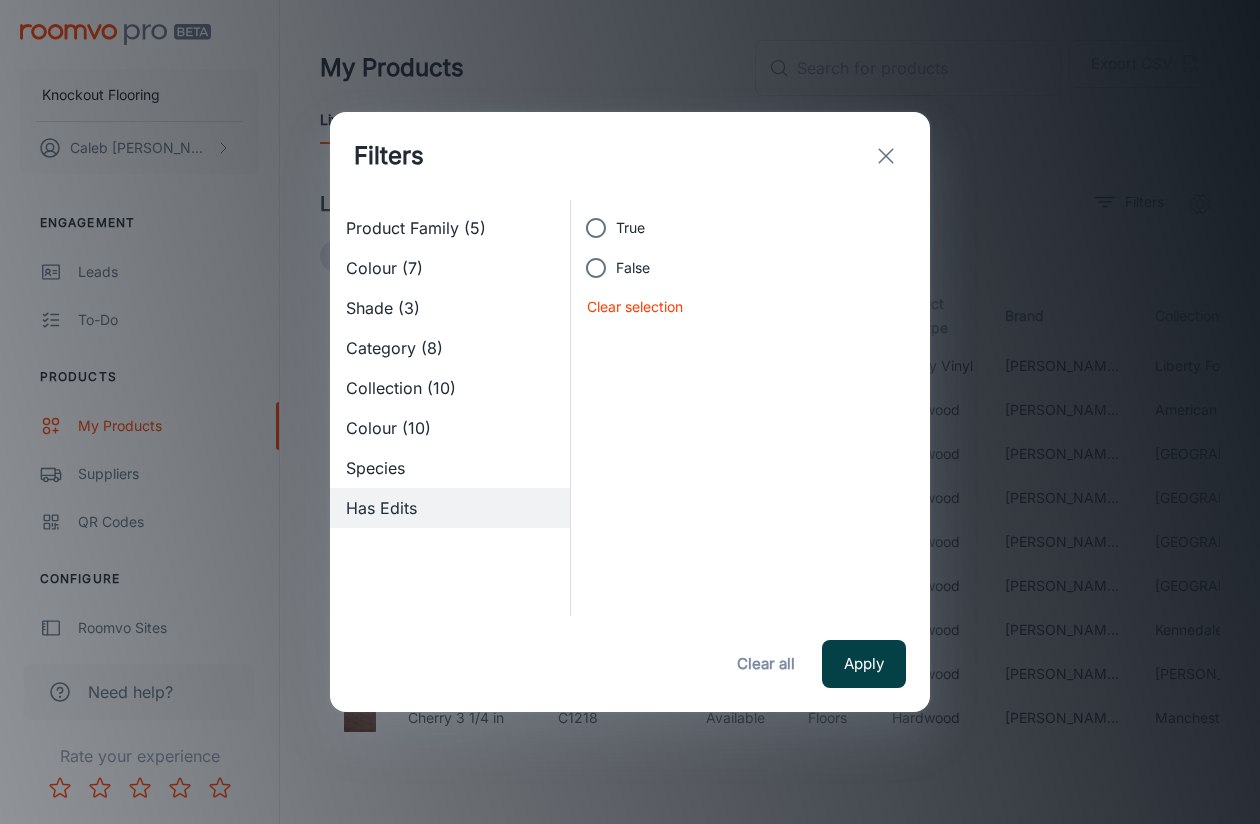 click on "Apply" at bounding box center [864, 664] 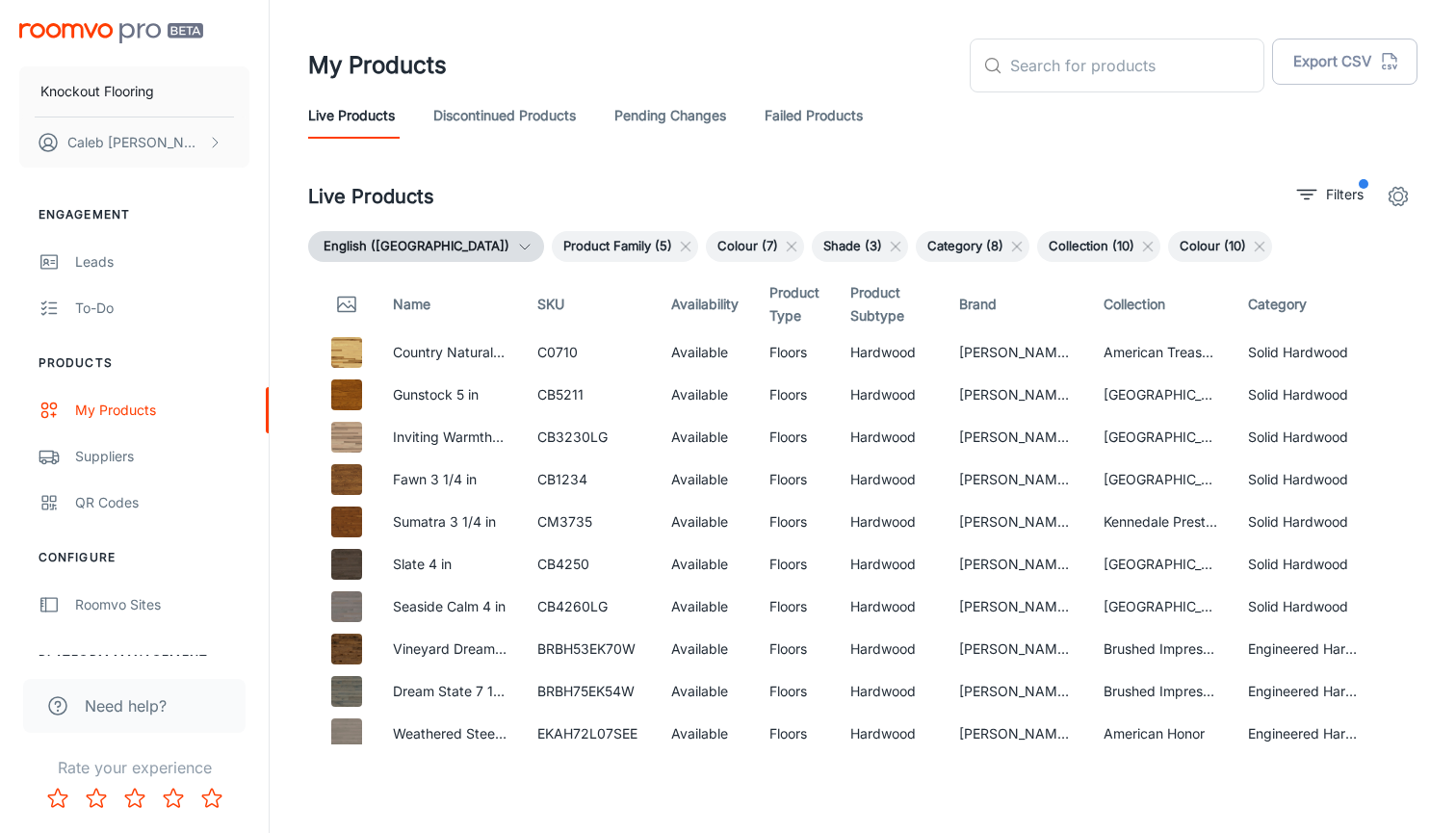 scroll, scrollTop: 0, scrollLeft: 0, axis: both 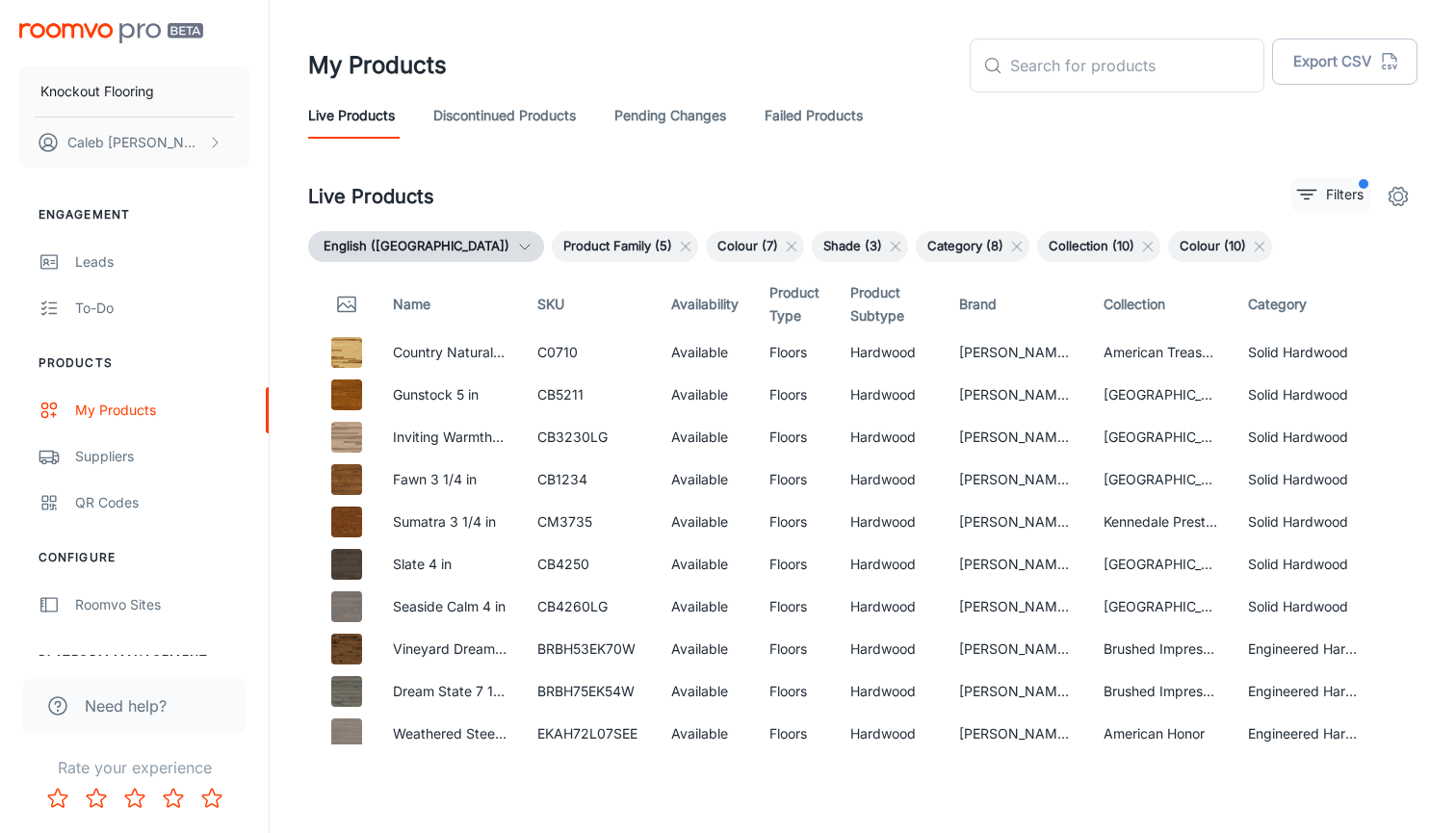 click on "Filters" at bounding box center (1331, 195) 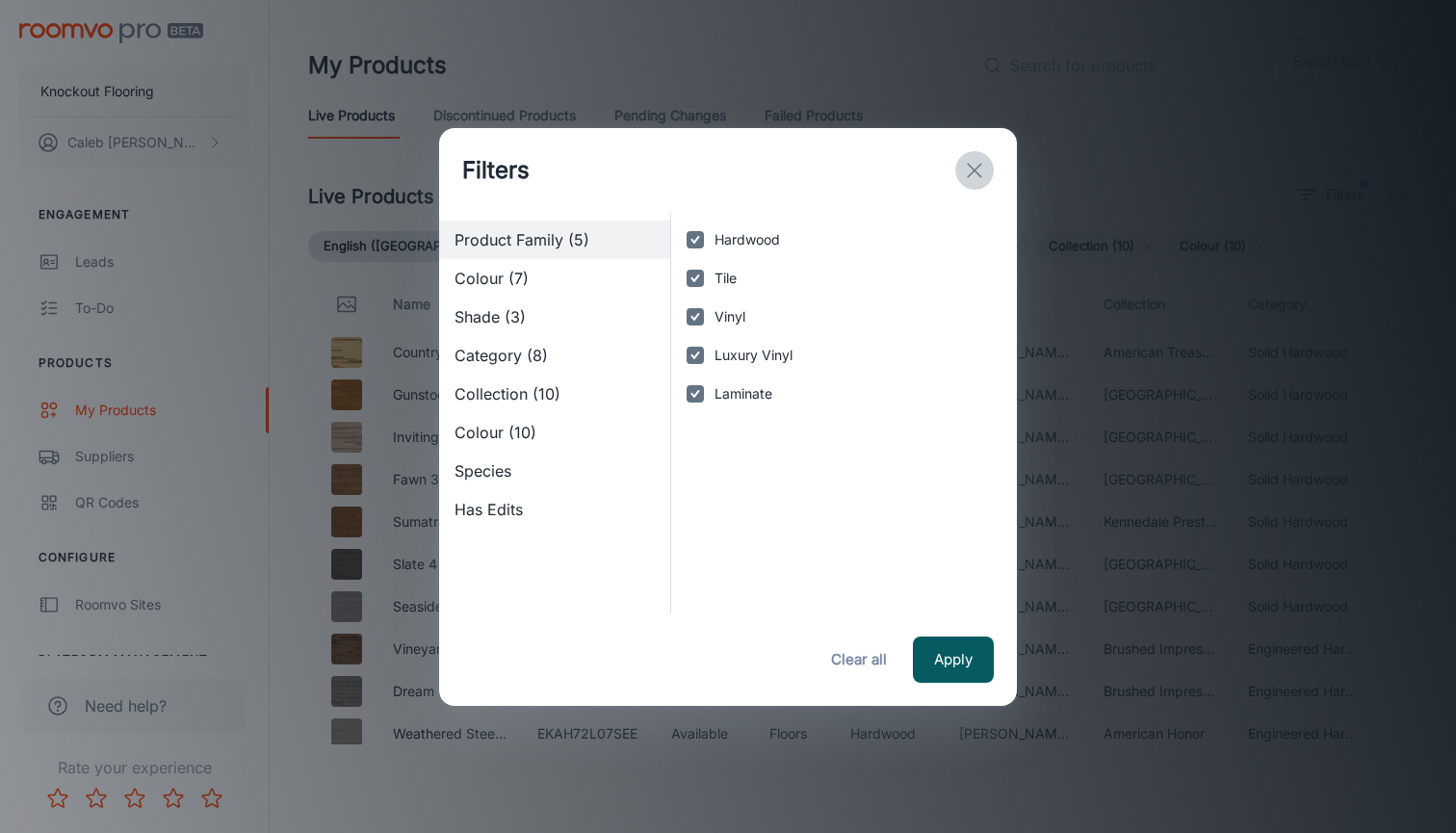 click 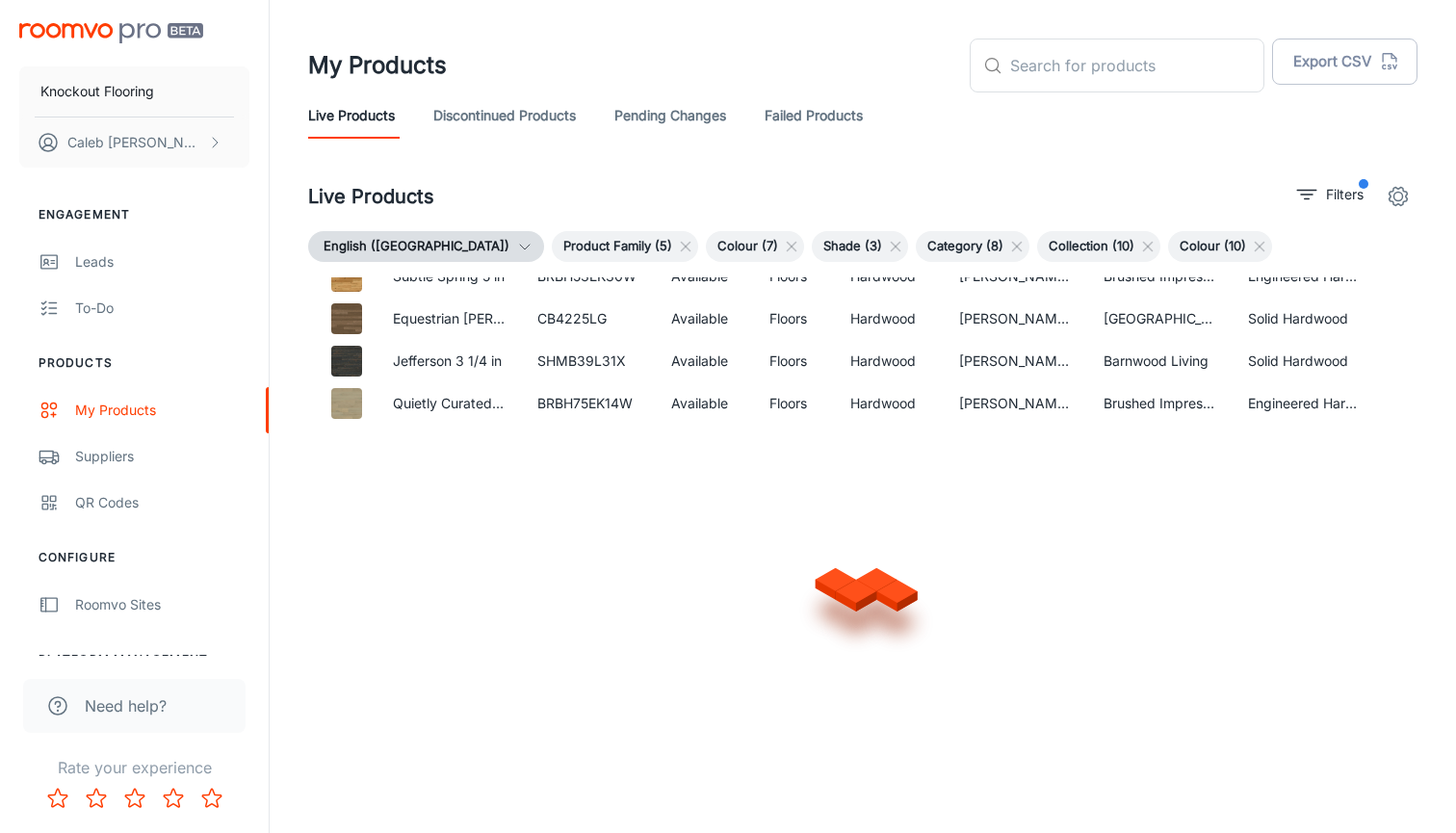 scroll, scrollTop: 1263, scrollLeft: 0, axis: vertical 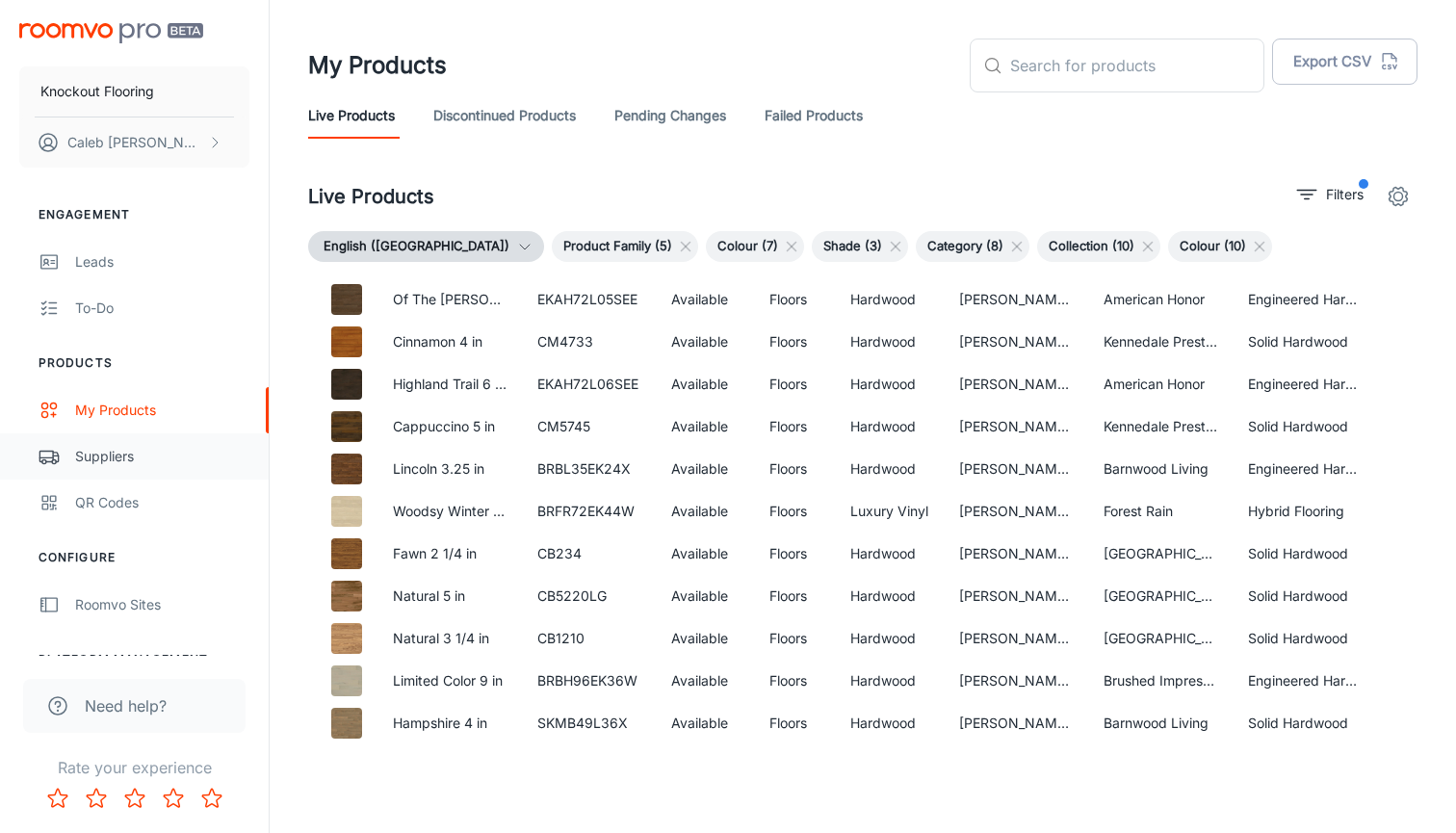 click on "Suppliers" at bounding box center (162, 456) 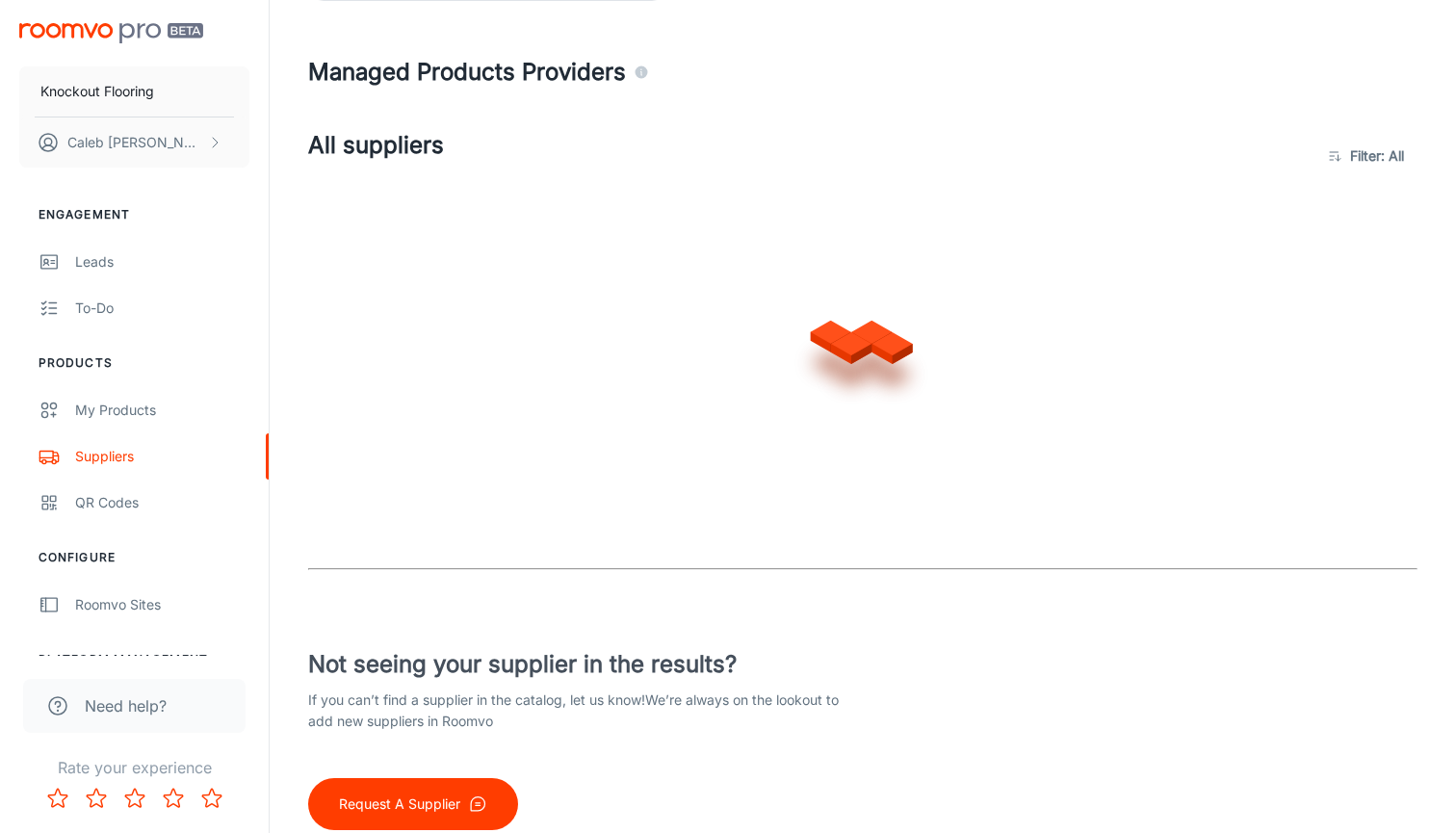 scroll, scrollTop: 428, scrollLeft: 0, axis: vertical 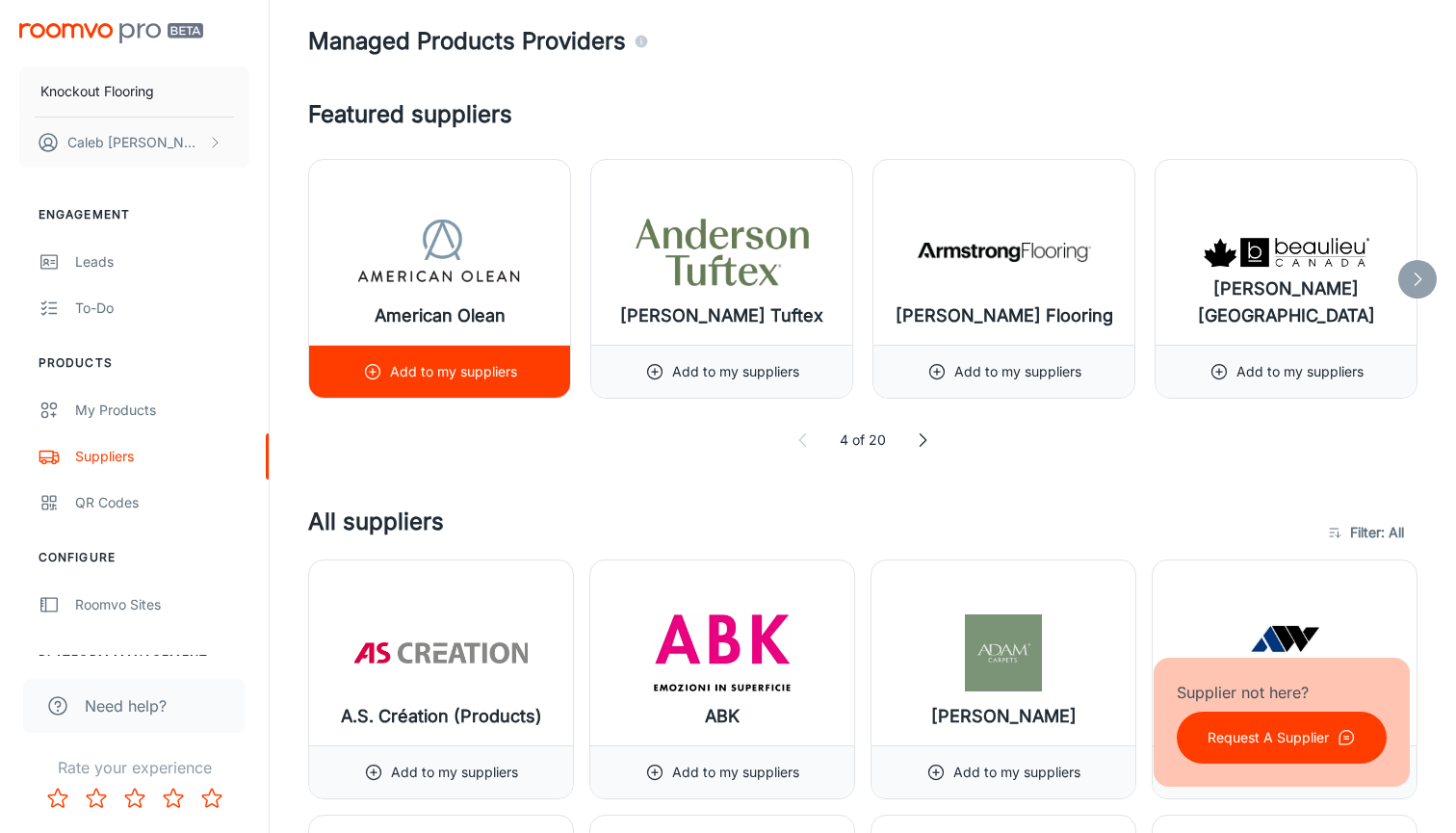 click on "Add to my suppliers" at bounding box center (454, 372) 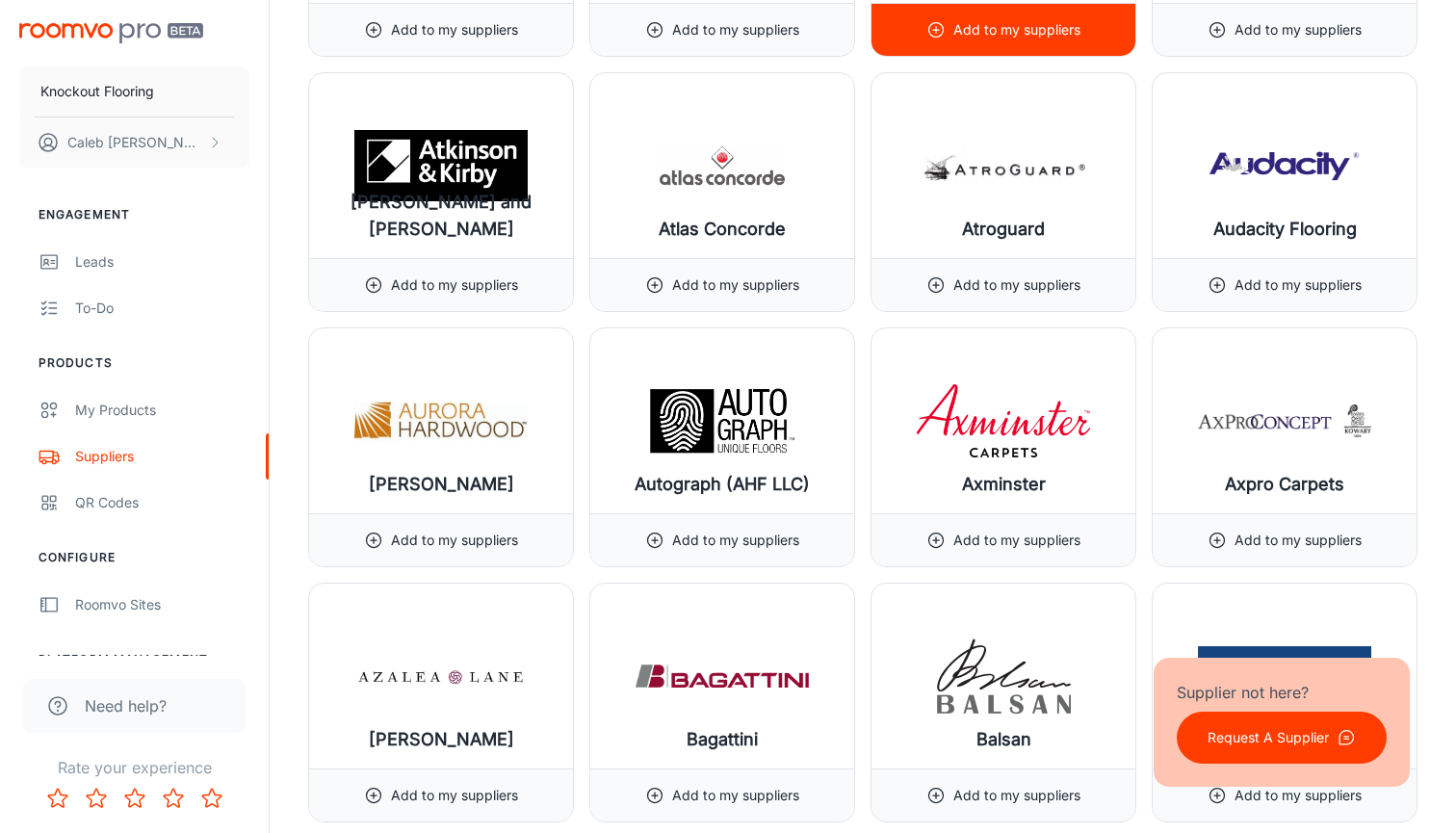 scroll, scrollTop: 2451, scrollLeft: 0, axis: vertical 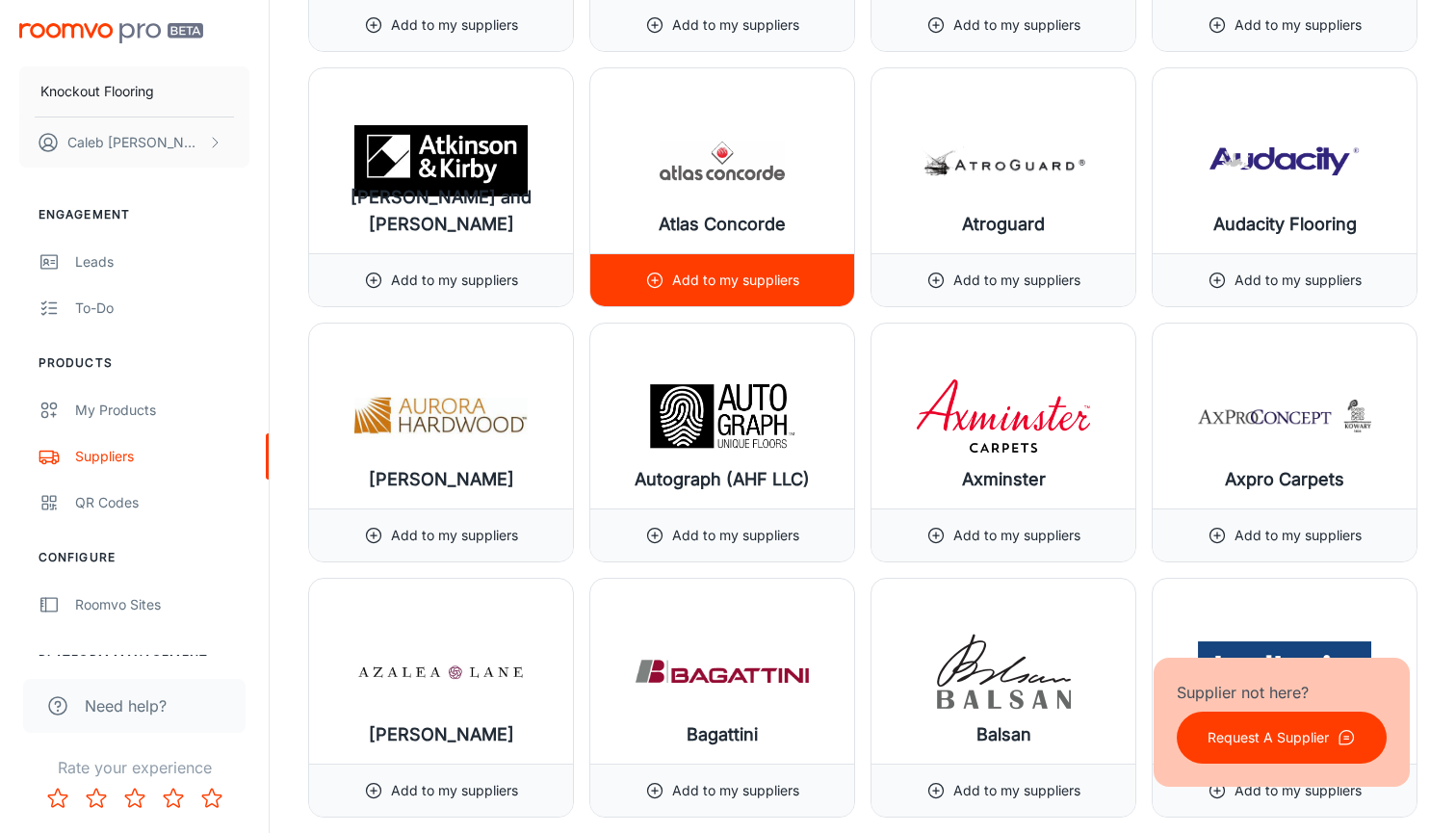 click on "Add to my suppliers" at bounding box center (736, 280) 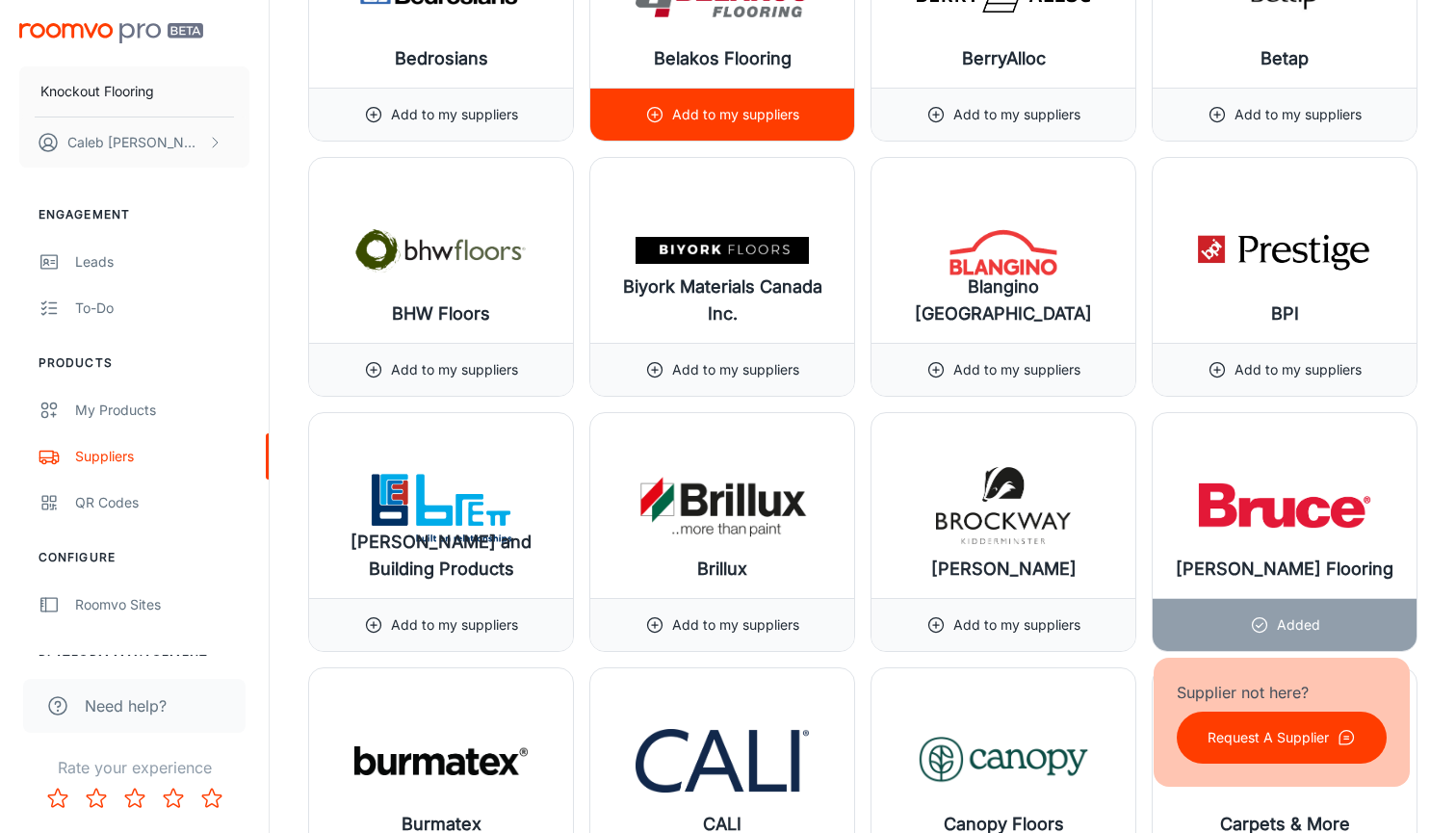 scroll, scrollTop: 3641, scrollLeft: 0, axis: vertical 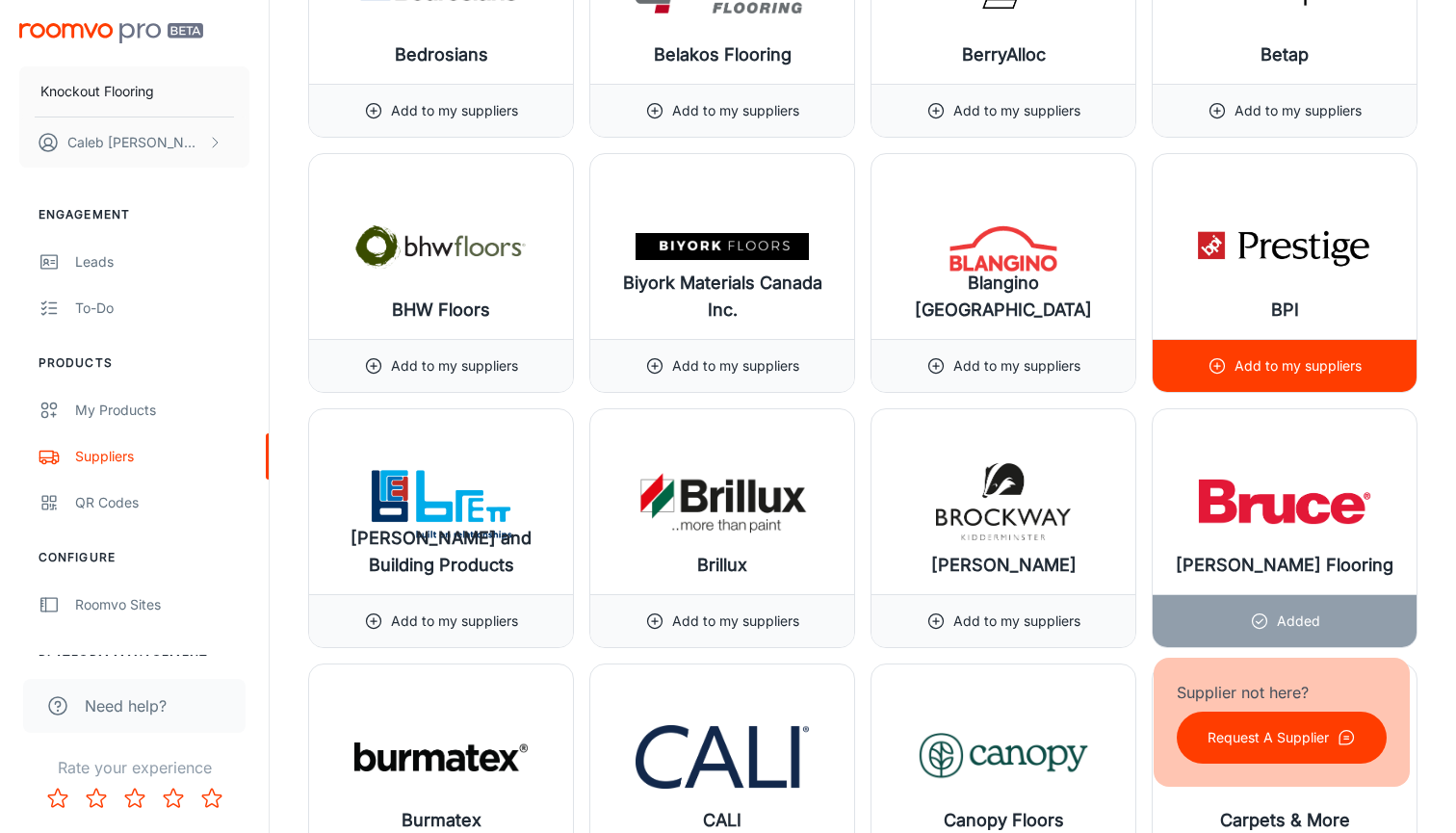 click on "Add to my suppliers" at bounding box center [1285, 366] 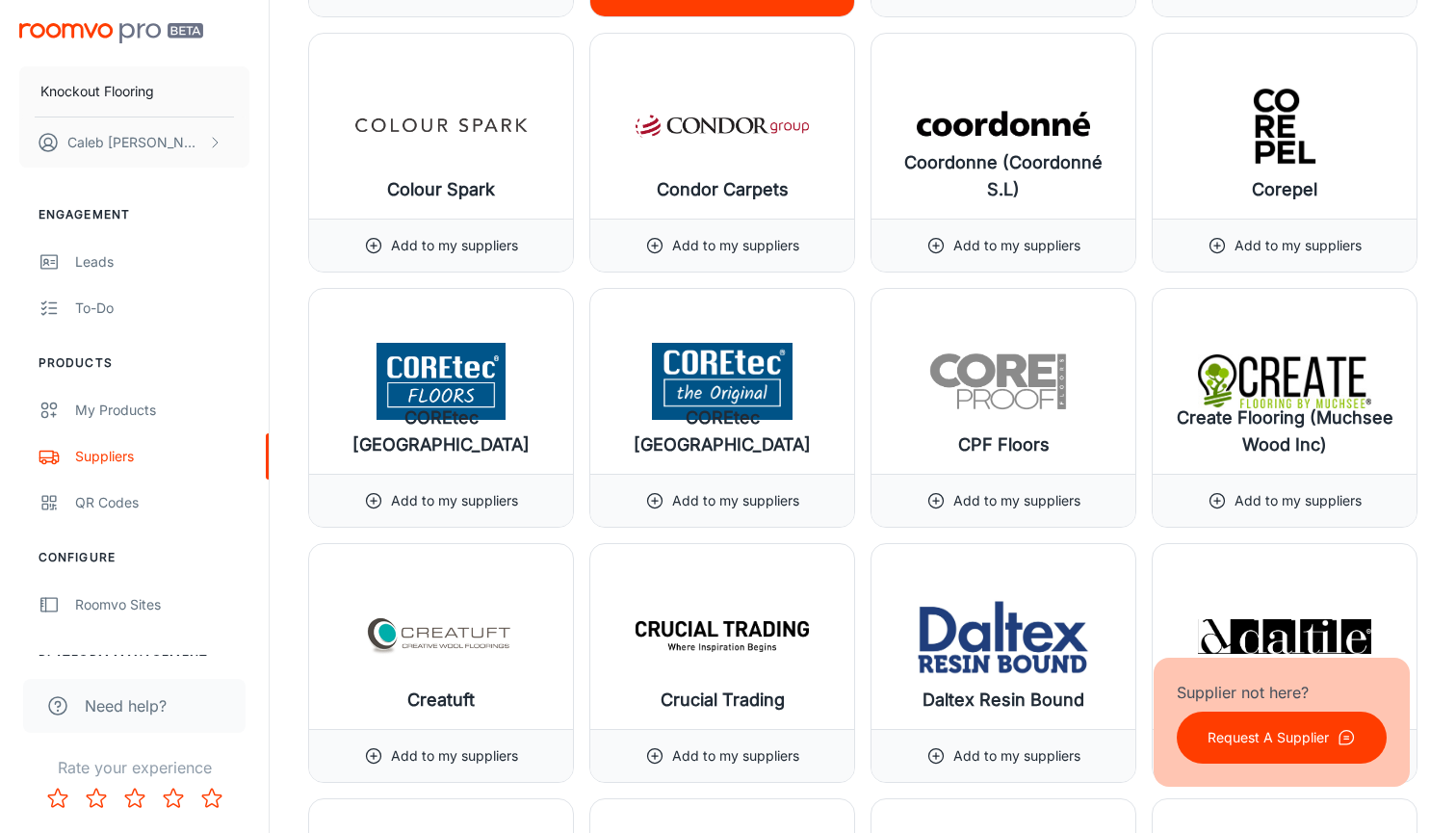 scroll, scrollTop: 6084, scrollLeft: 0, axis: vertical 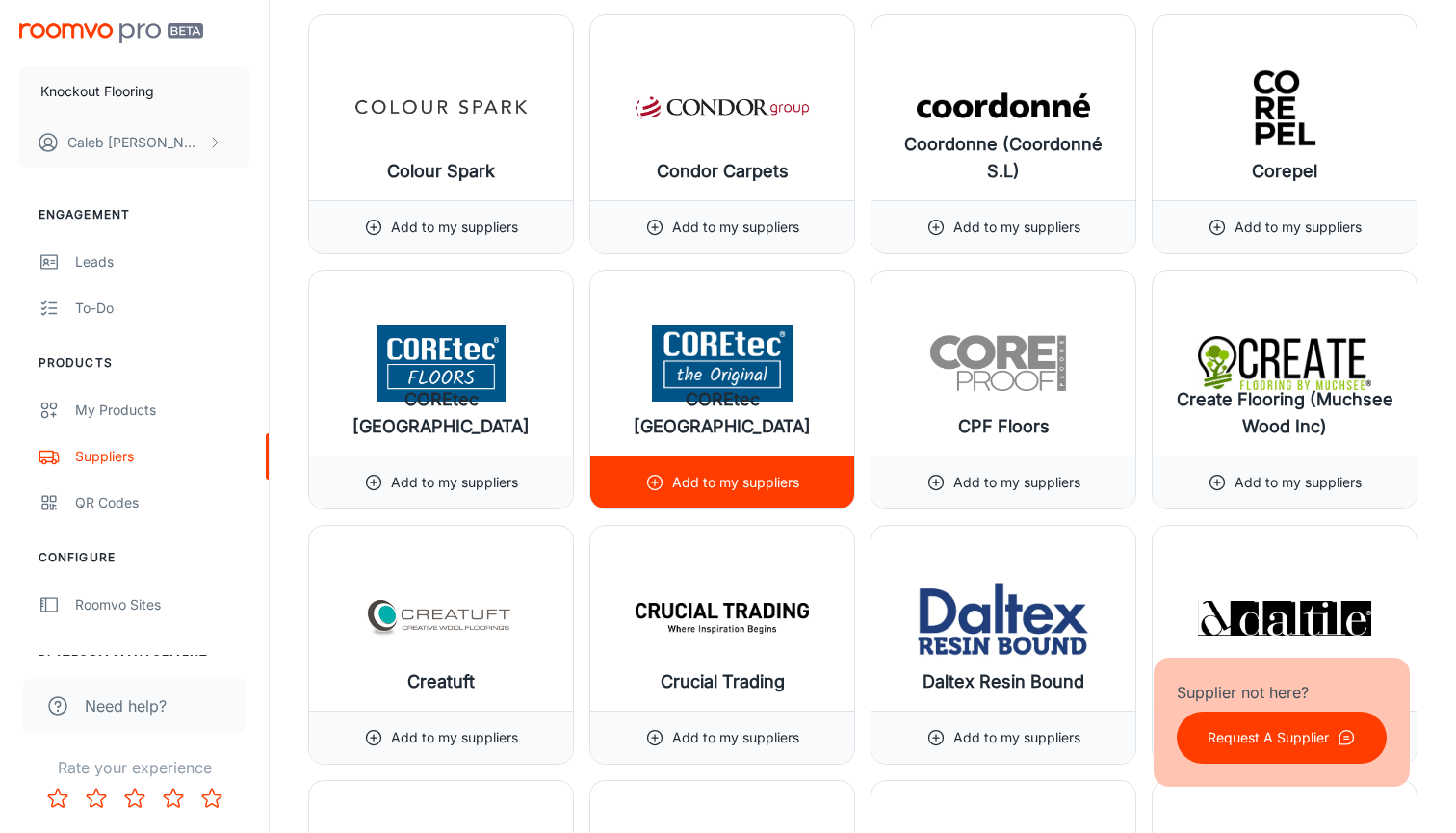 click on "Add to my suppliers" at bounding box center (736, 482) 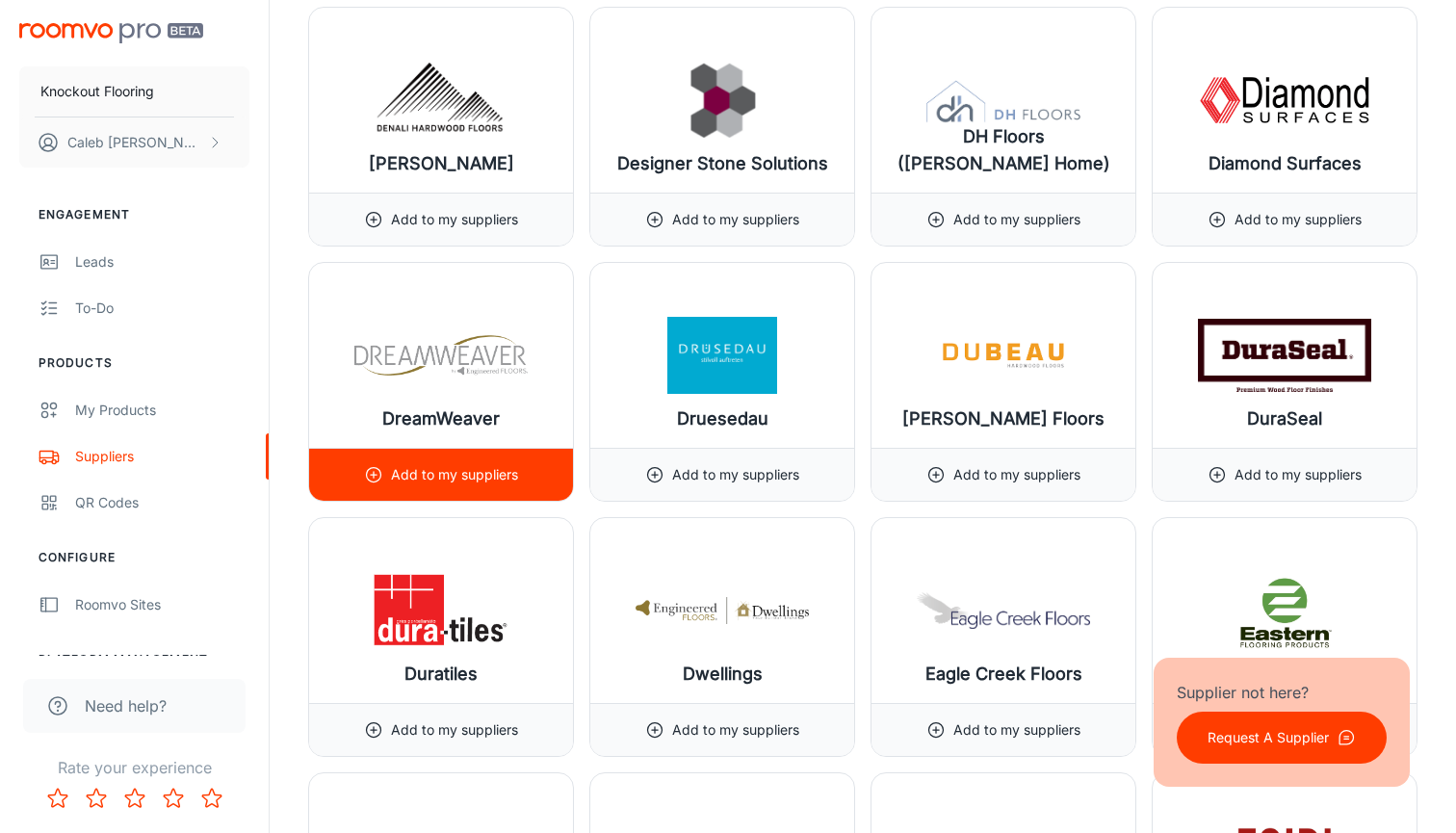 scroll, scrollTop: 7131, scrollLeft: 0, axis: vertical 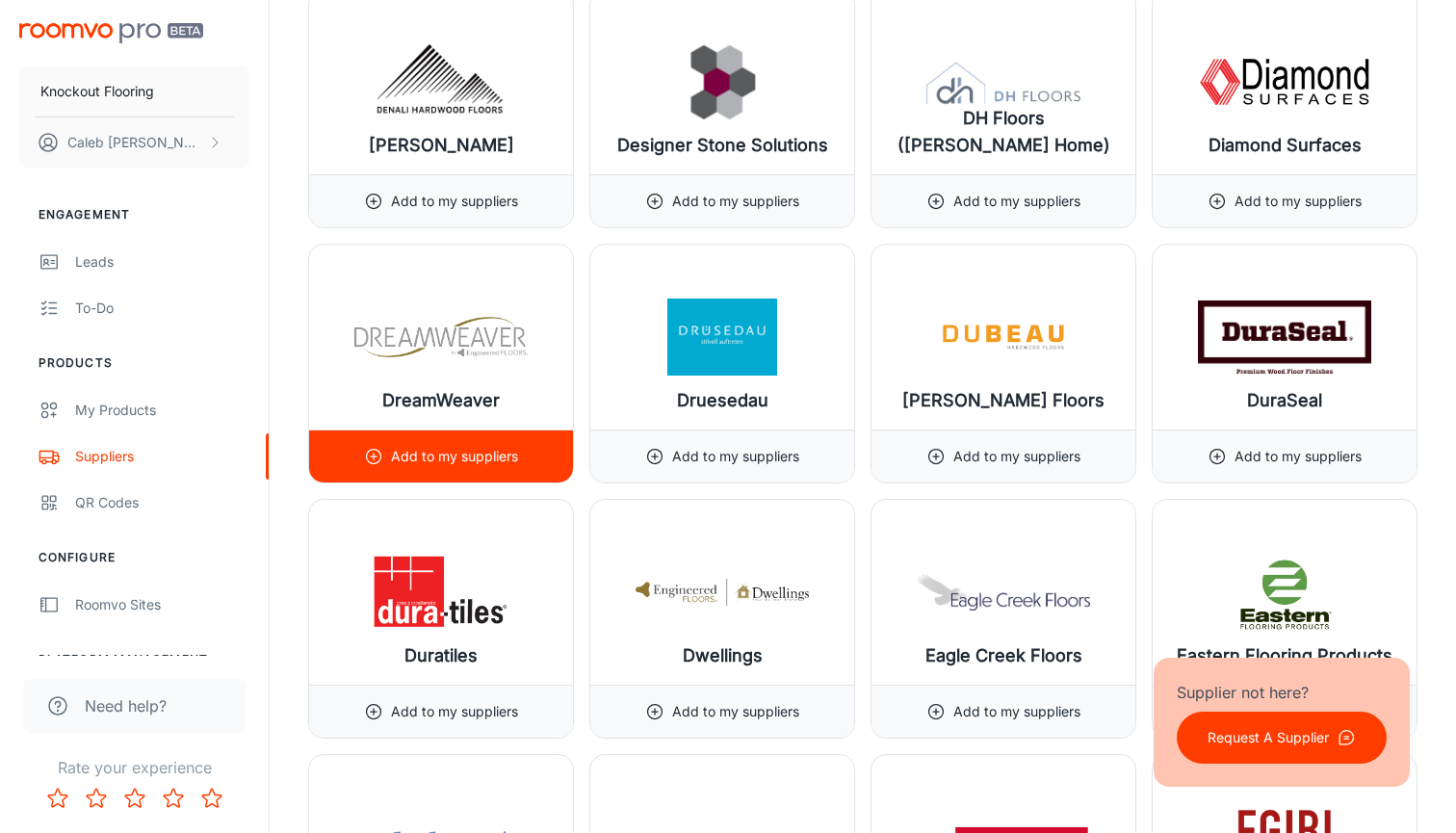 click on "Add to my suppliers" at bounding box center (455, 456) 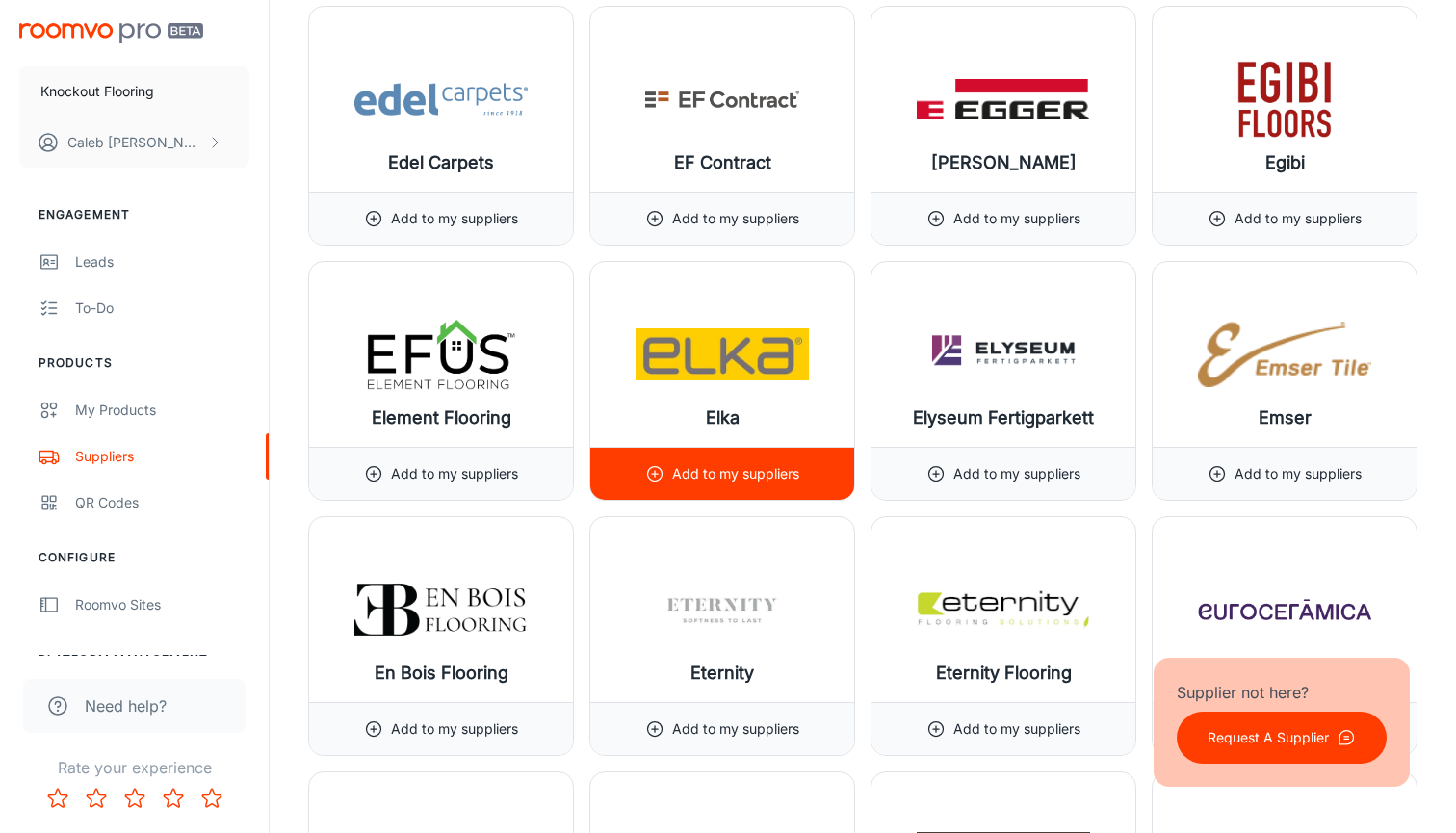 scroll, scrollTop: 7902, scrollLeft: 0, axis: vertical 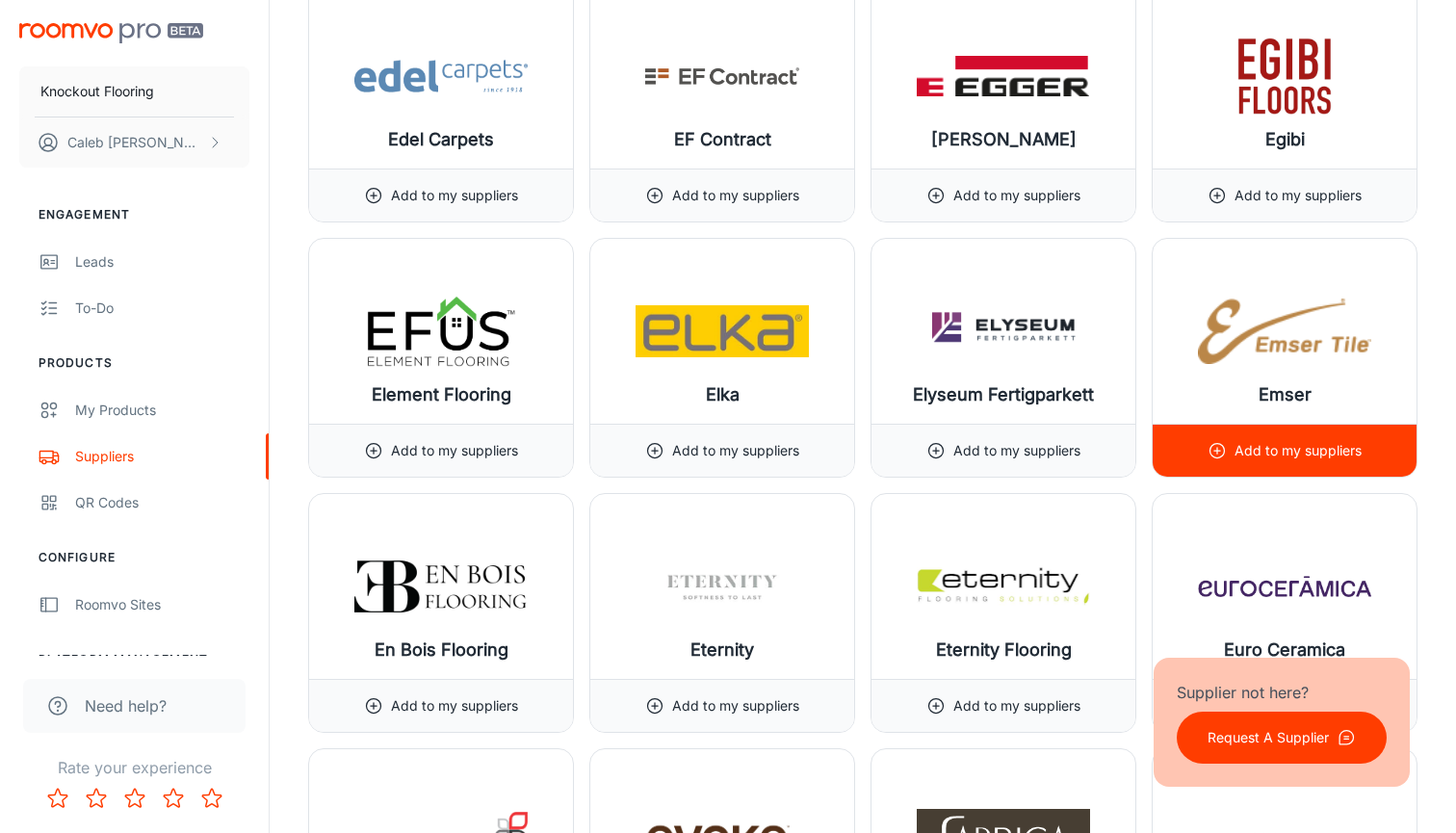 click on "Add to my suppliers" at bounding box center (1285, 451) 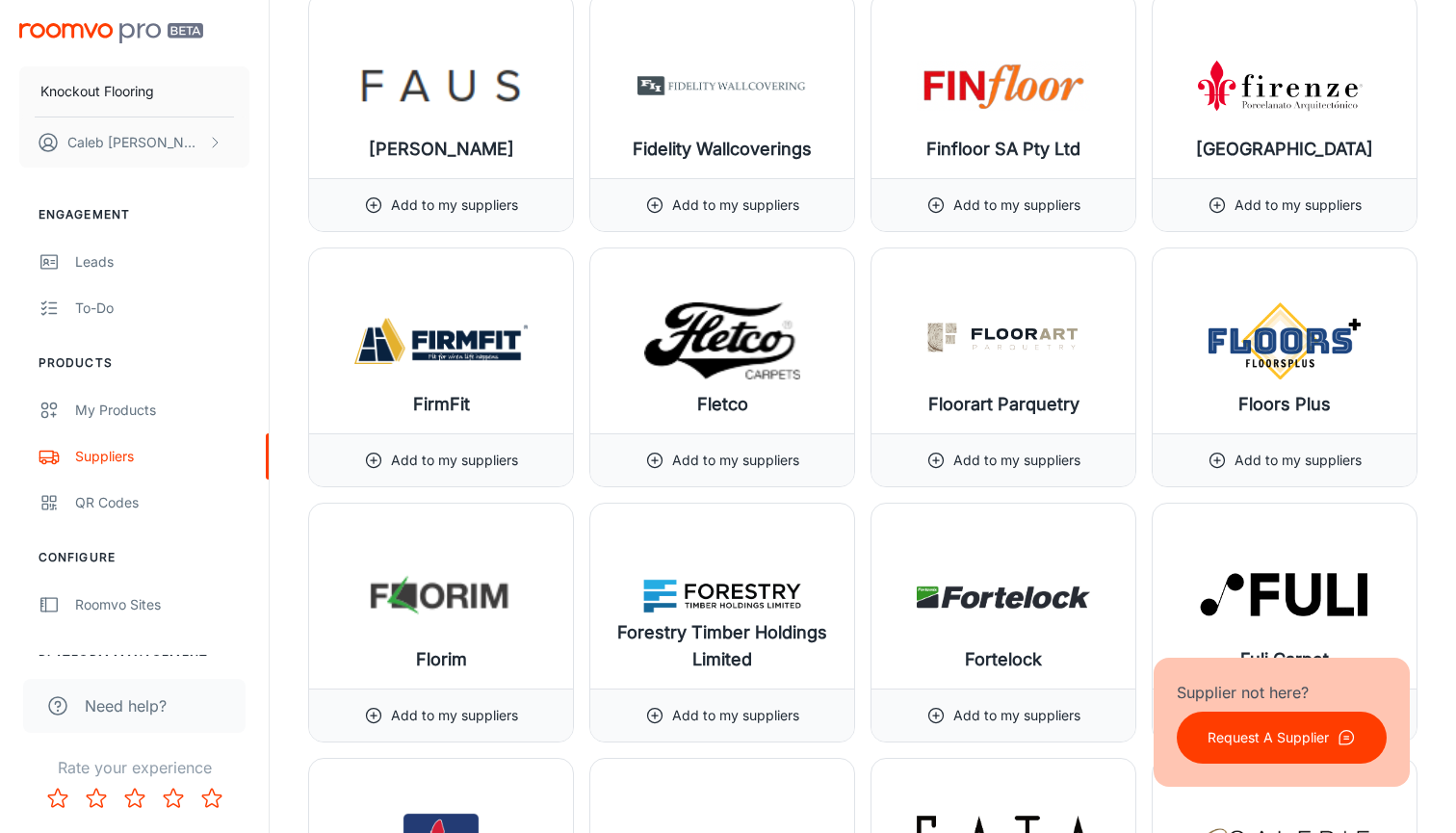 scroll, scrollTop: 9215, scrollLeft: 0, axis: vertical 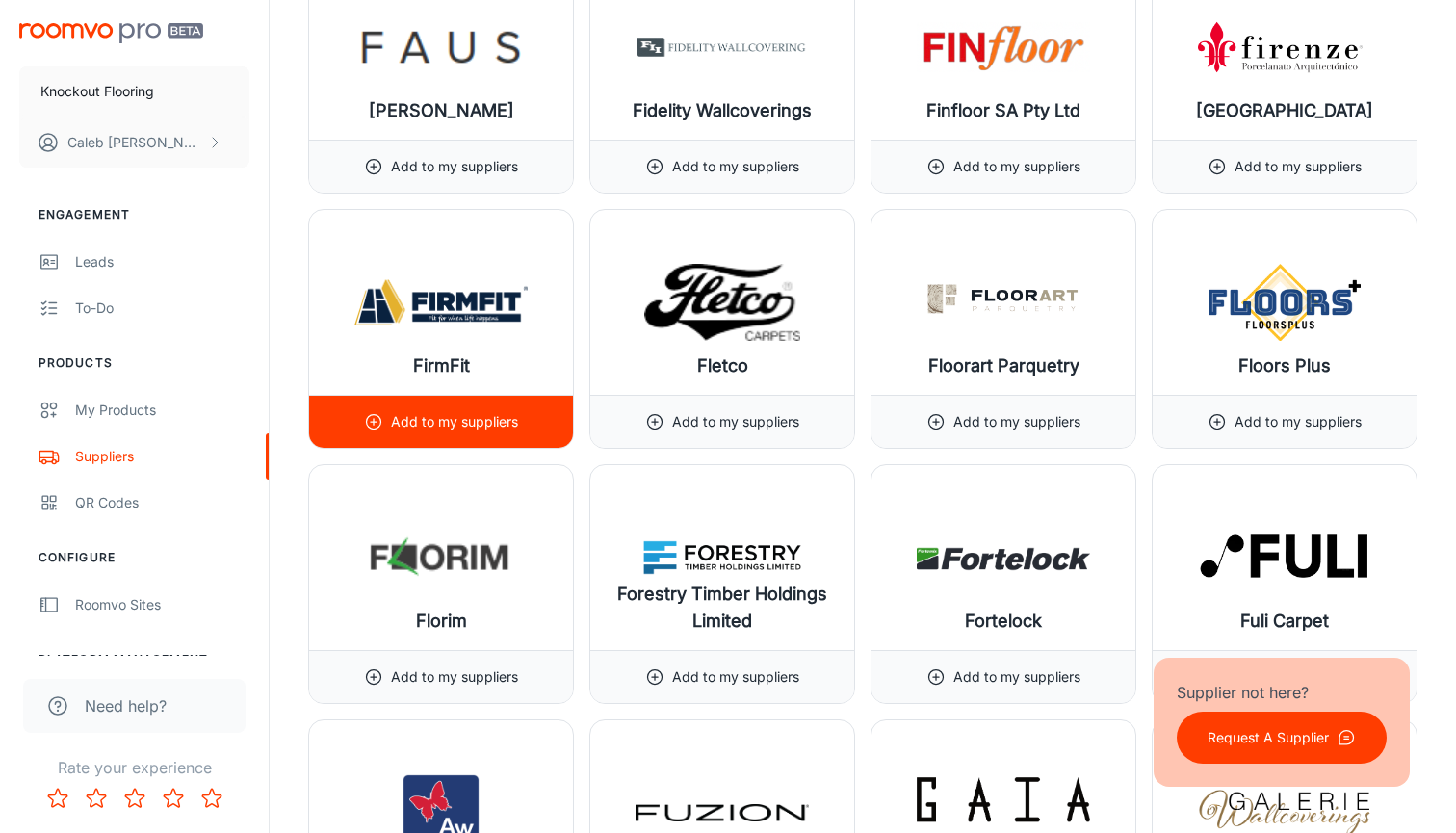 click on "Add to my suppliers" at bounding box center (455, 422) 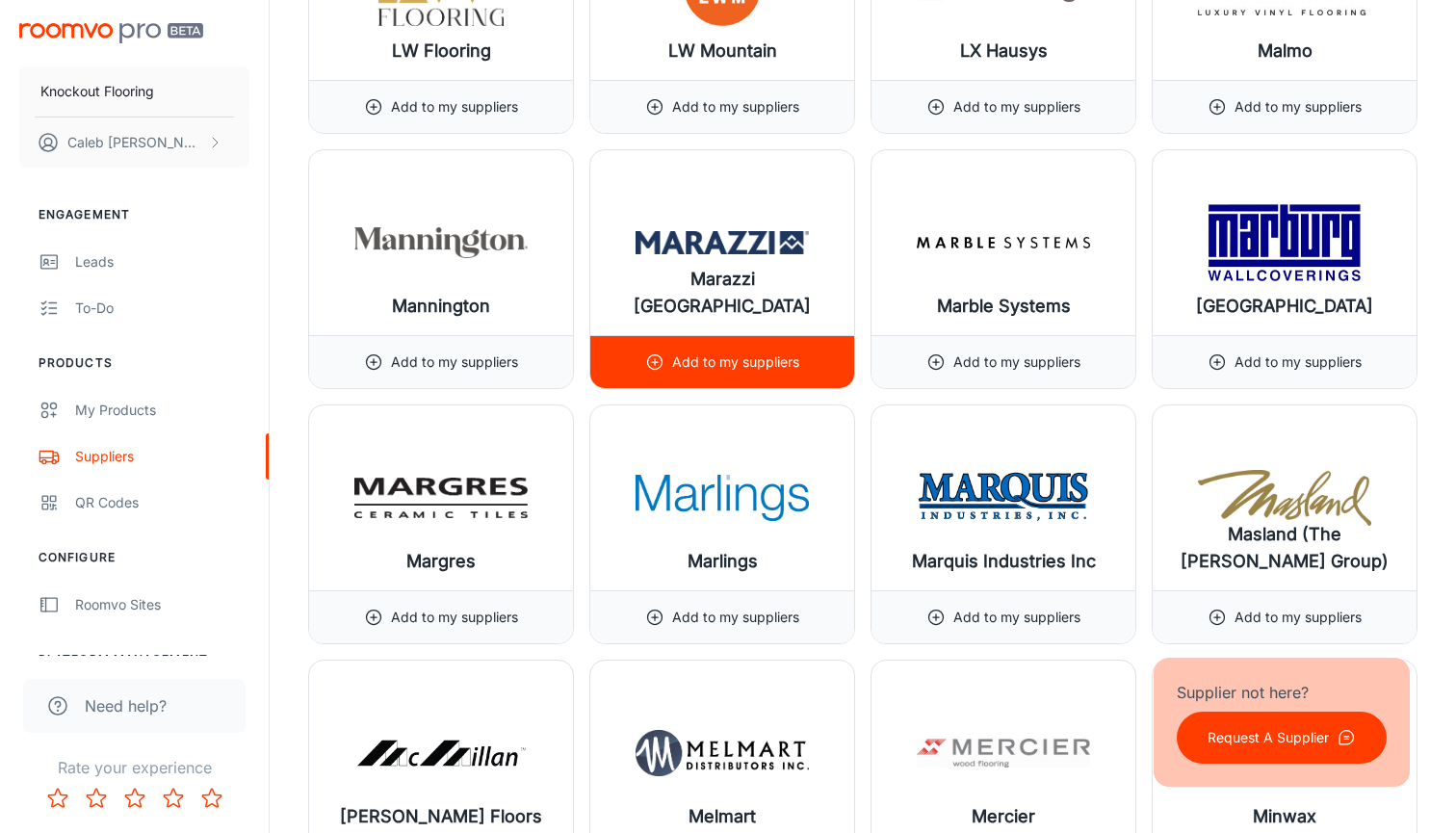 scroll, scrollTop: 14906, scrollLeft: 0, axis: vertical 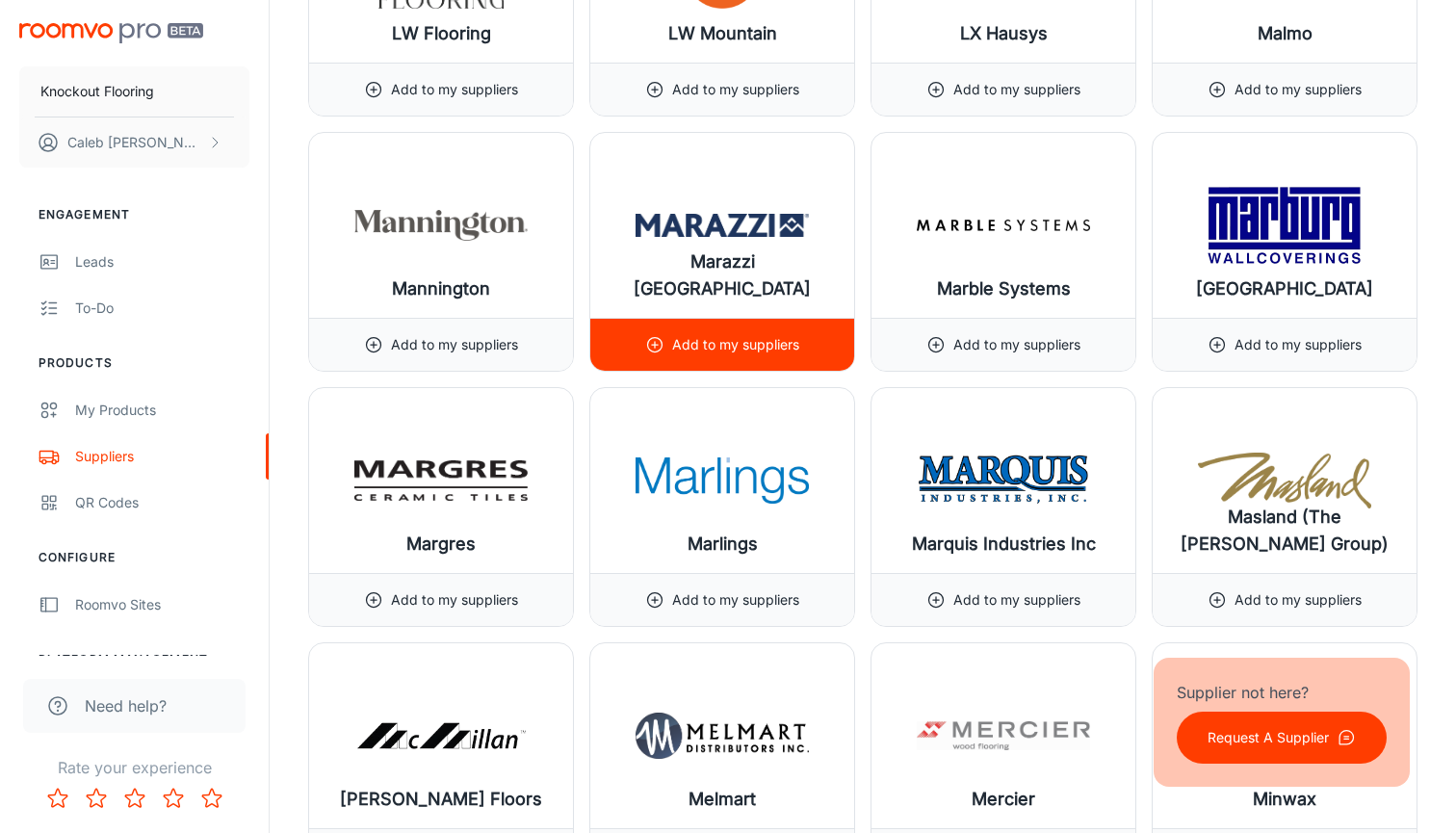 click on "Add to my suppliers" at bounding box center [722, 345] 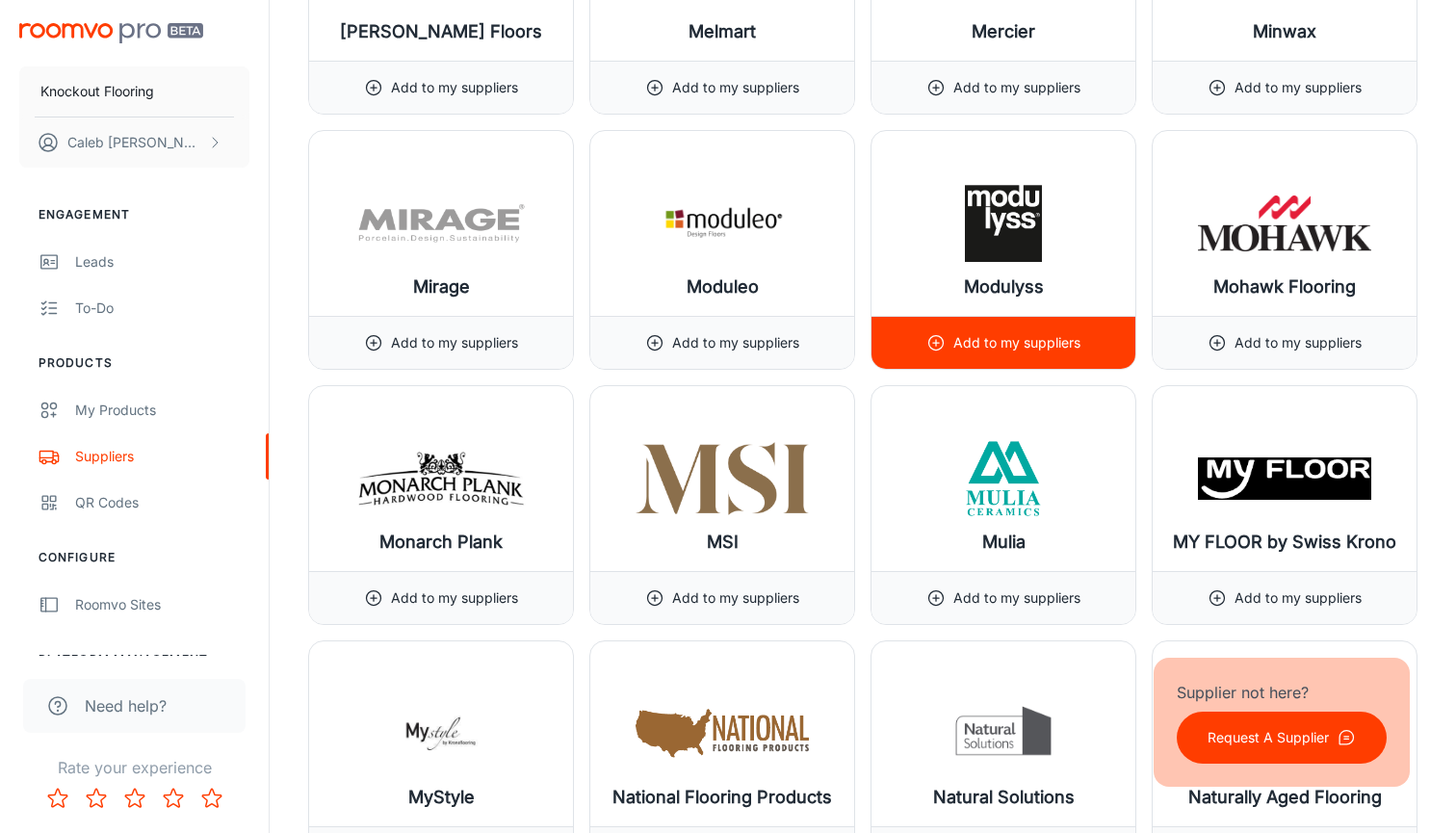 scroll, scrollTop: 15690, scrollLeft: 0, axis: vertical 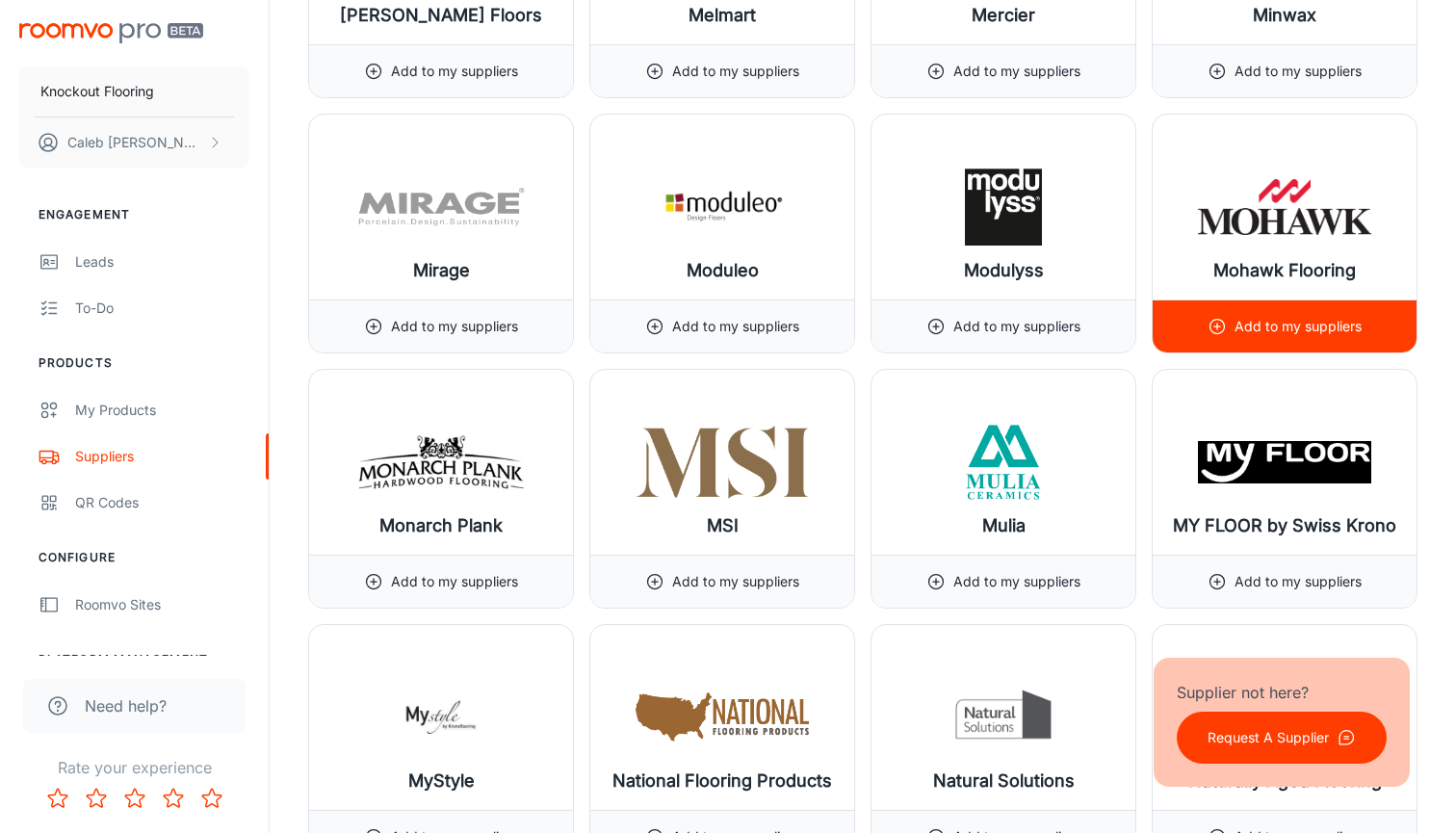 click on "Add to my suppliers" at bounding box center [1298, 326] 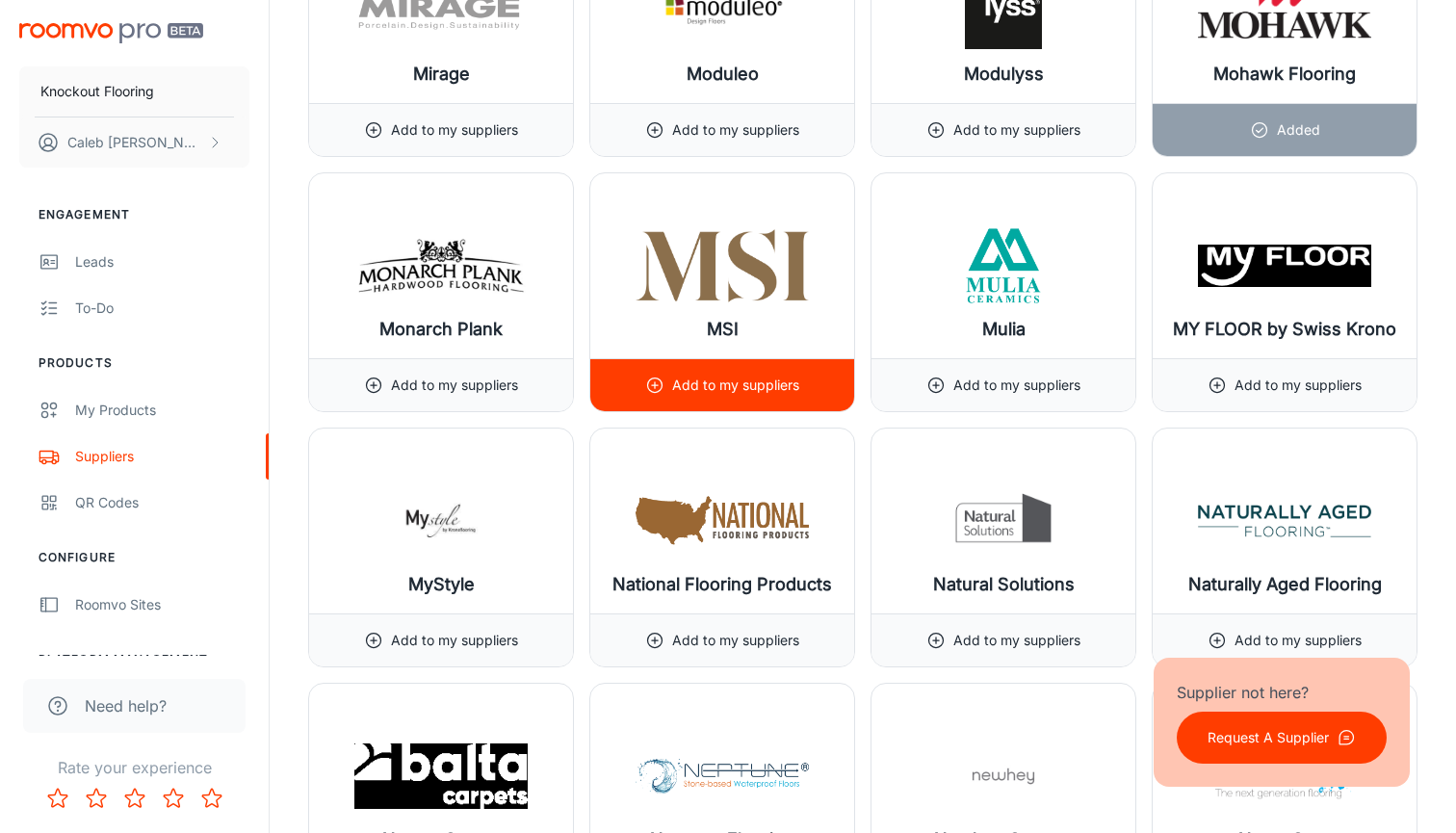 scroll, scrollTop: 15931, scrollLeft: 0, axis: vertical 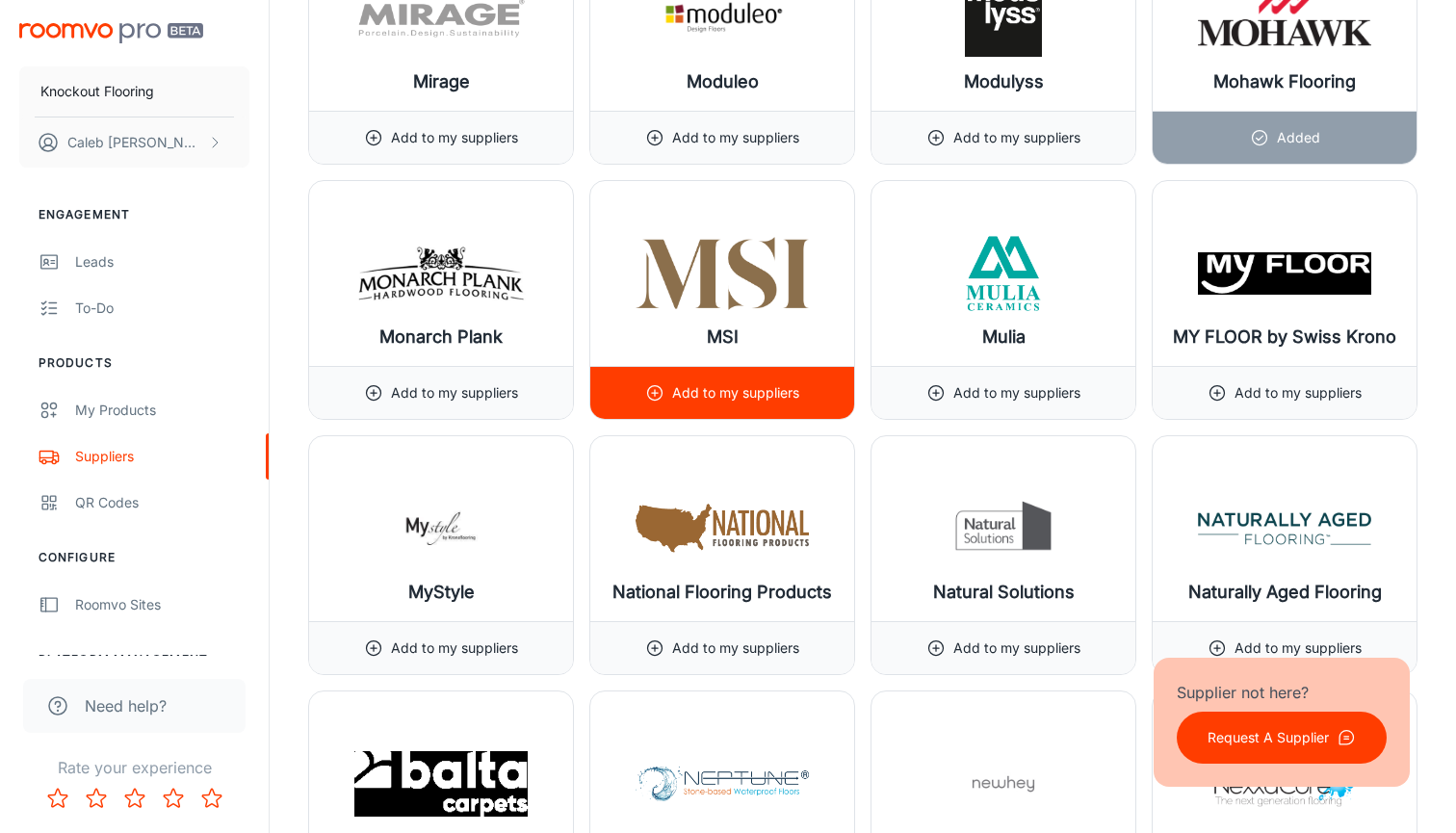 click on "Add to my suppliers" at bounding box center (736, 393) 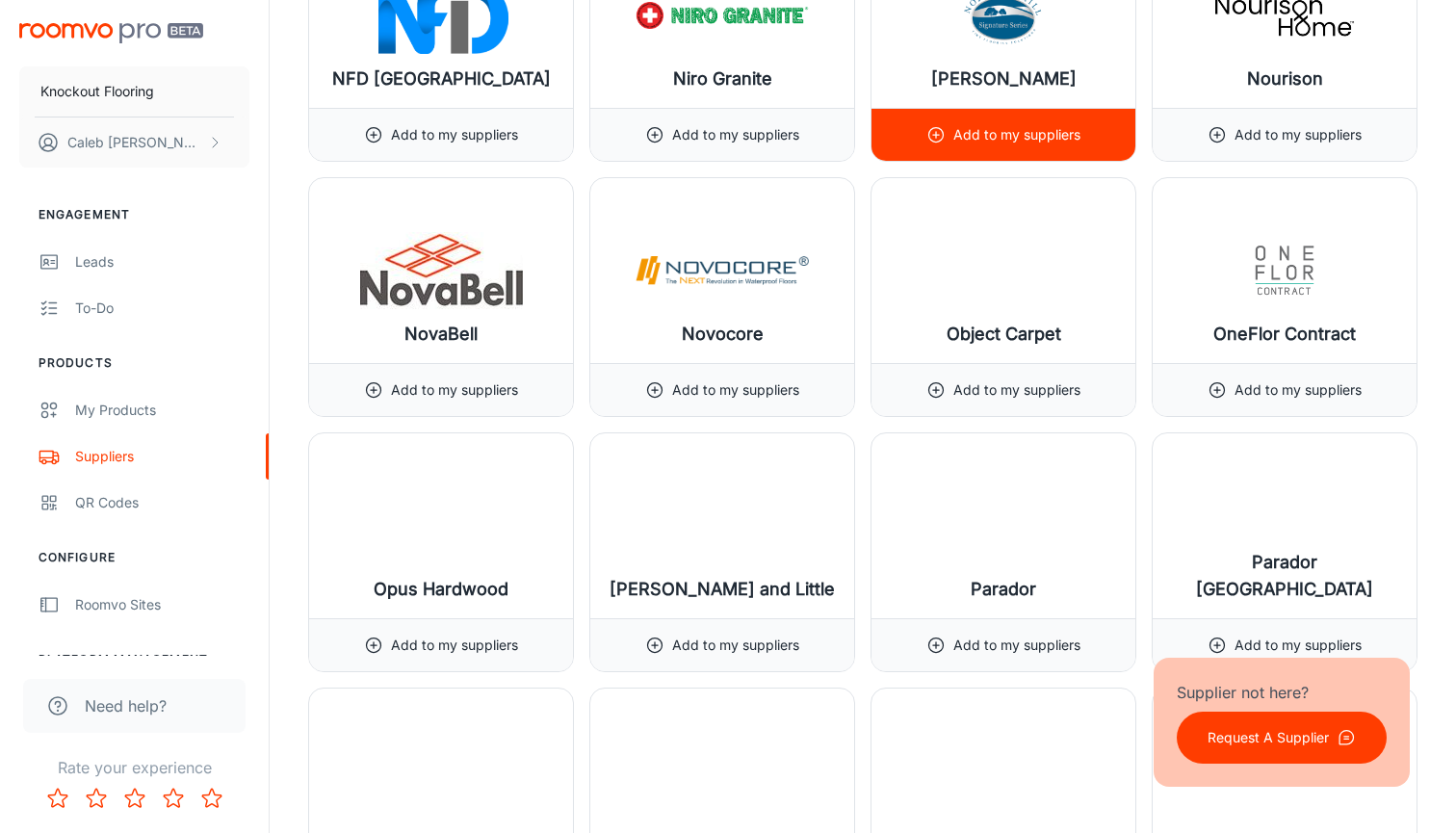 scroll, scrollTop: 16973, scrollLeft: 0, axis: vertical 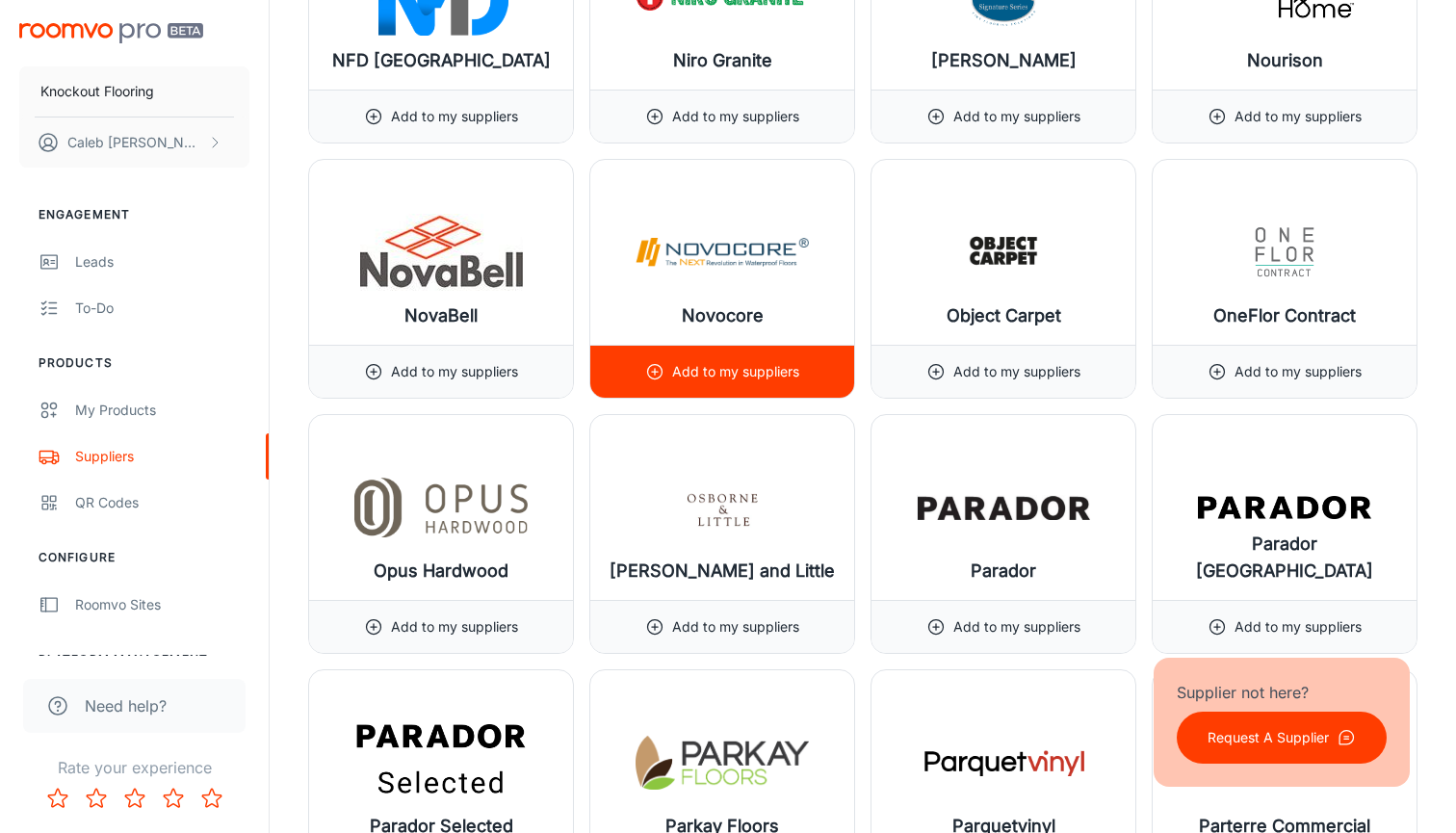 click on "Add to my suppliers" at bounding box center [736, 372] 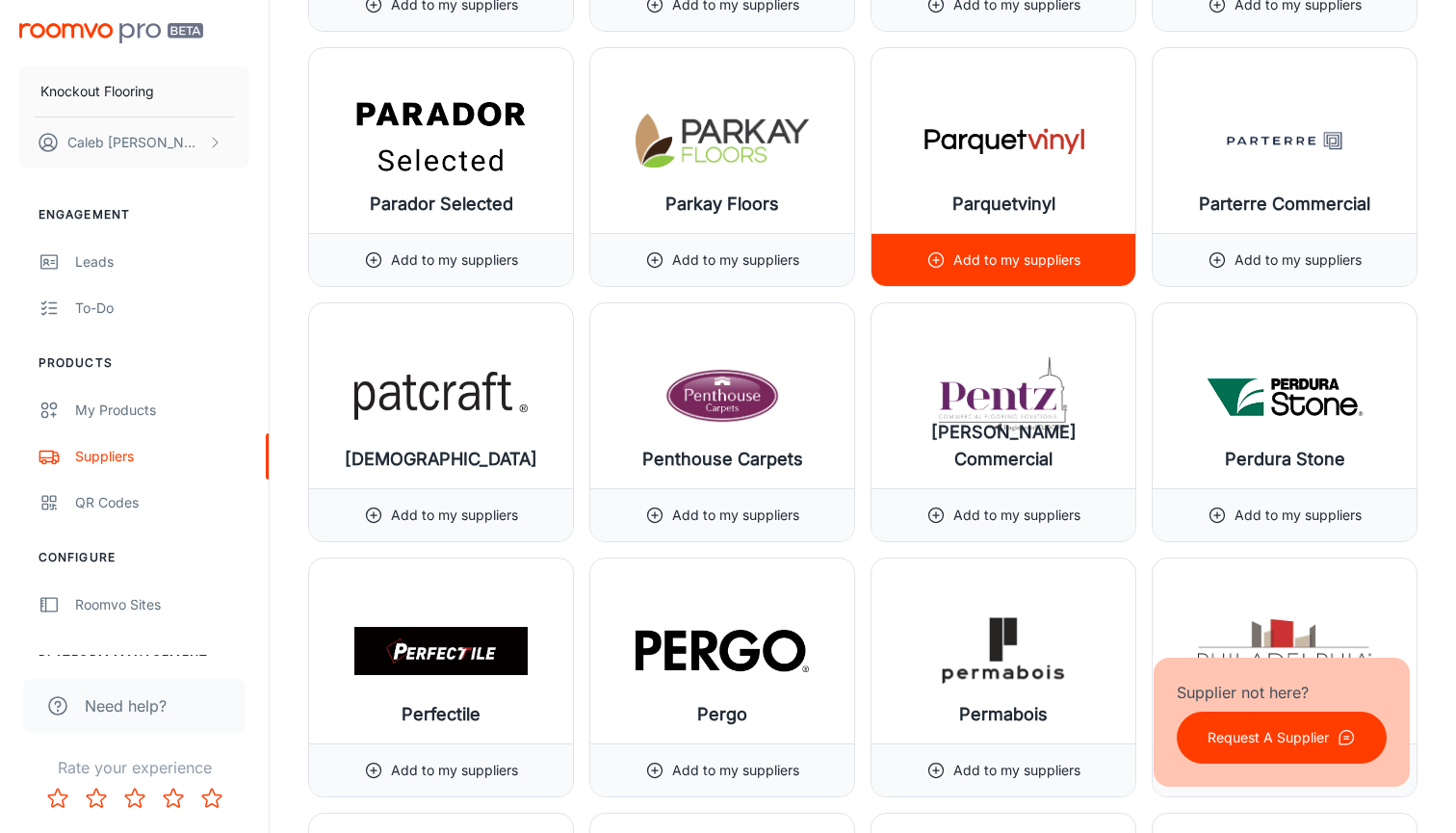scroll, scrollTop: 17617, scrollLeft: 0, axis: vertical 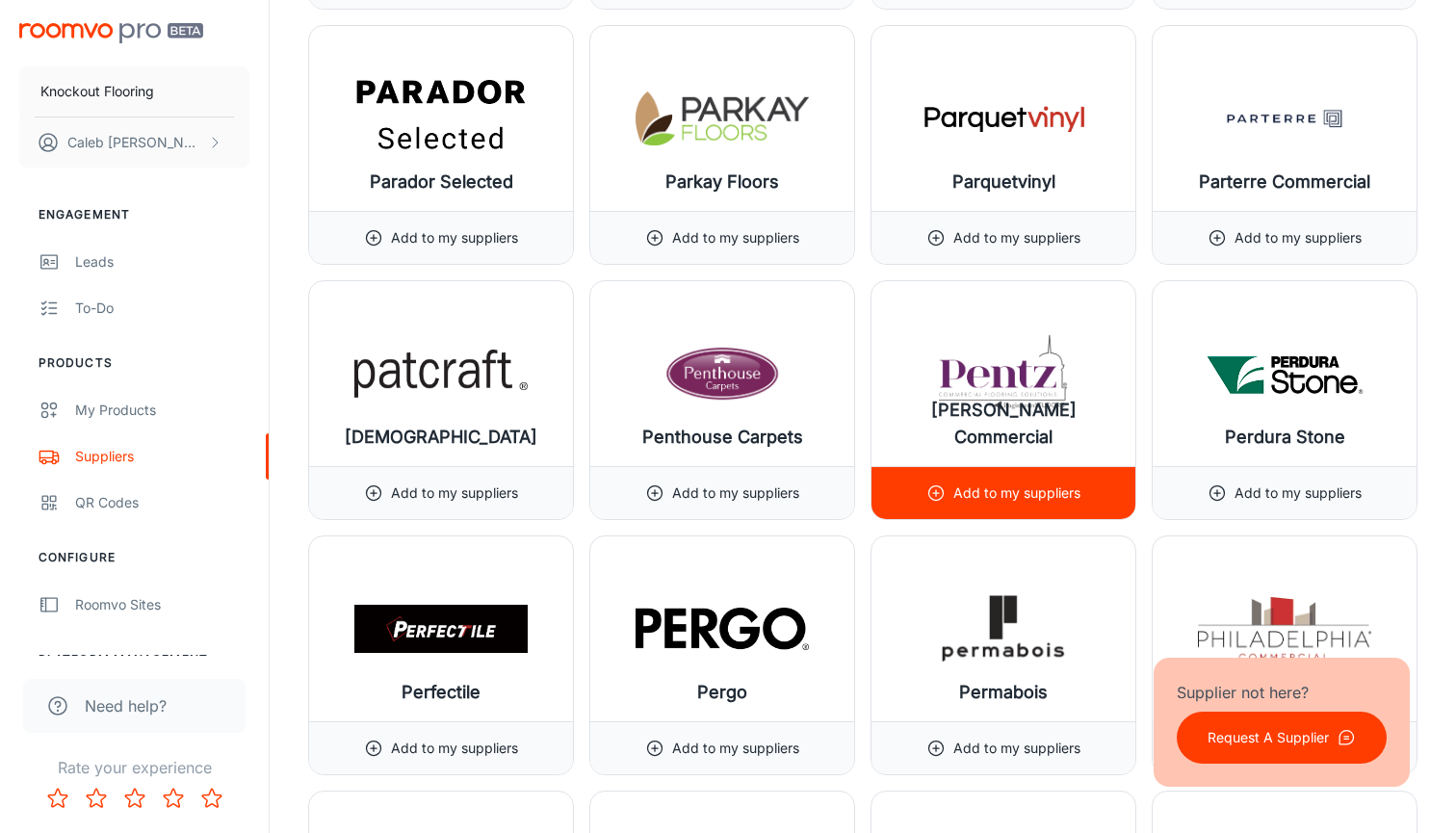 click on "Add to my suppliers" at bounding box center (1017, 493) 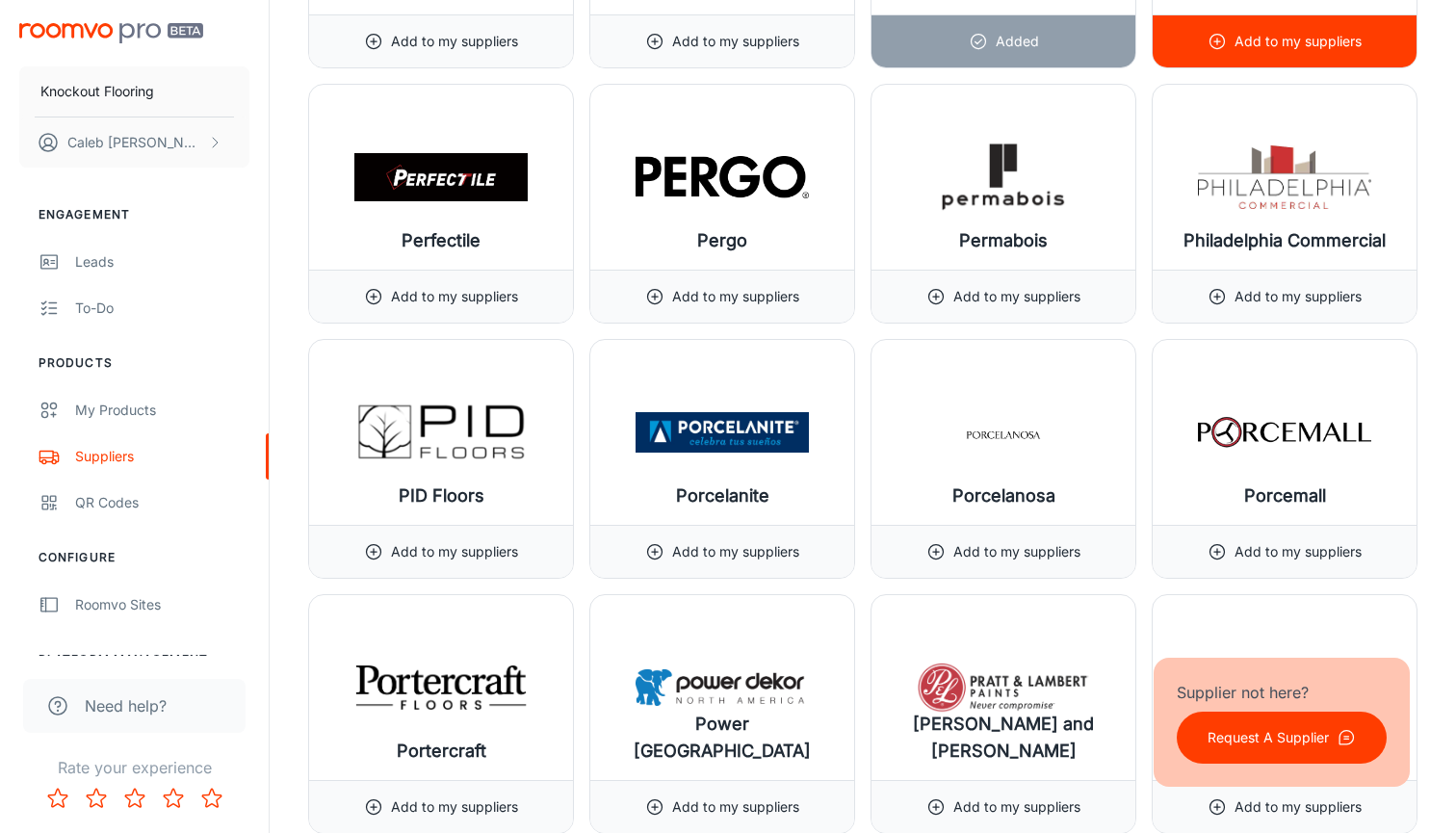 scroll, scrollTop: 18113, scrollLeft: 0, axis: vertical 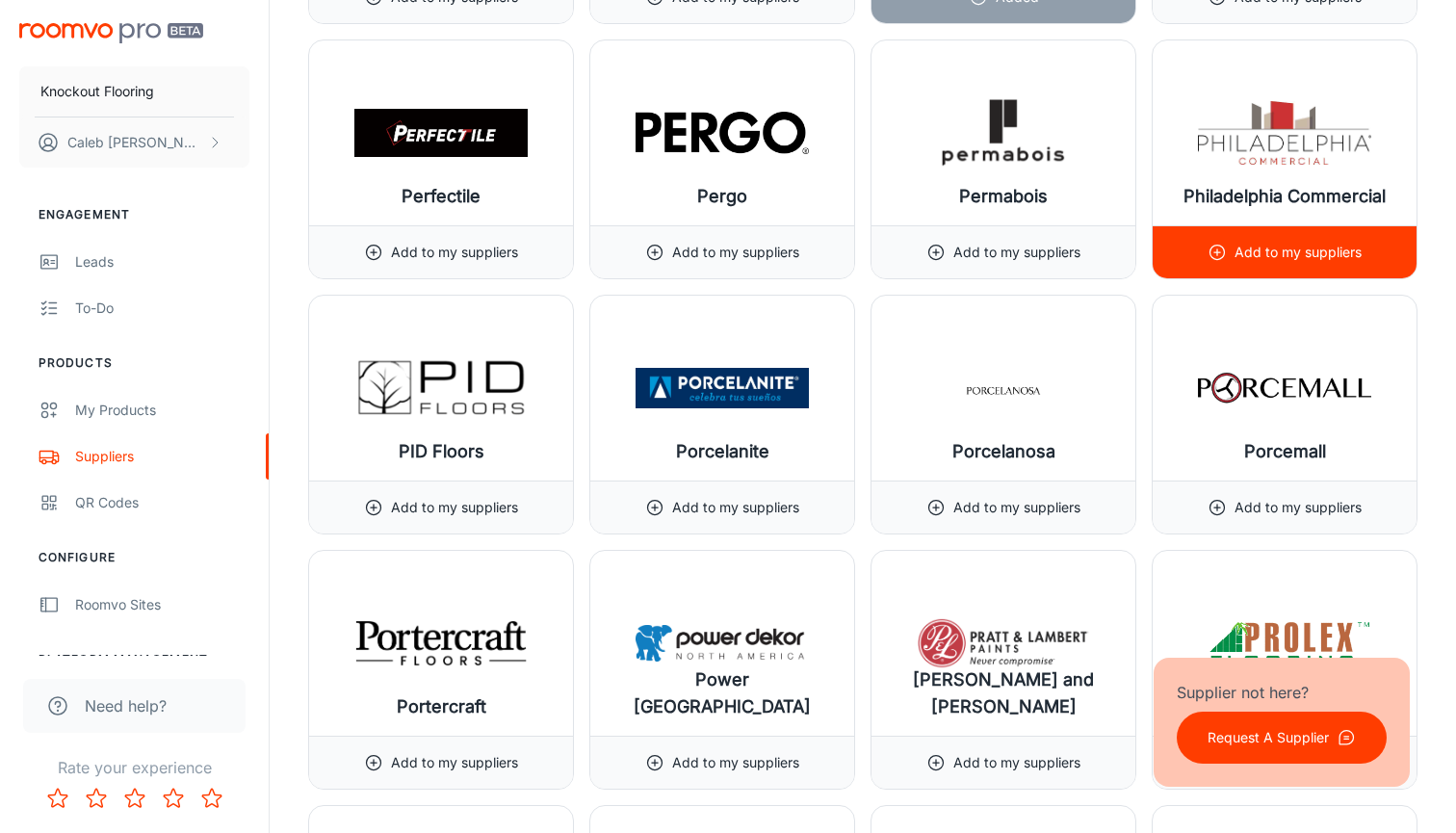 click on "Add to my suppliers" at bounding box center (1298, 252) 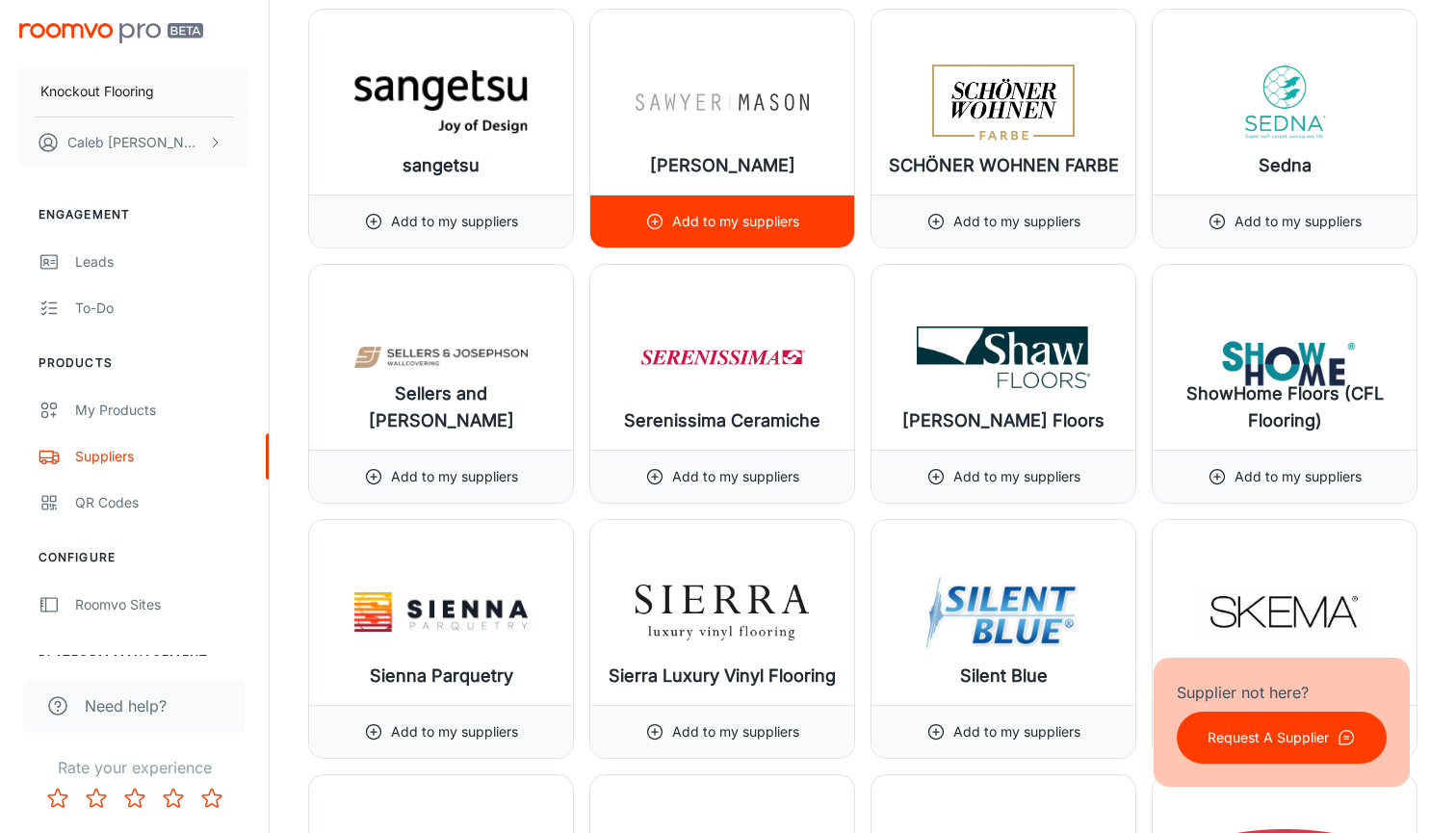 scroll, scrollTop: 19737, scrollLeft: 0, axis: vertical 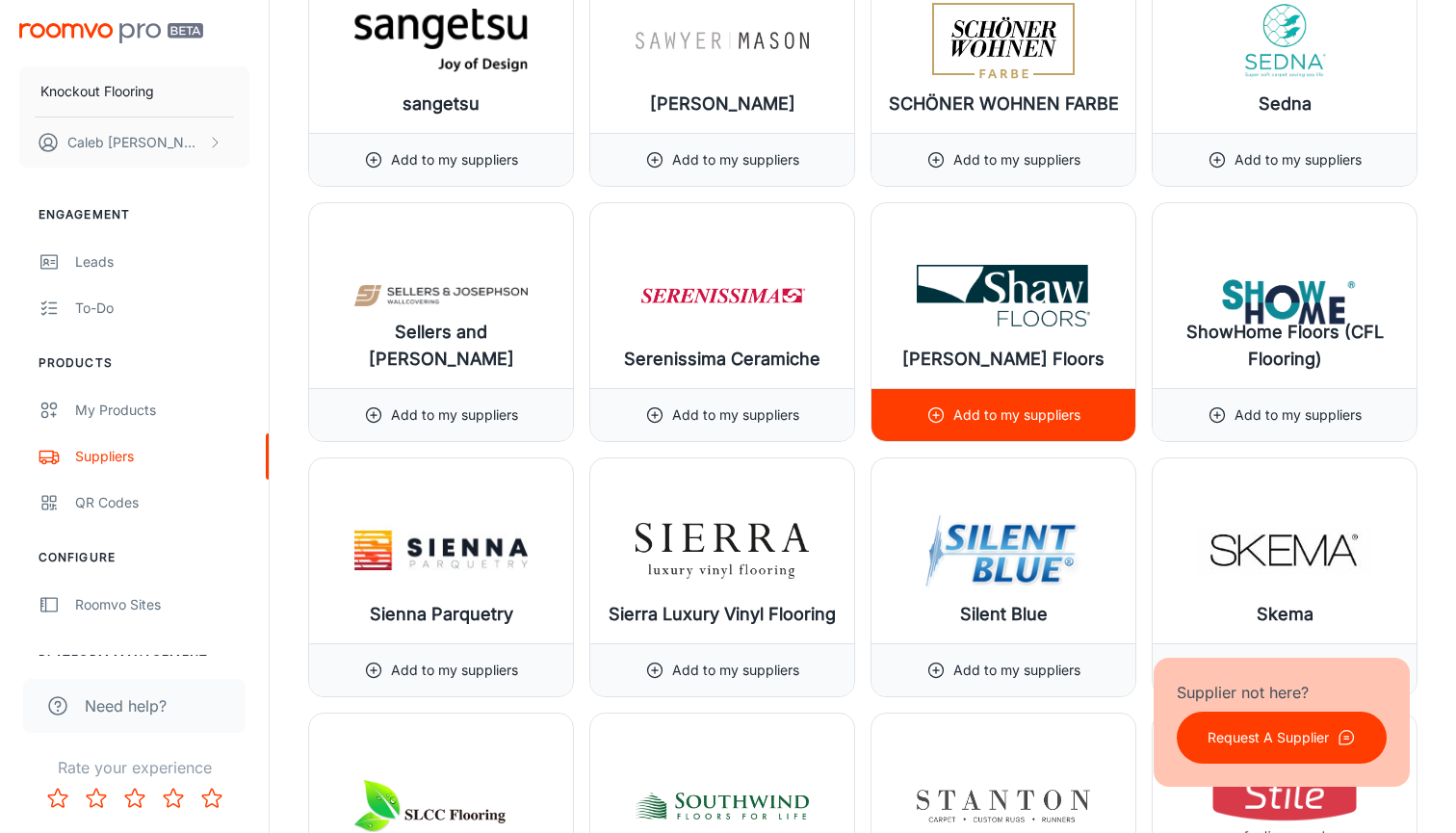 click on "Add to my suppliers" at bounding box center [1017, 415] 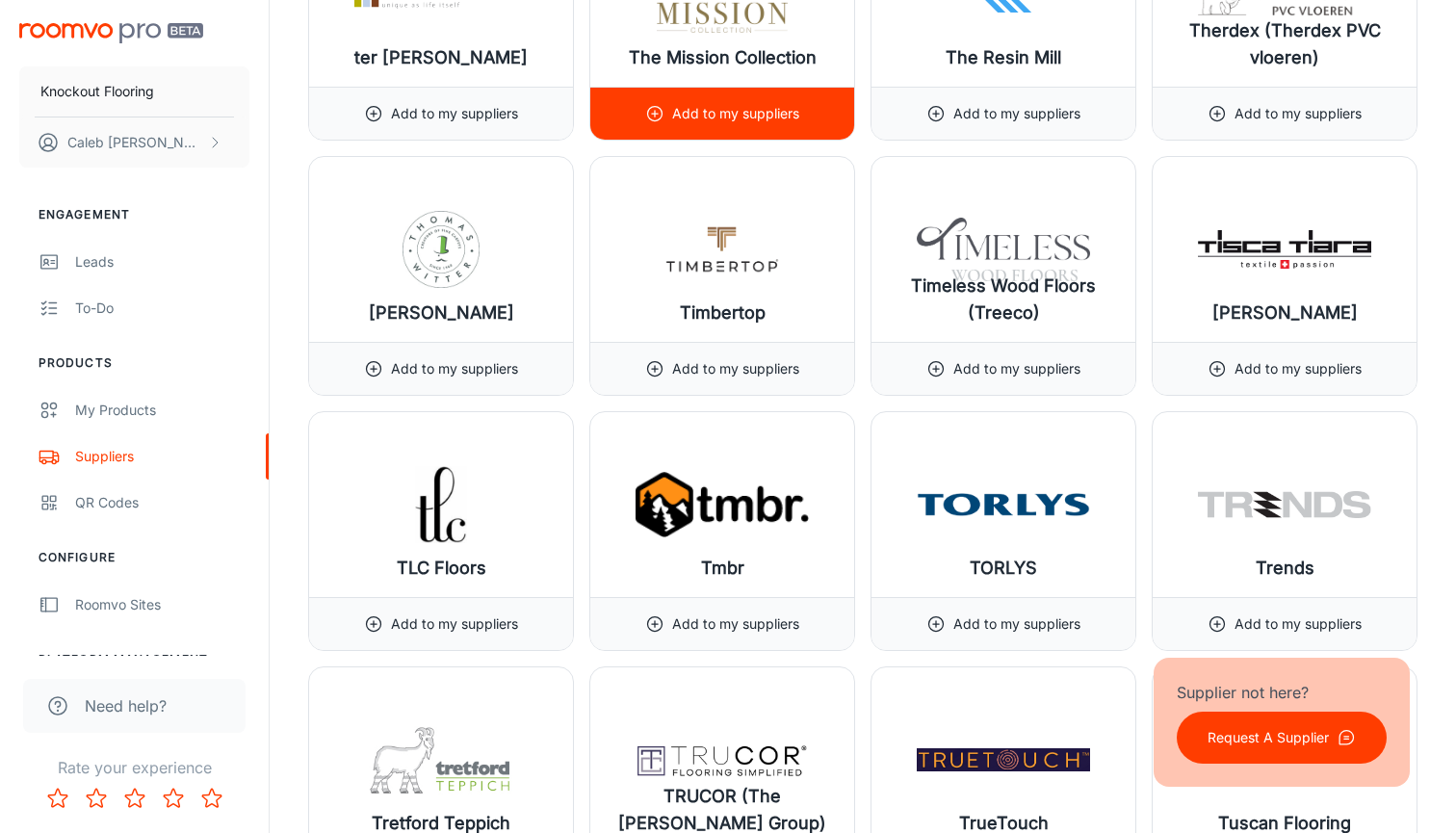 scroll, scrollTop: 21318, scrollLeft: 0, axis: vertical 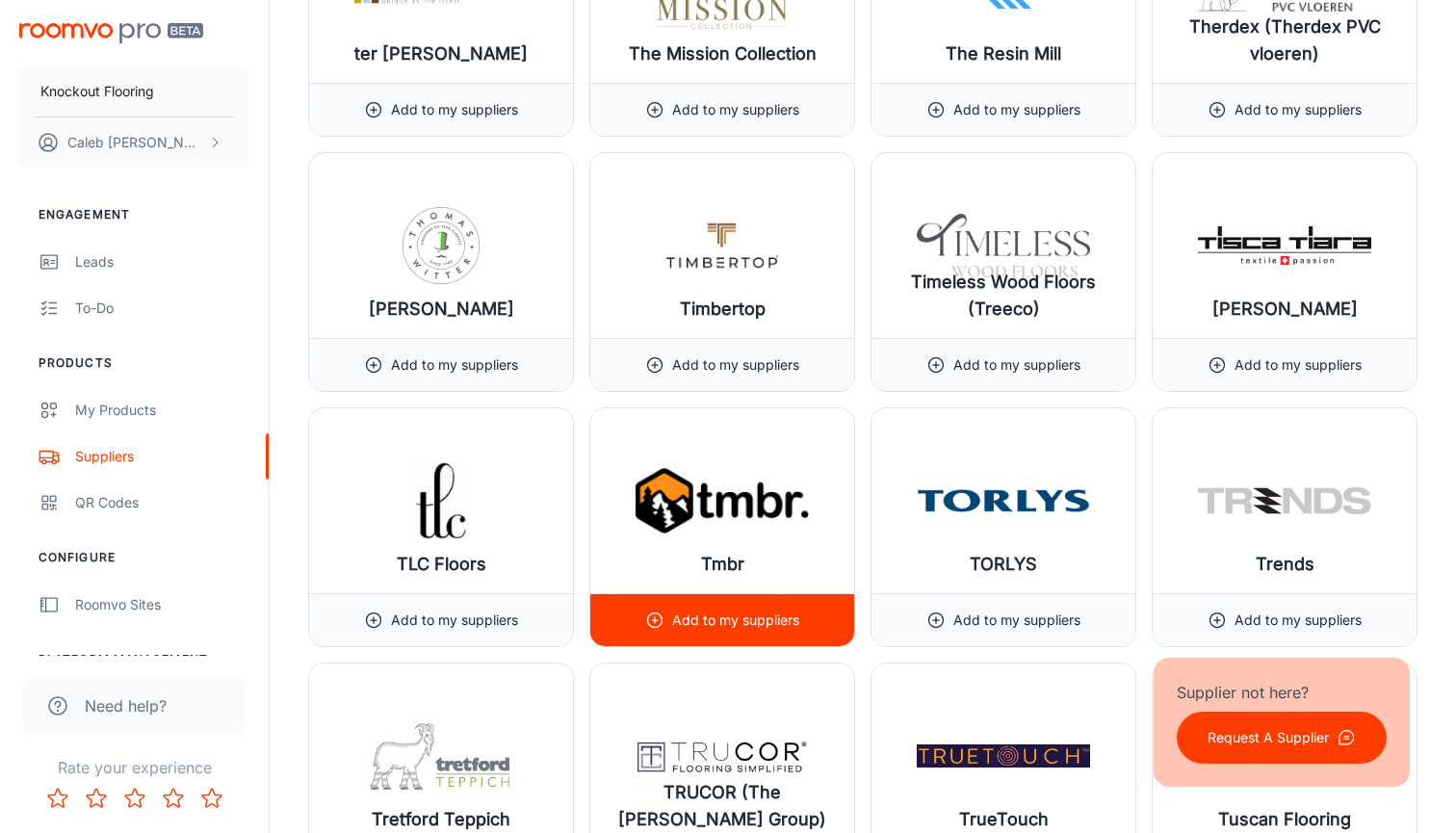 click on "Add to my suppliers" at bounding box center [736, 620] 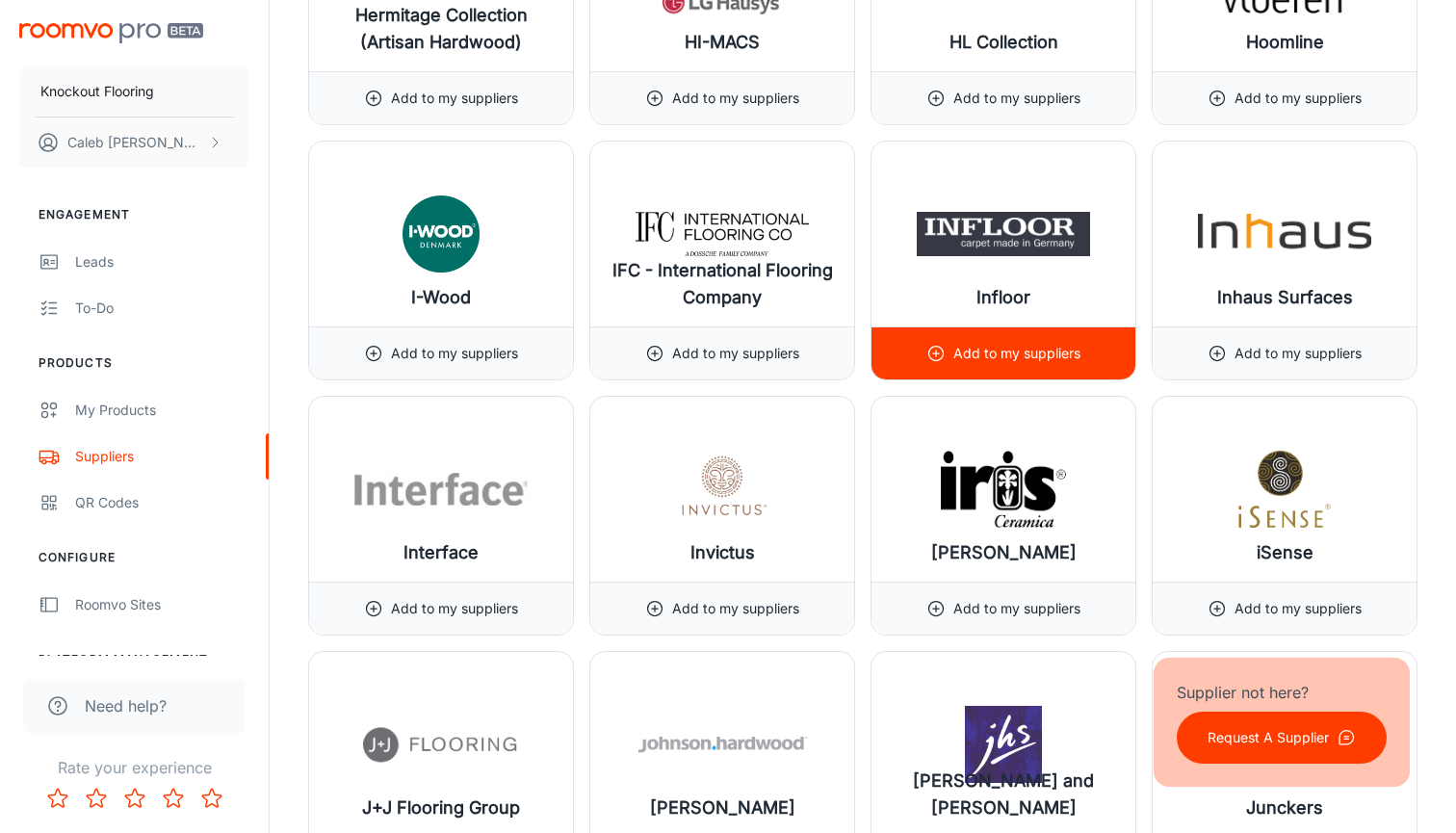 scroll, scrollTop: 11712, scrollLeft: 0, axis: vertical 